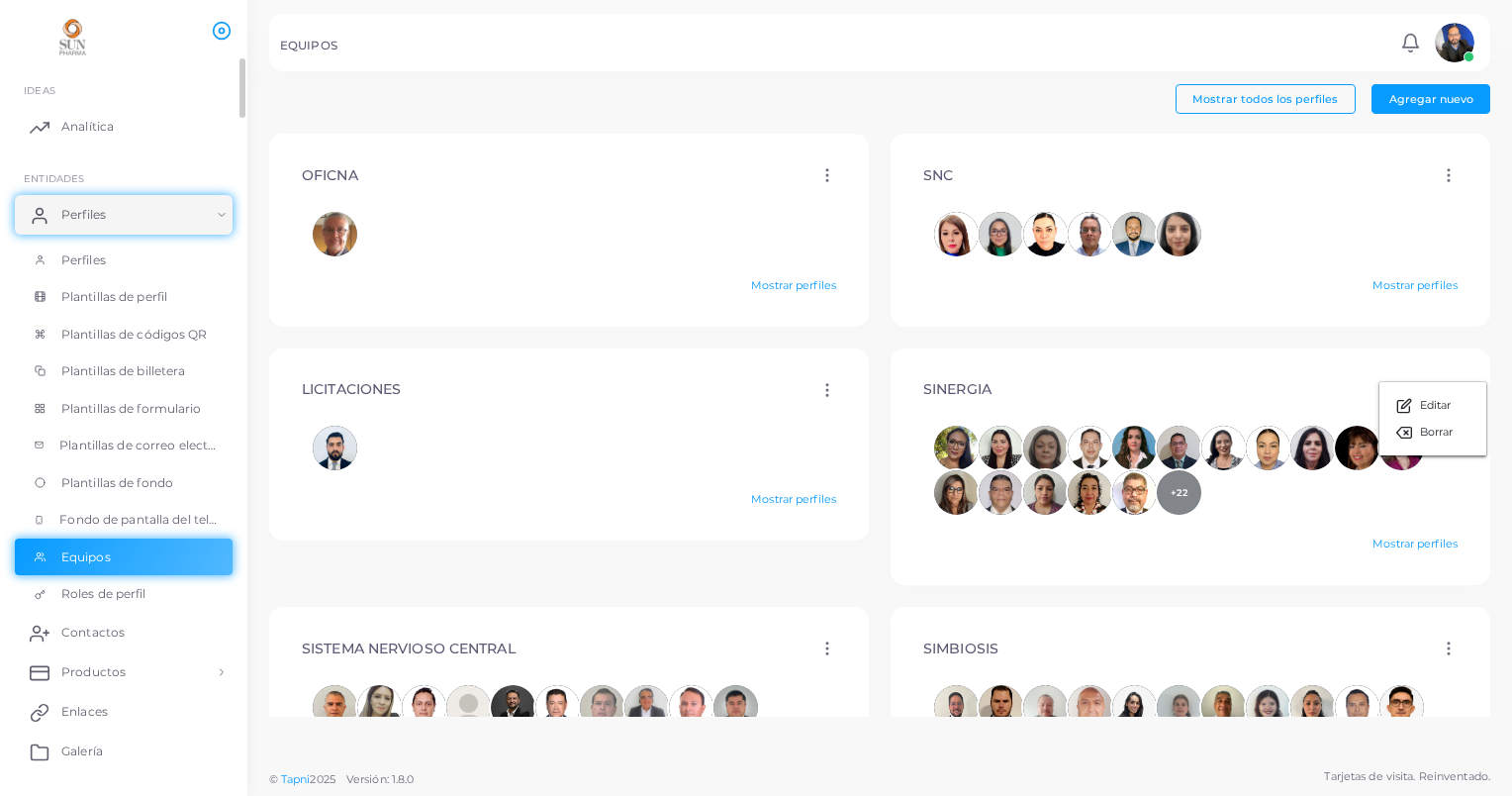 scroll, scrollTop: 0, scrollLeft: 0, axis: both 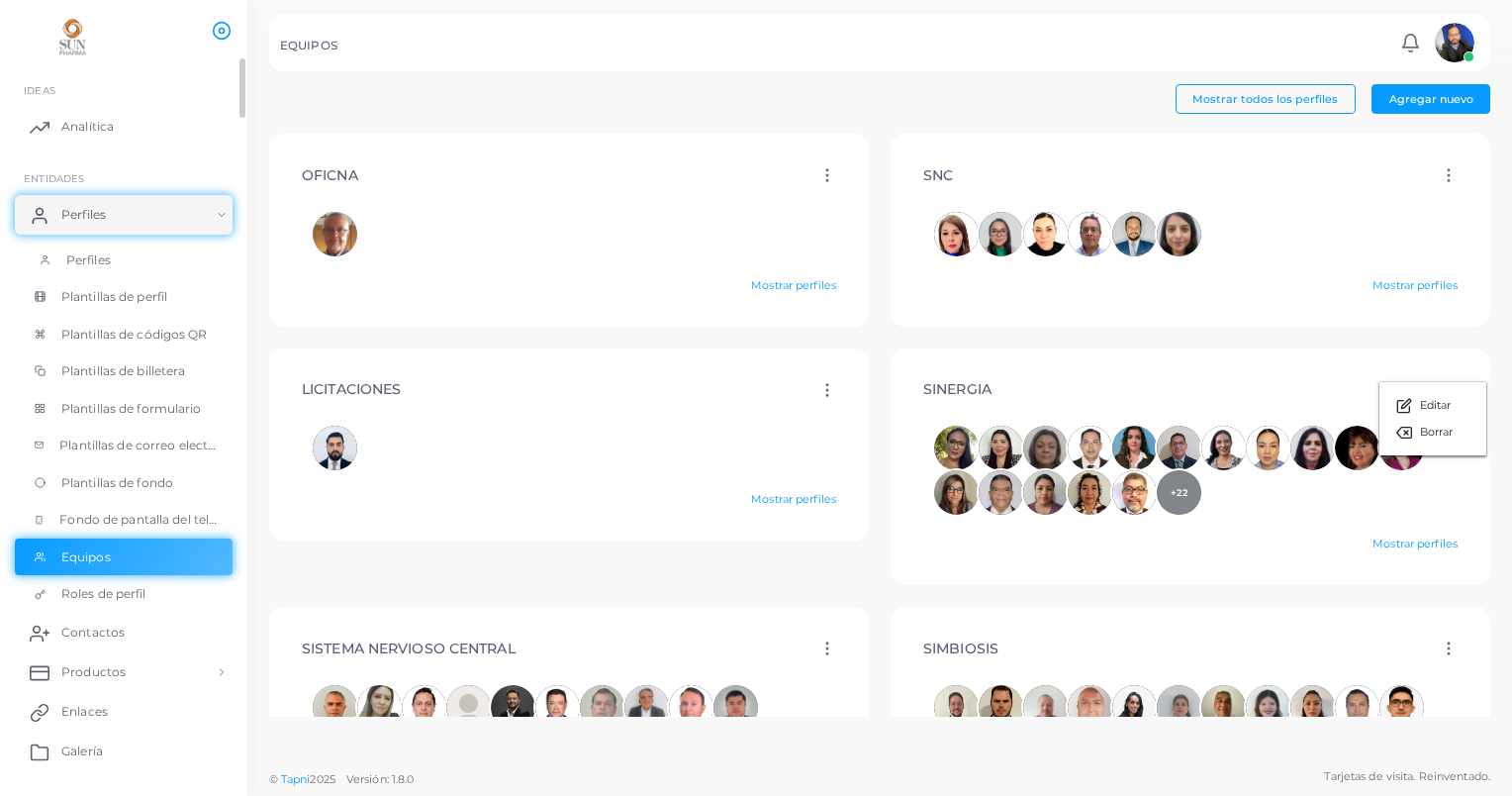 click on "Perfiles" at bounding box center [124, 260] 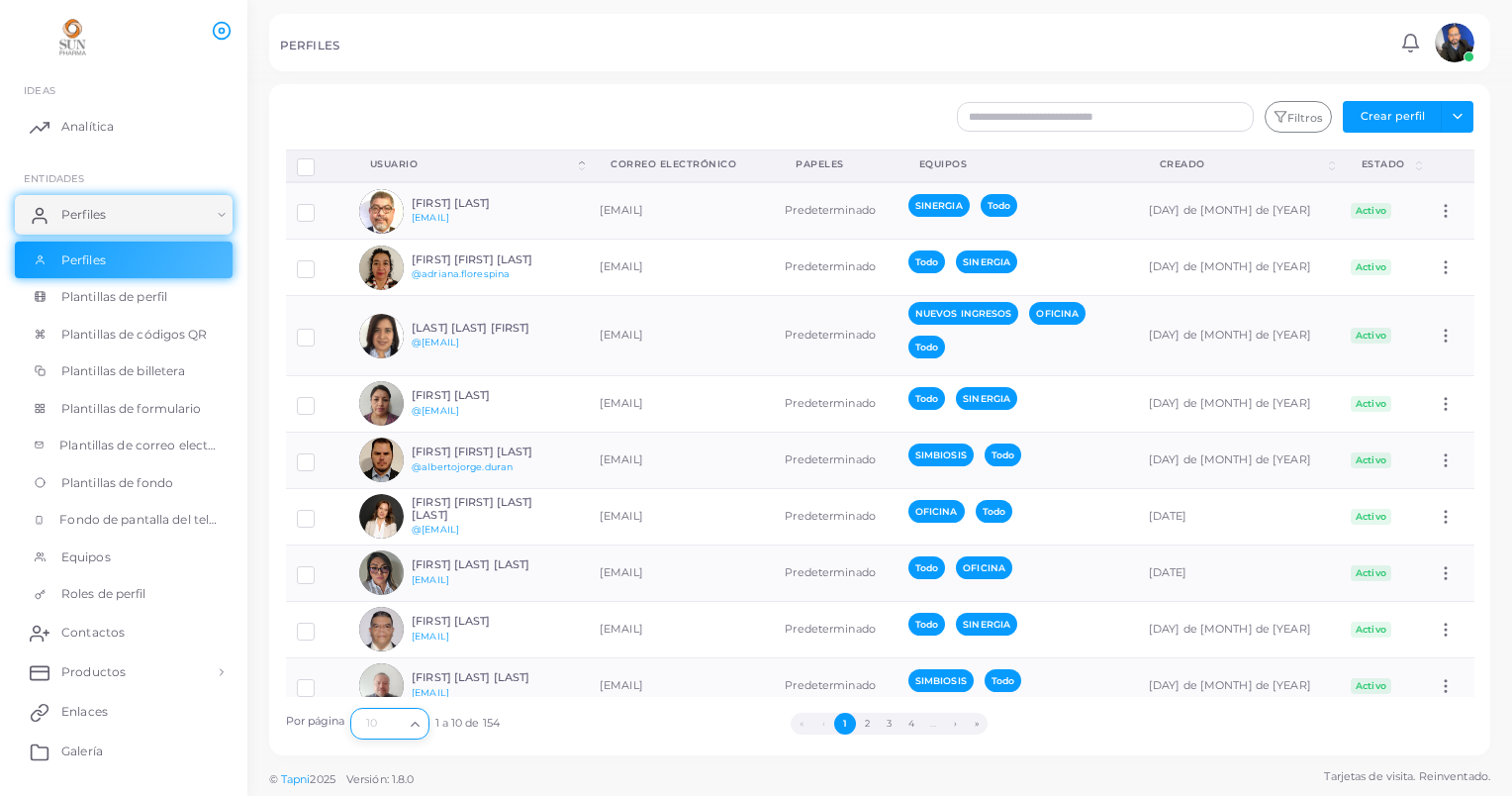 click 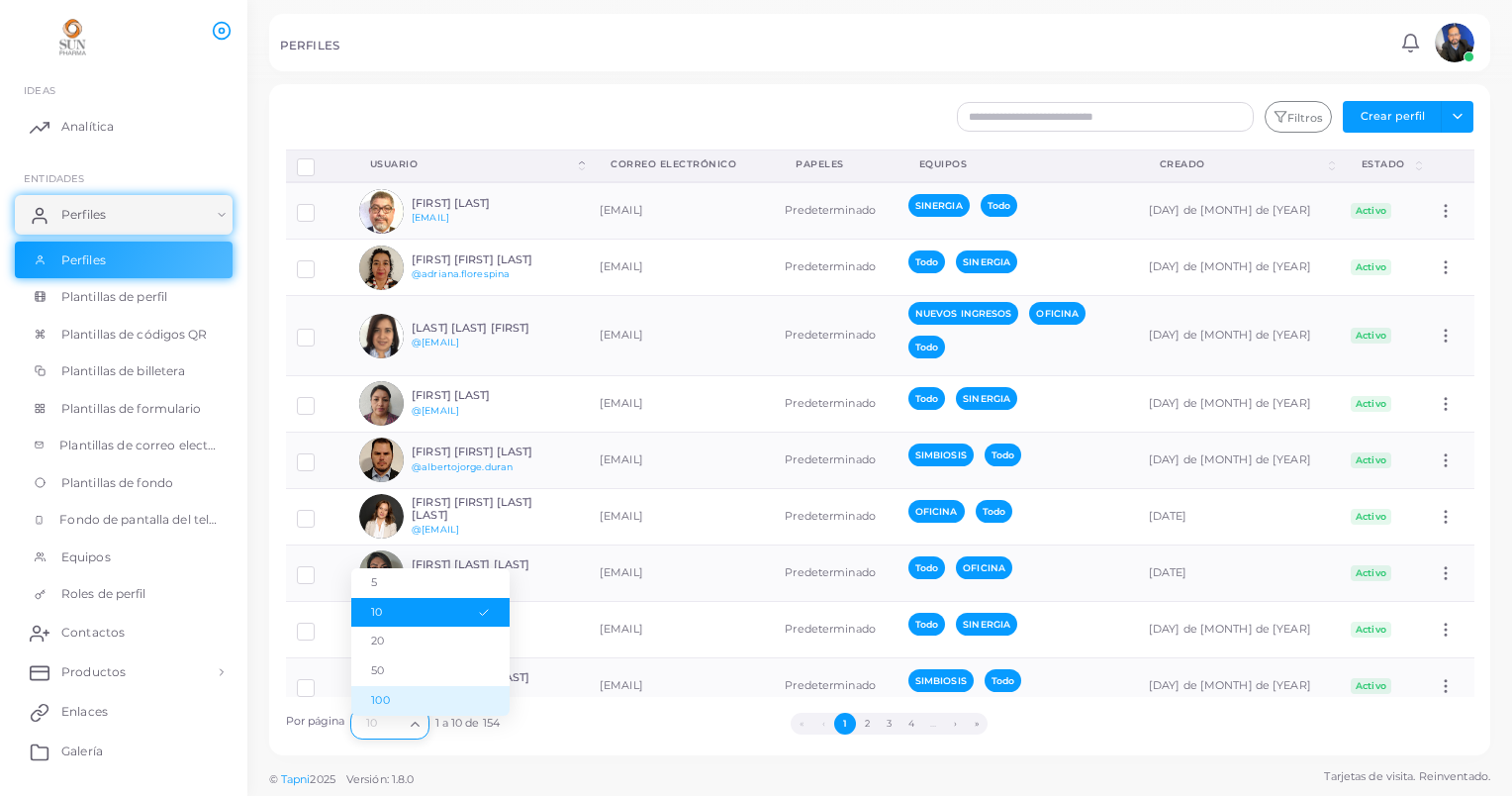 click on "100" at bounding box center (430, 701) 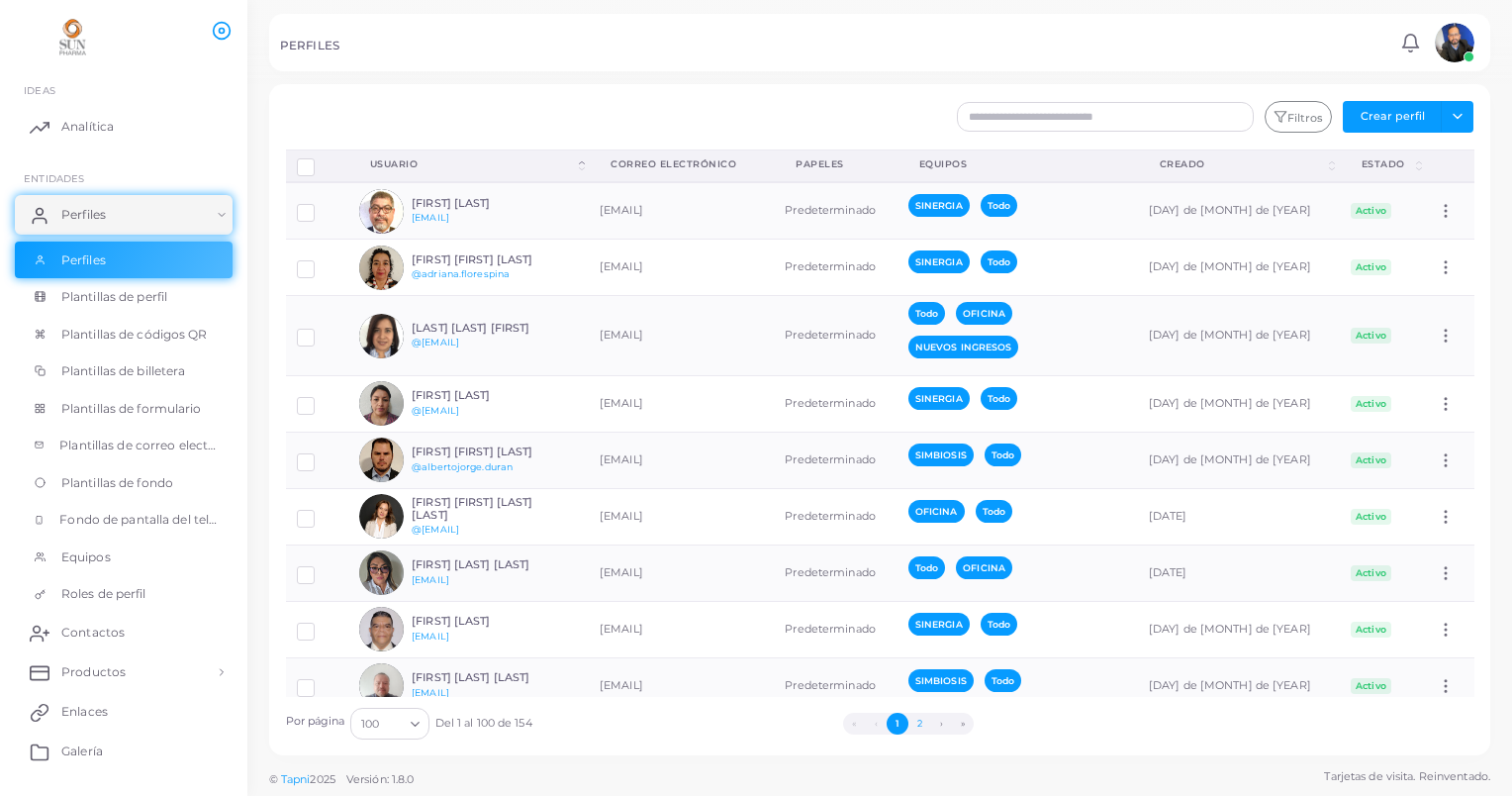 click on "2" at bounding box center (919, 724) 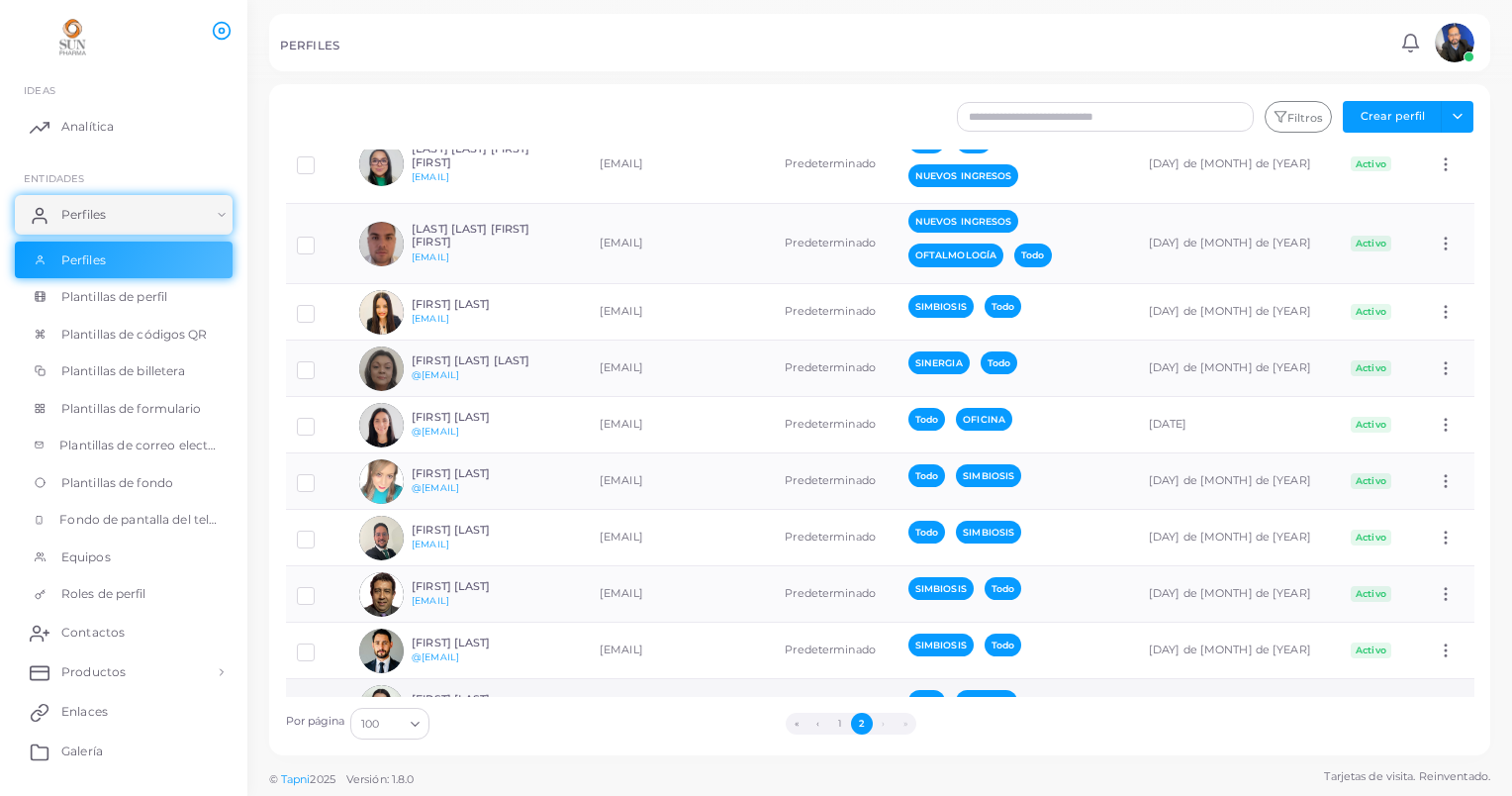 scroll, scrollTop: 2768, scrollLeft: 0, axis: vertical 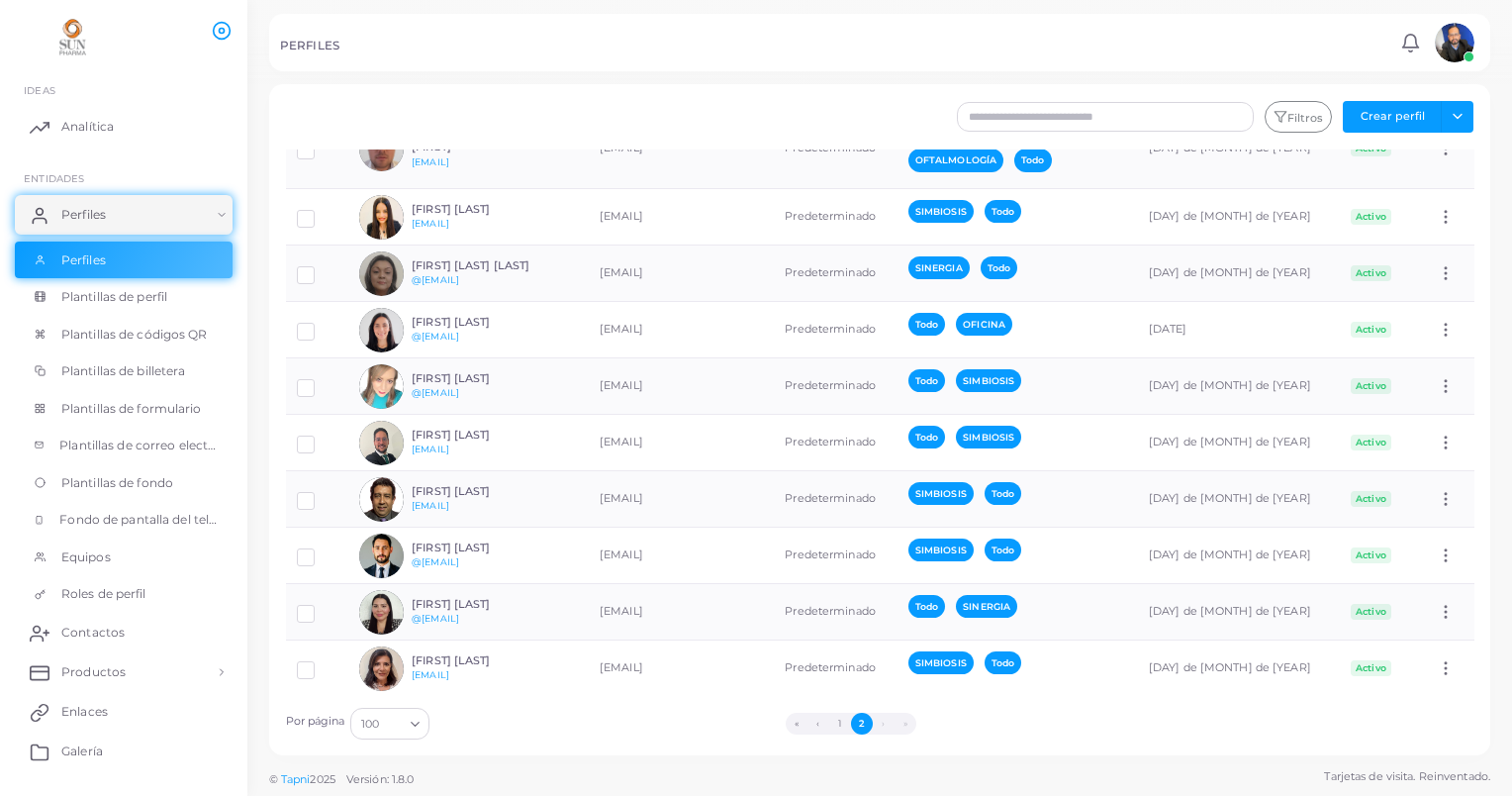 click on "›" at bounding box center (884, 724) 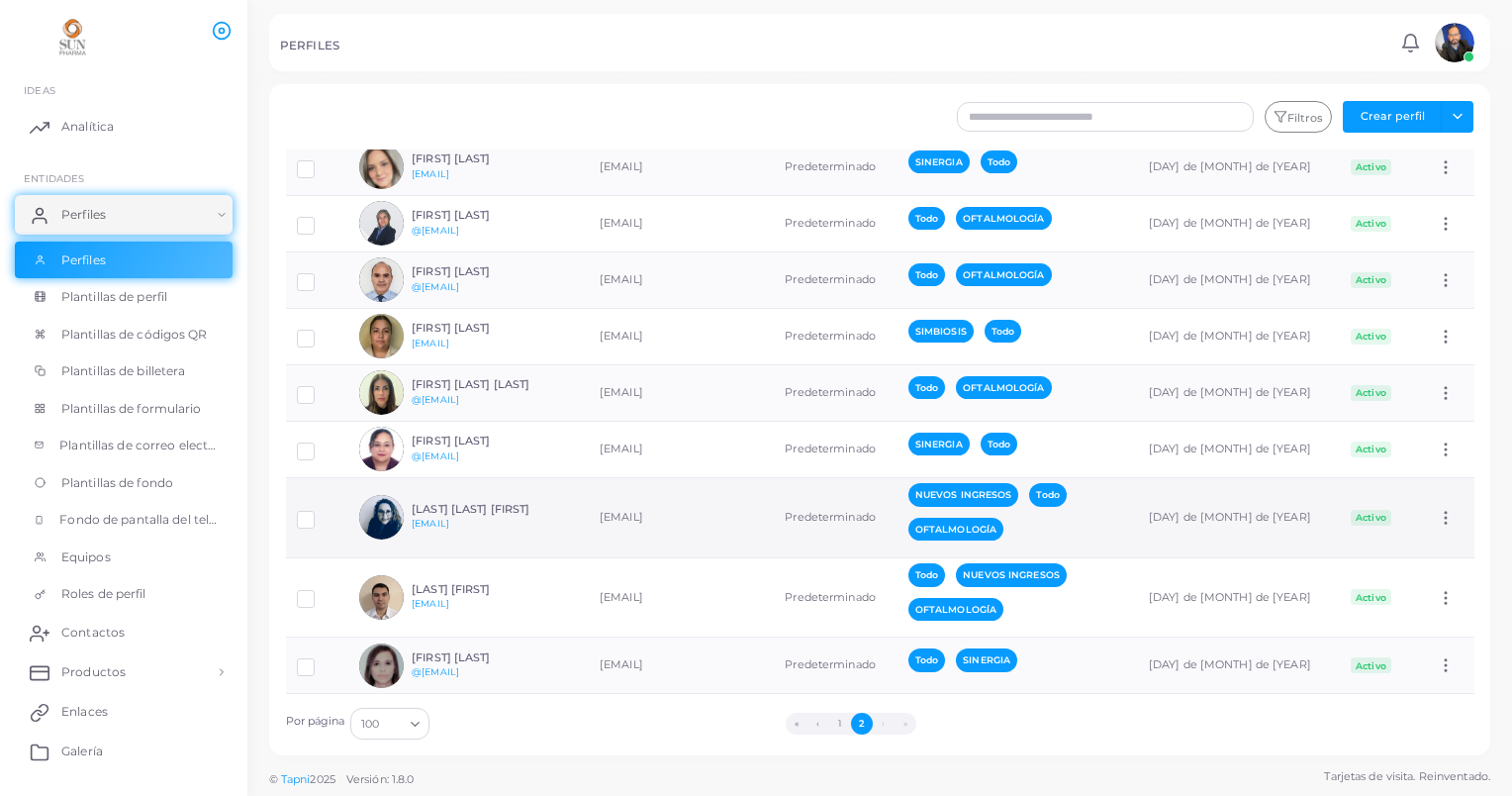 scroll, scrollTop: 0, scrollLeft: 0, axis: both 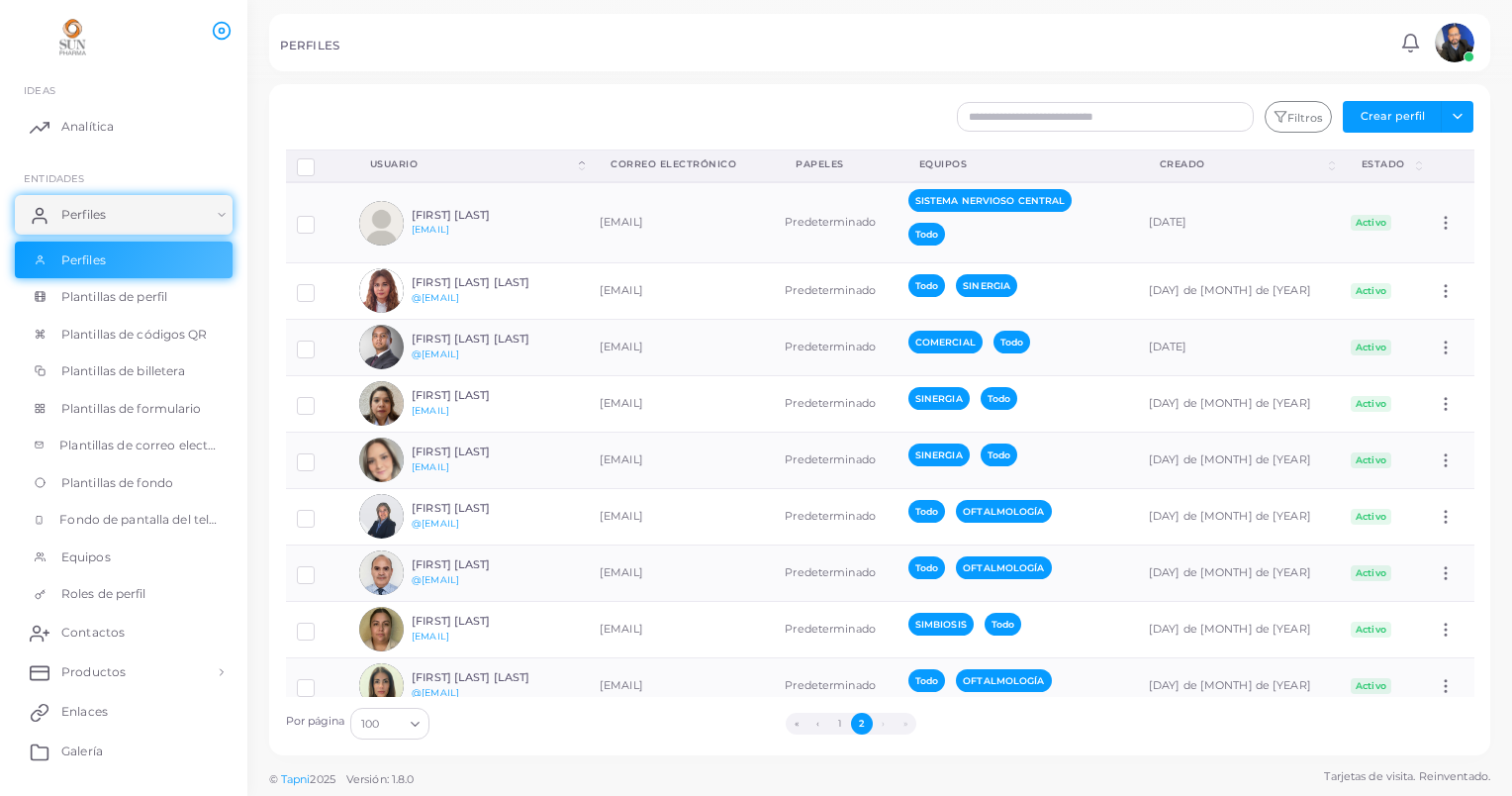 click on "Tarjetas de visita. Reinventado." at bounding box center (1407, 776) 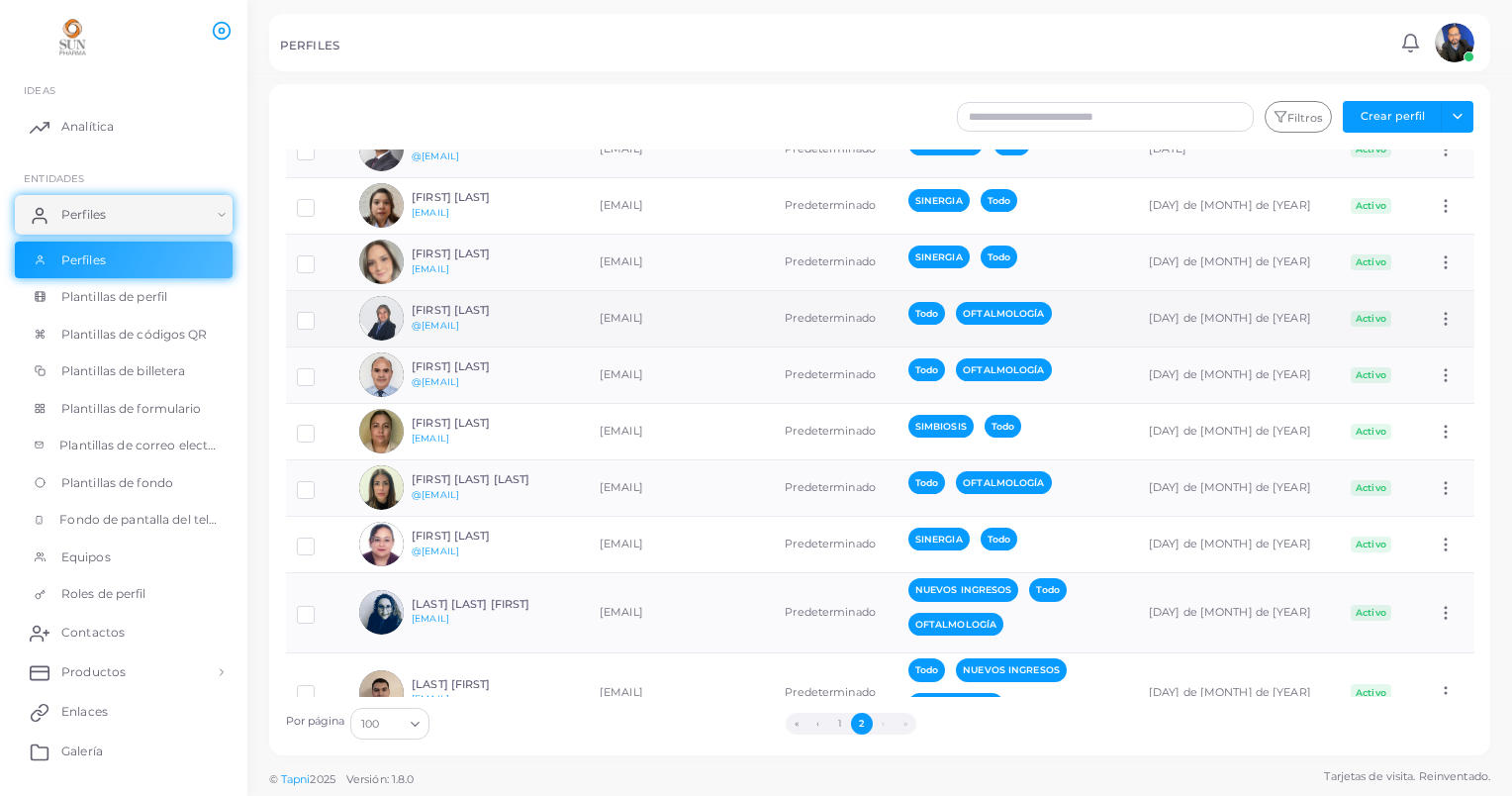 scroll, scrollTop: 0, scrollLeft: 0, axis: both 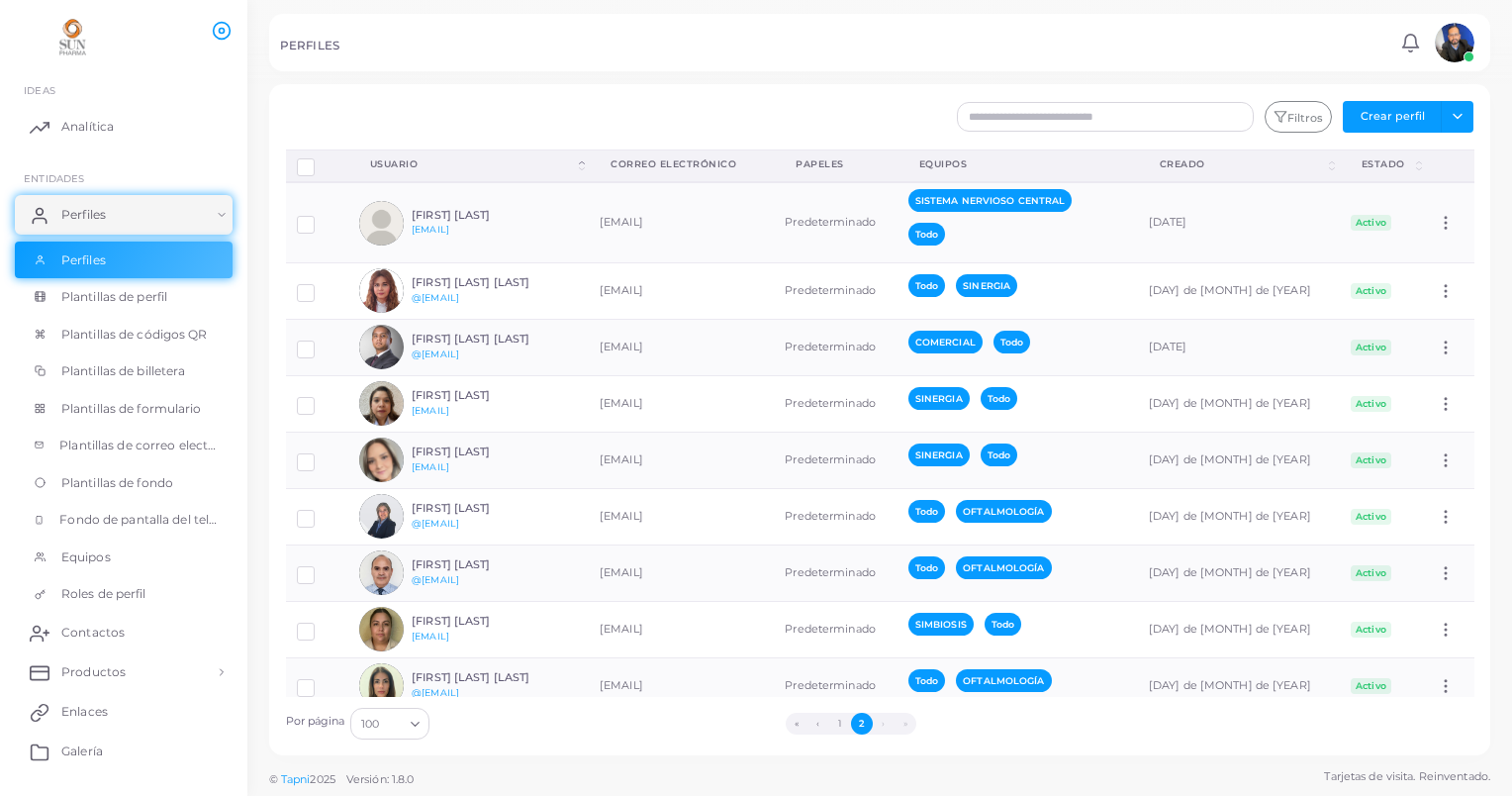 click at bounding box center [321, 159] 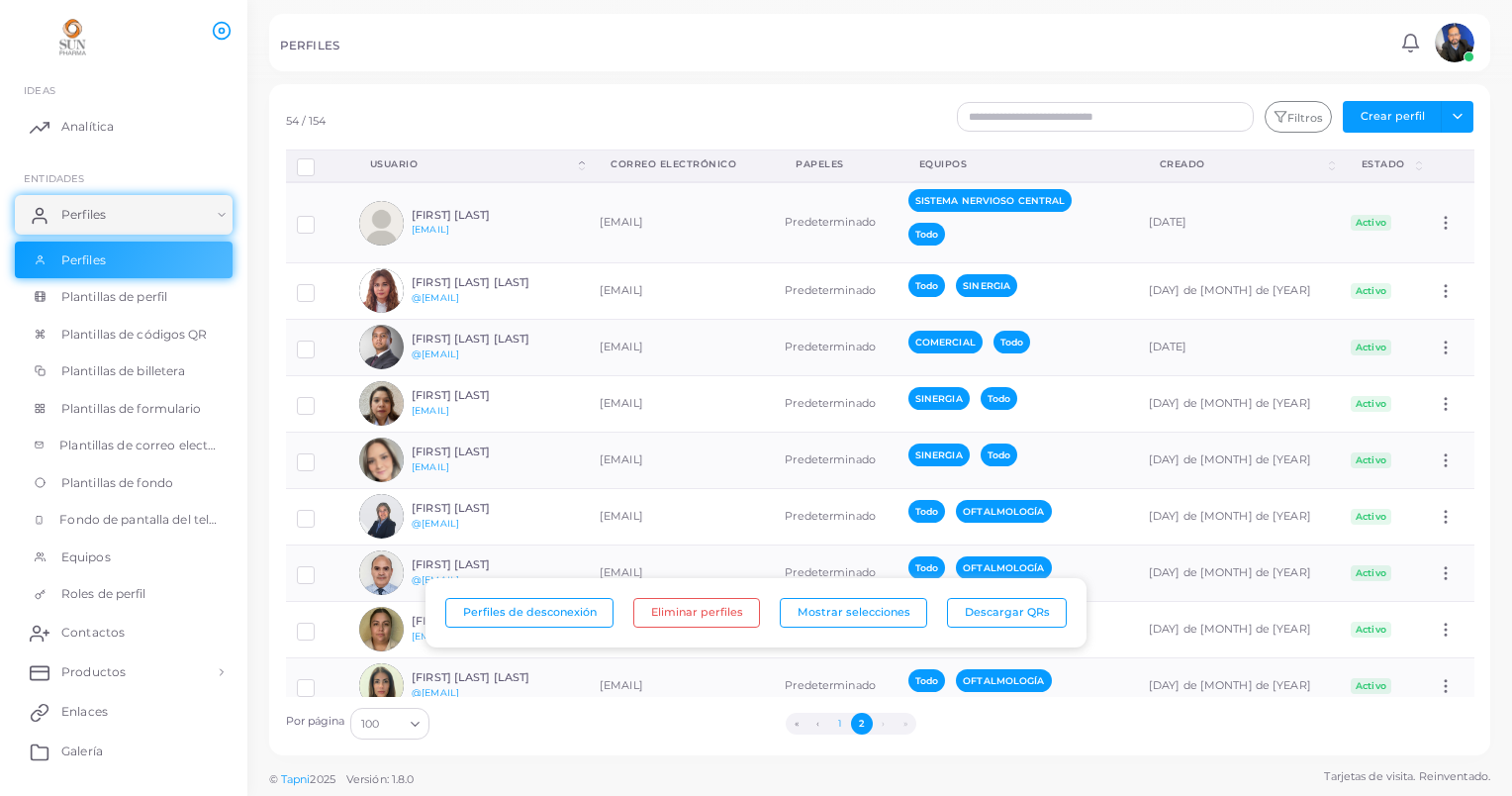 click on "1" at bounding box center [840, 724] 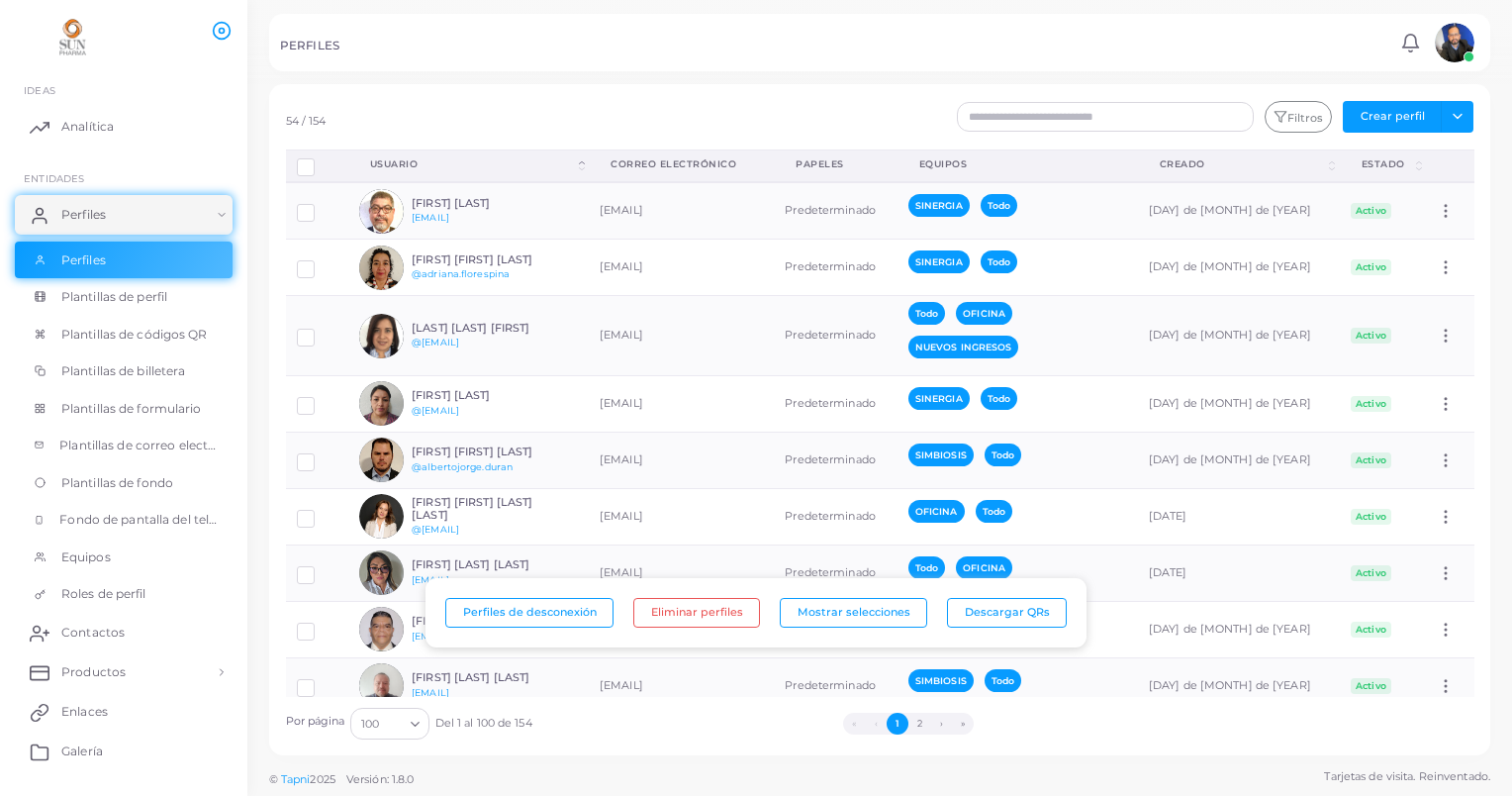 click at bounding box center [321, 159] 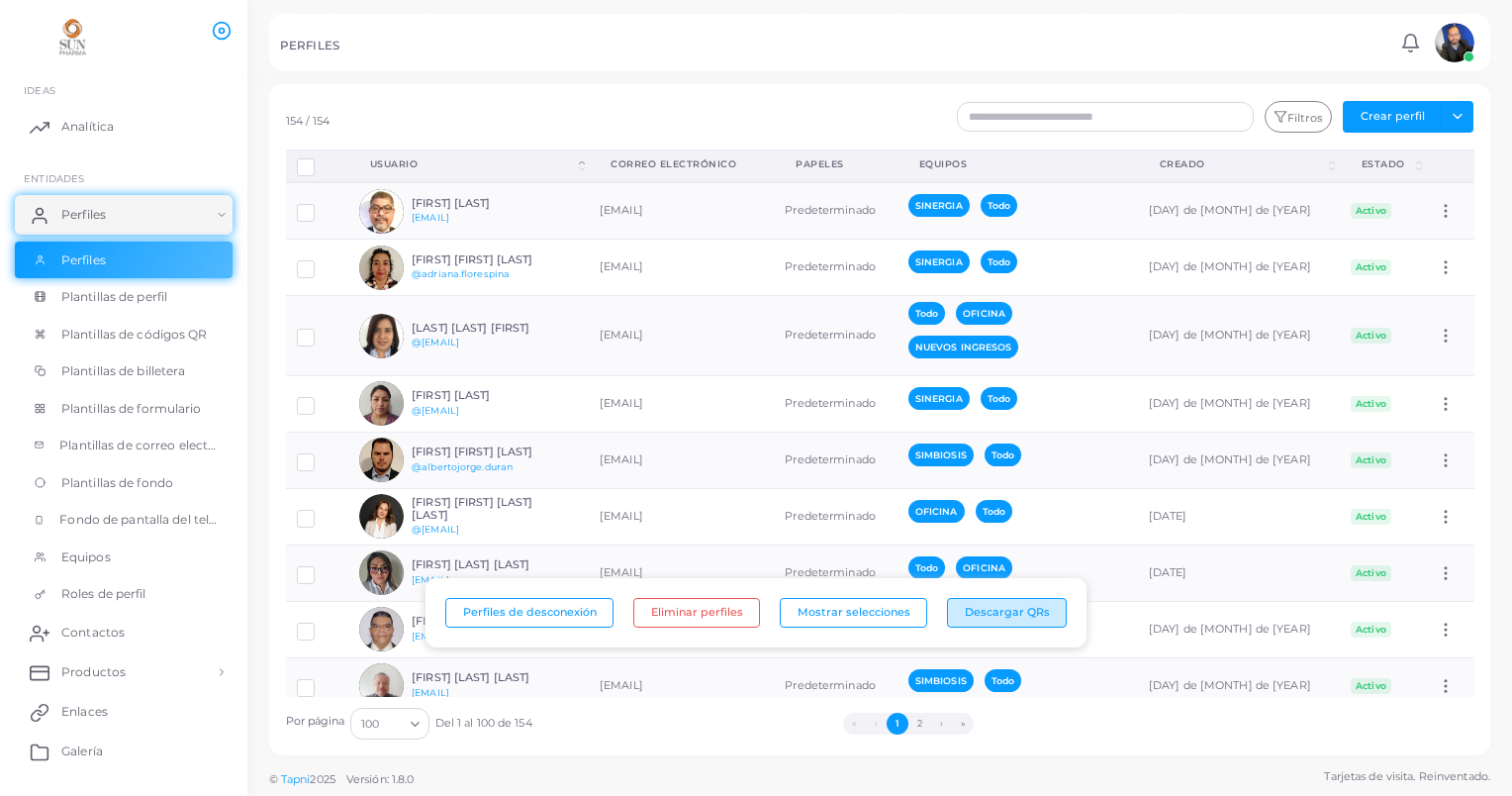 click on "Descargar QRs" at bounding box center (1006, 613) 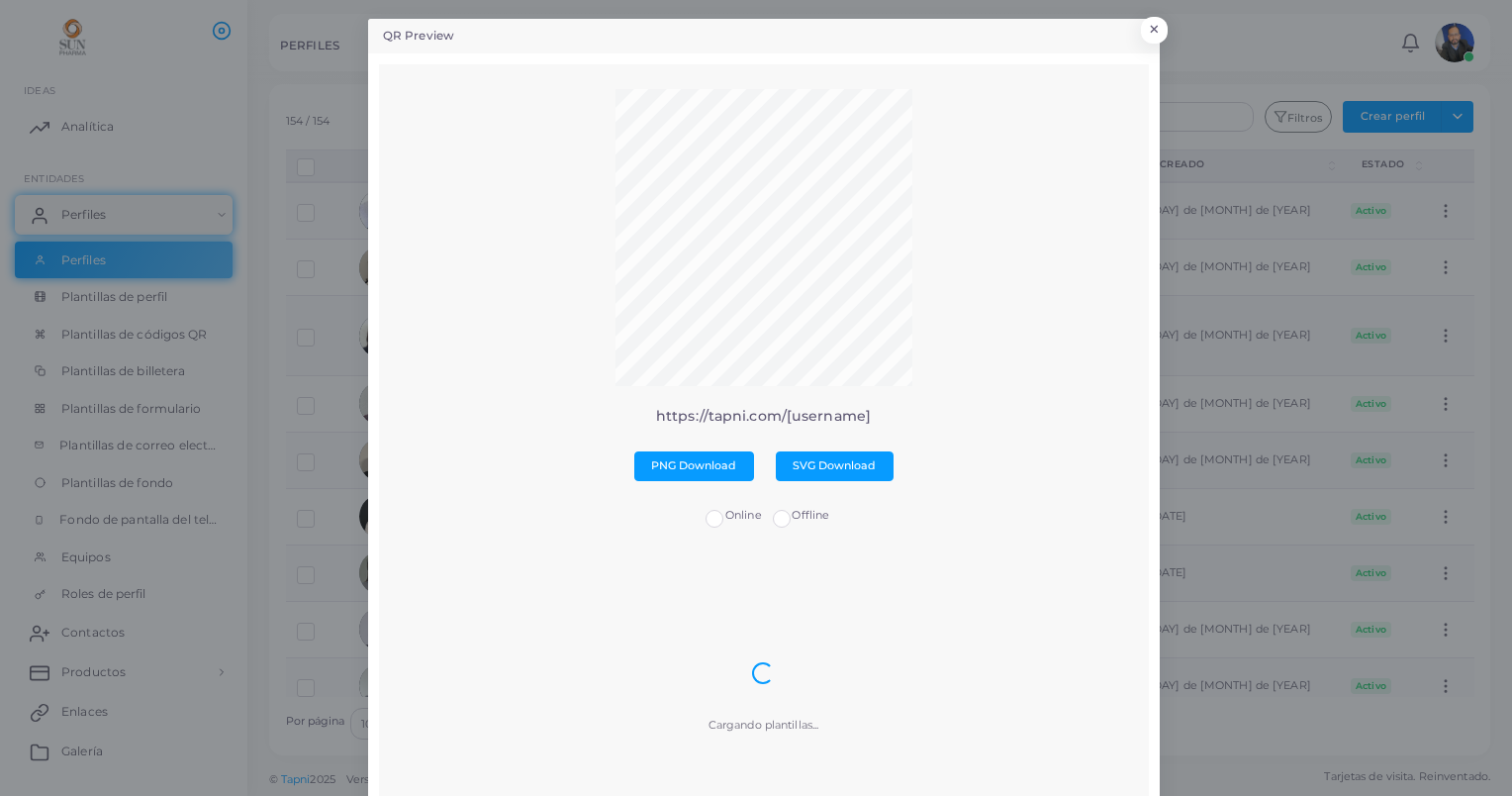 scroll, scrollTop: 0, scrollLeft: 0, axis: both 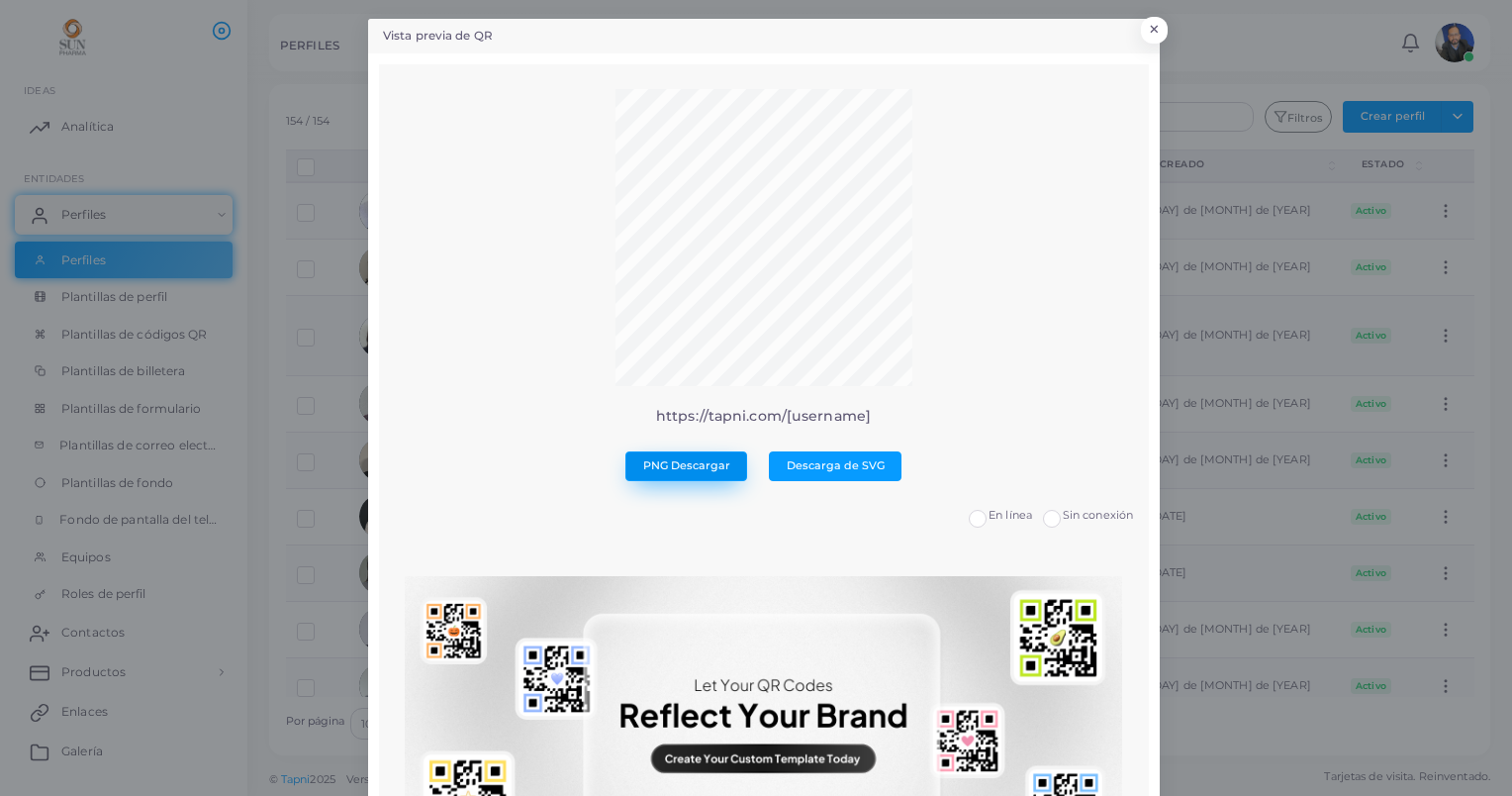 click on "PNG Descargar" at bounding box center (687, 465) 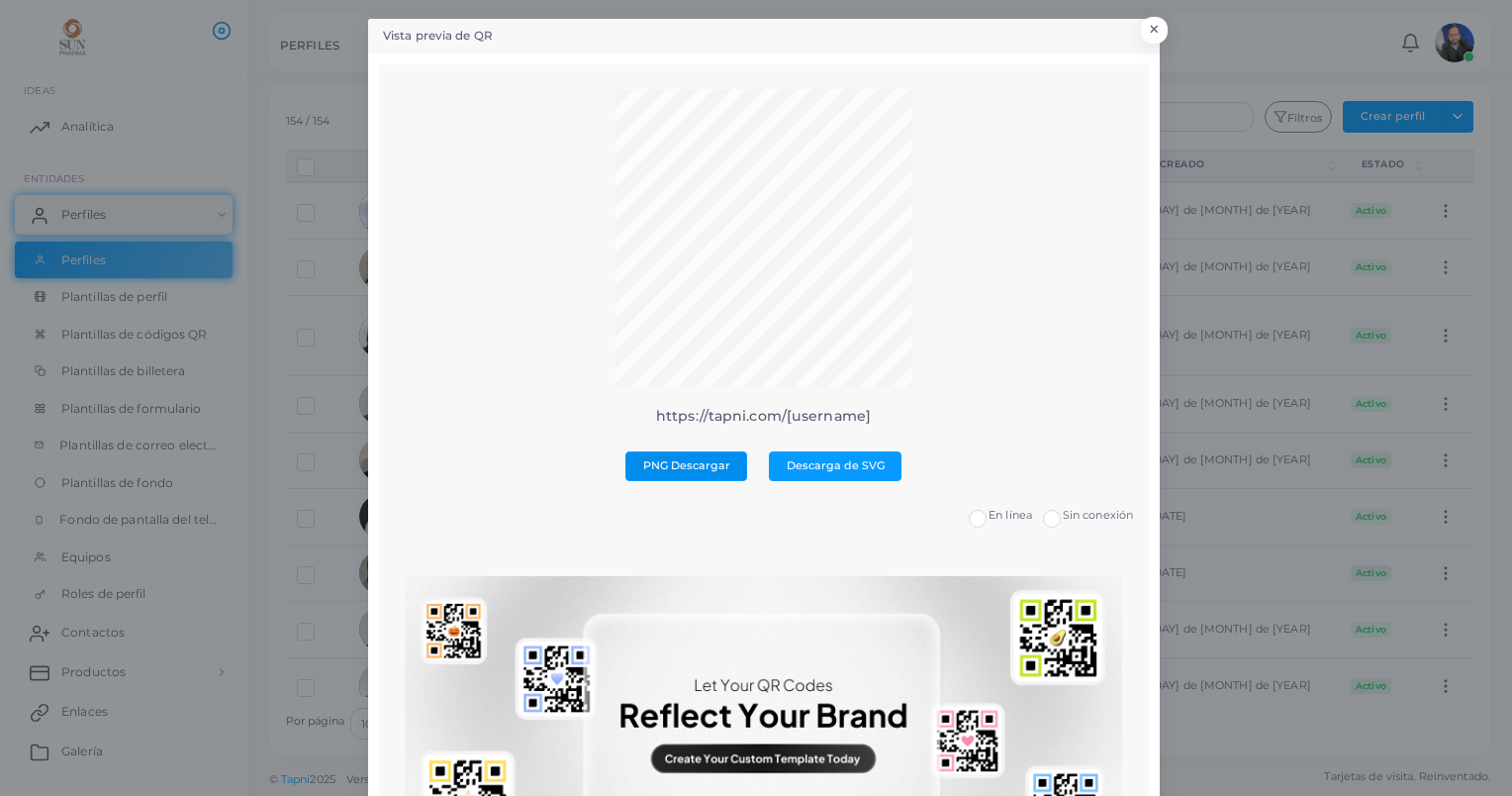 scroll, scrollTop: 198, scrollLeft: 0, axis: vertical 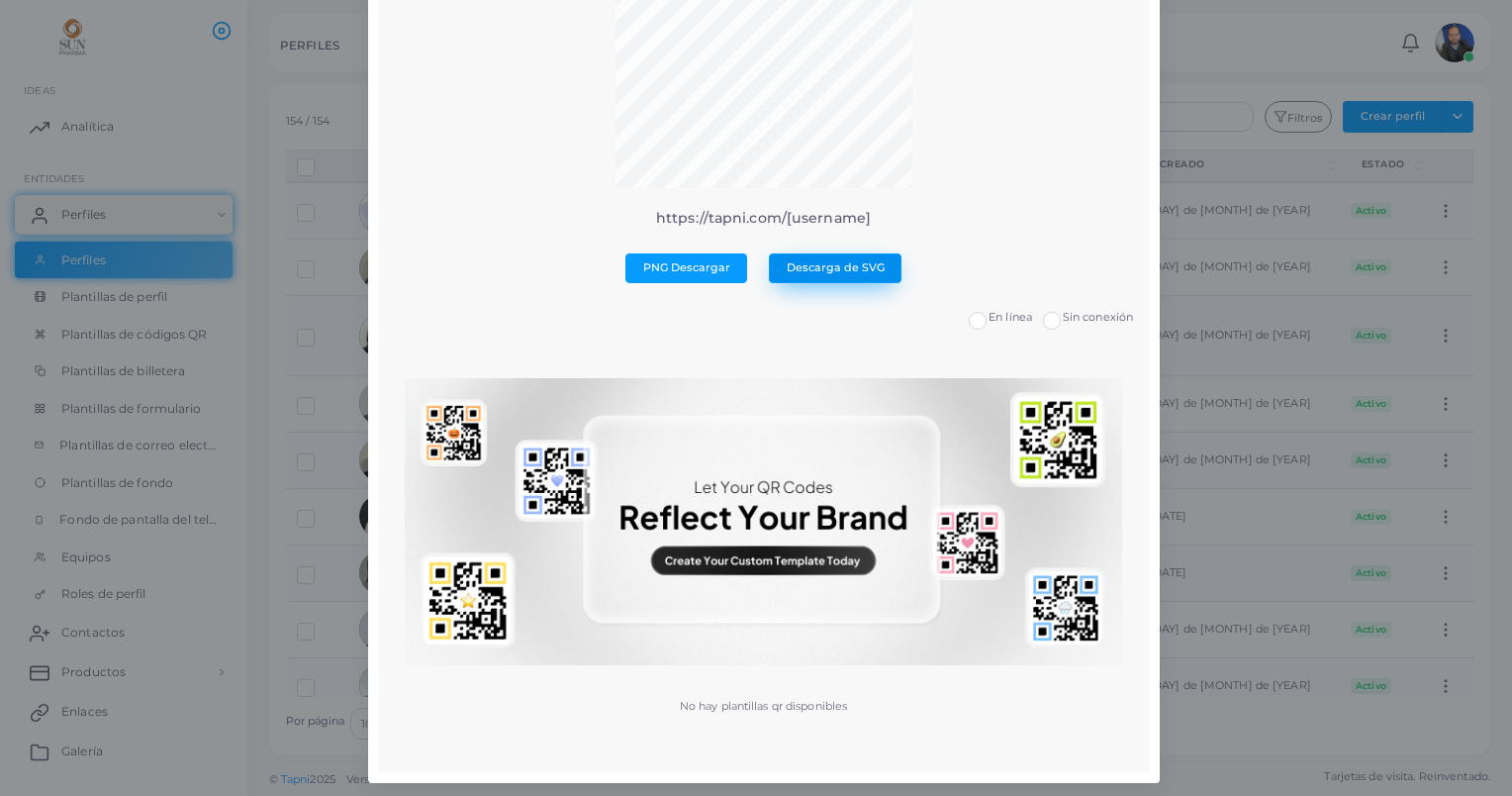 click on "Descarga de SVG" at bounding box center [835, 267] 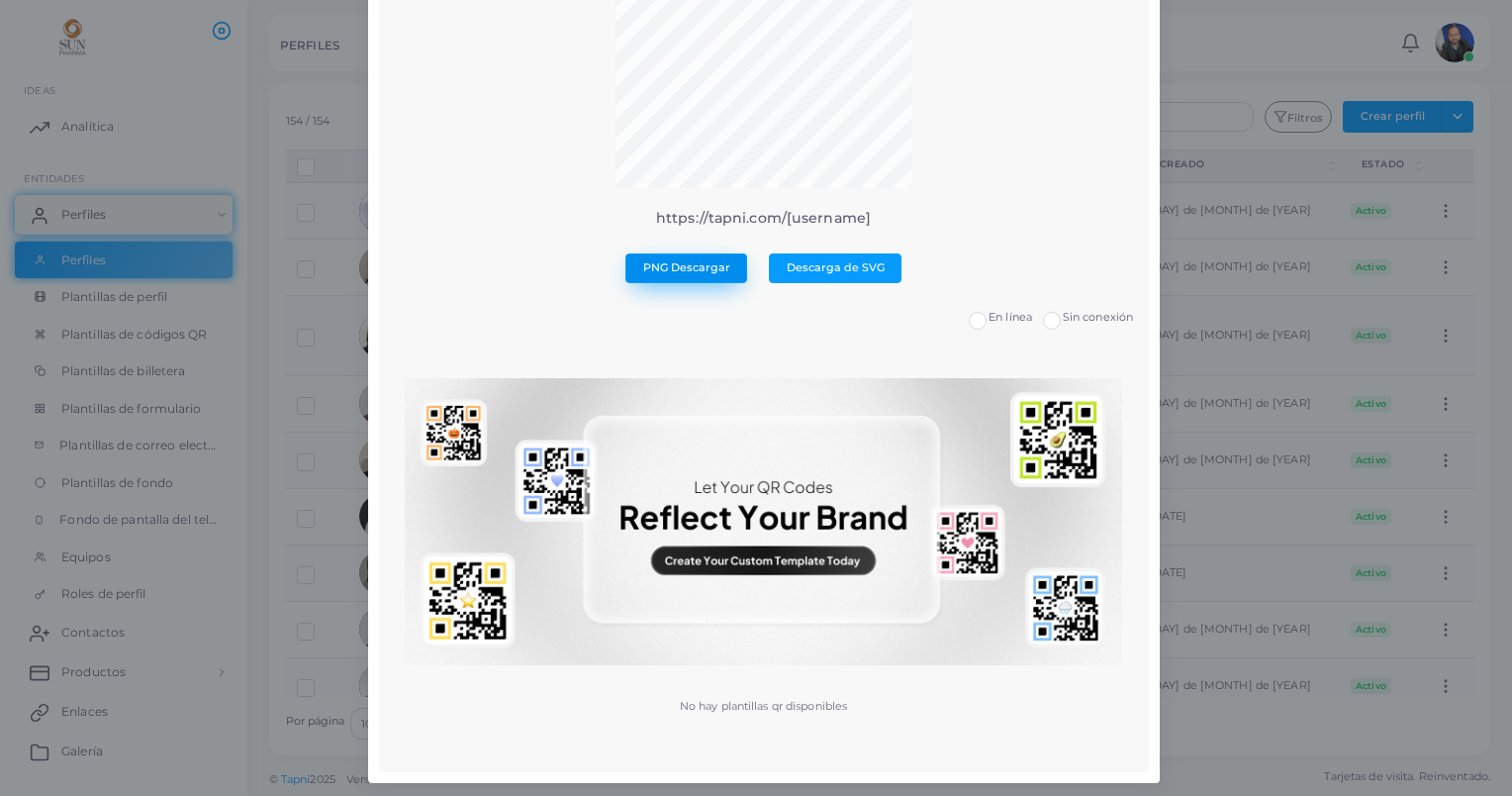 click on "PNG Descargar" at bounding box center [687, 267] 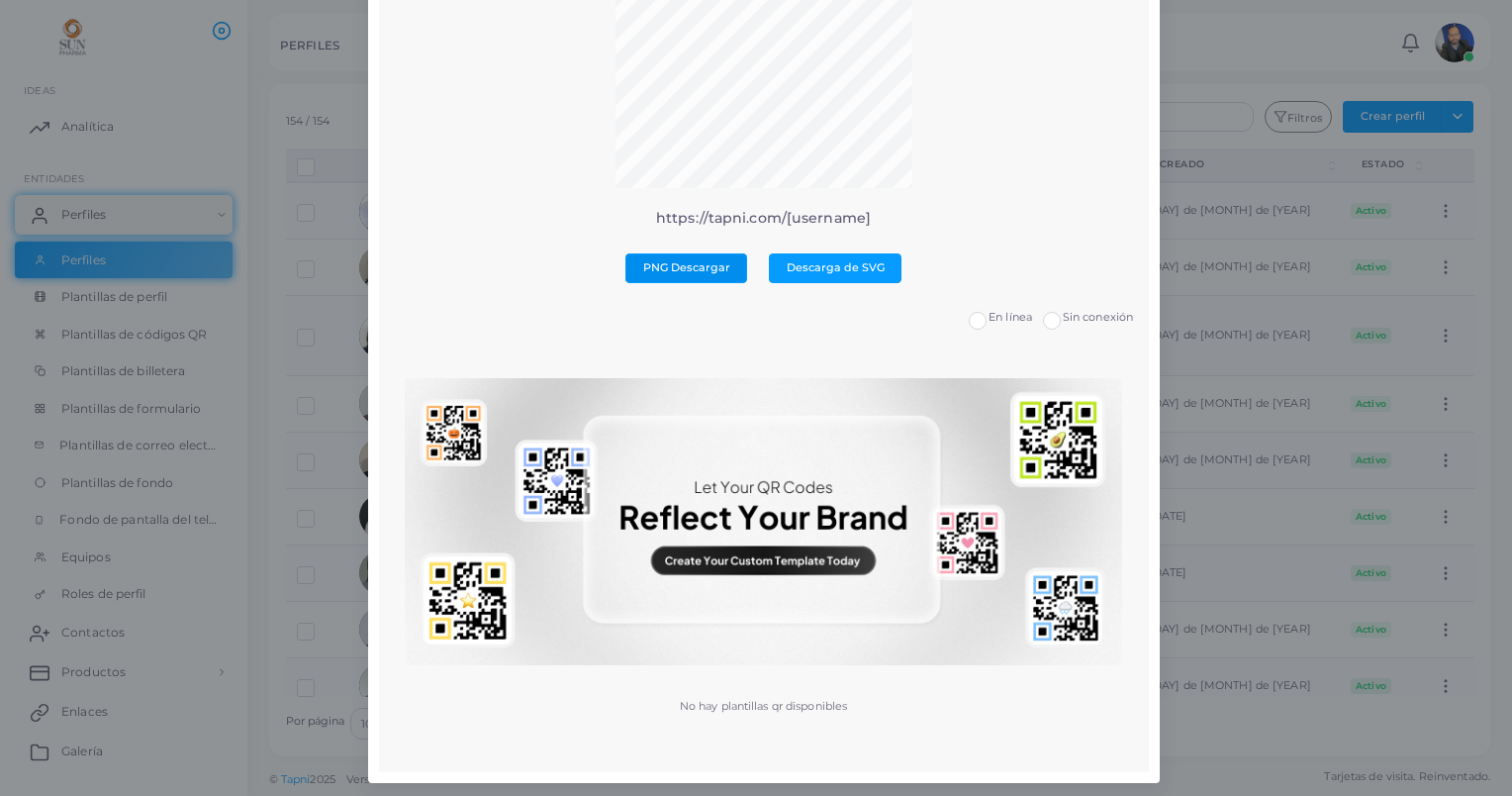 type 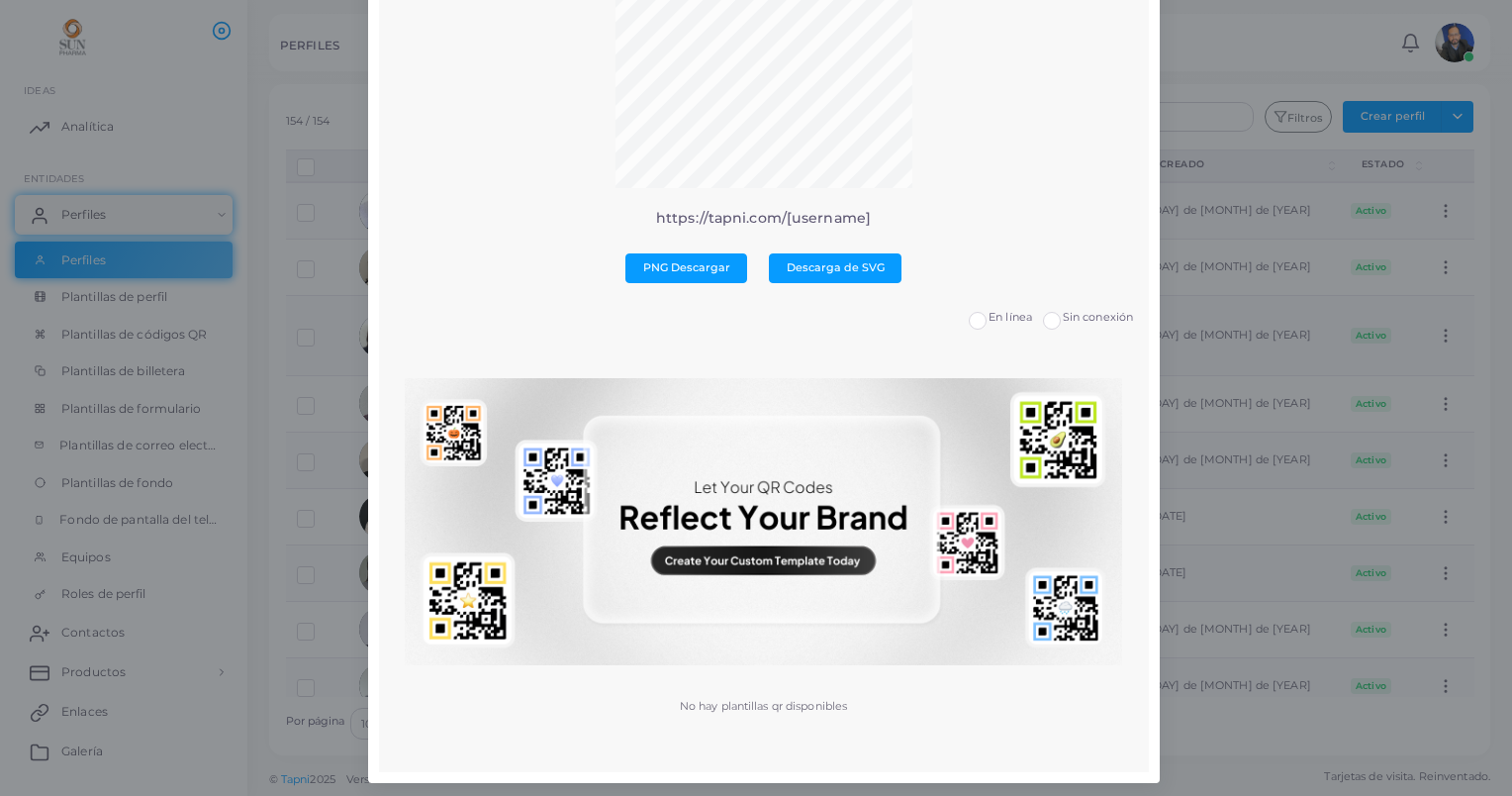 click on "Vista previa de QR × https://tapni.com/[username] PNG Descargar Descarga de SVG En línea Sin conexión No hay plantillas qr disponibles" at bounding box center [756, 398] 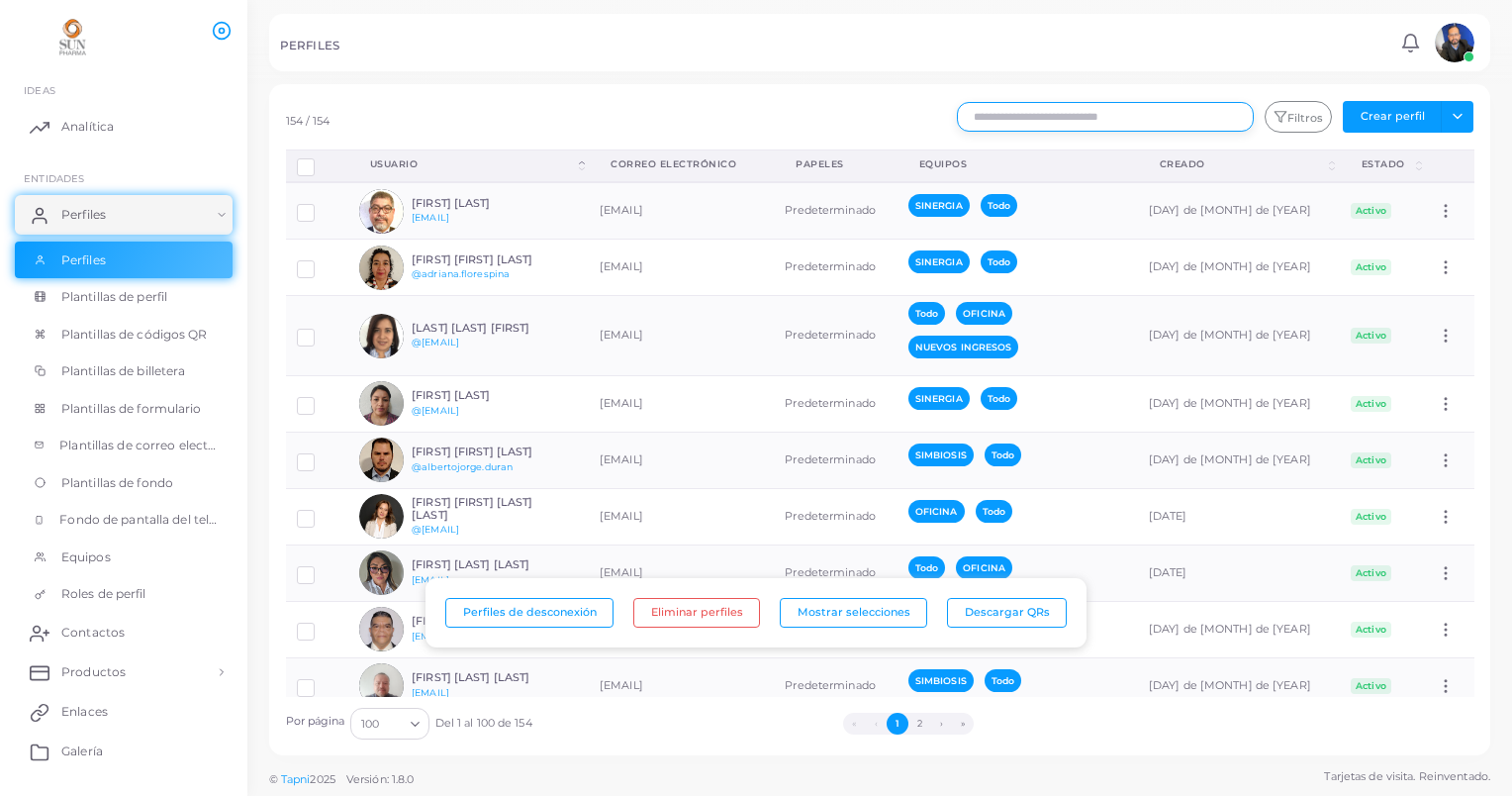 click at bounding box center [1105, 117] 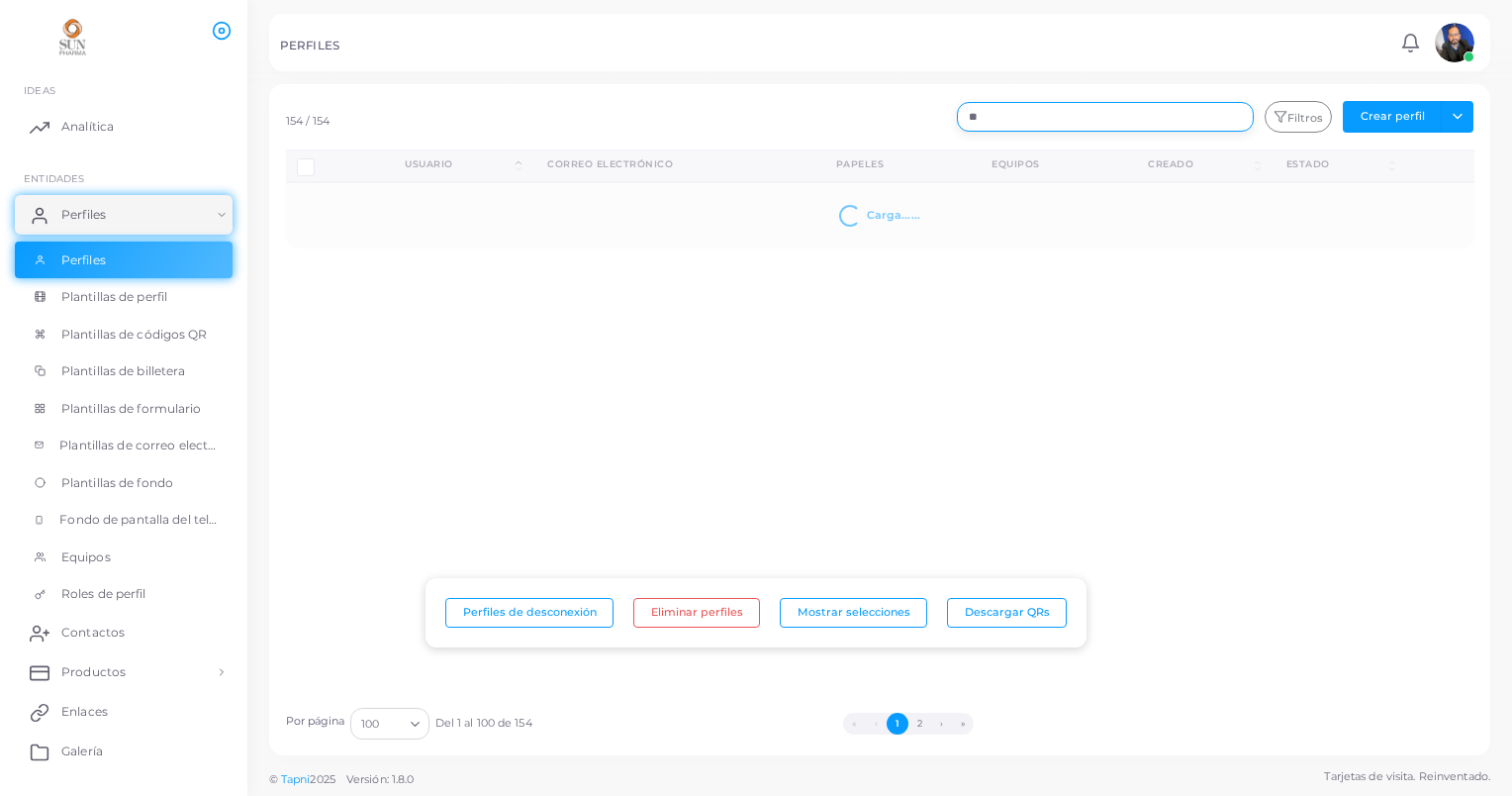 type on "*" 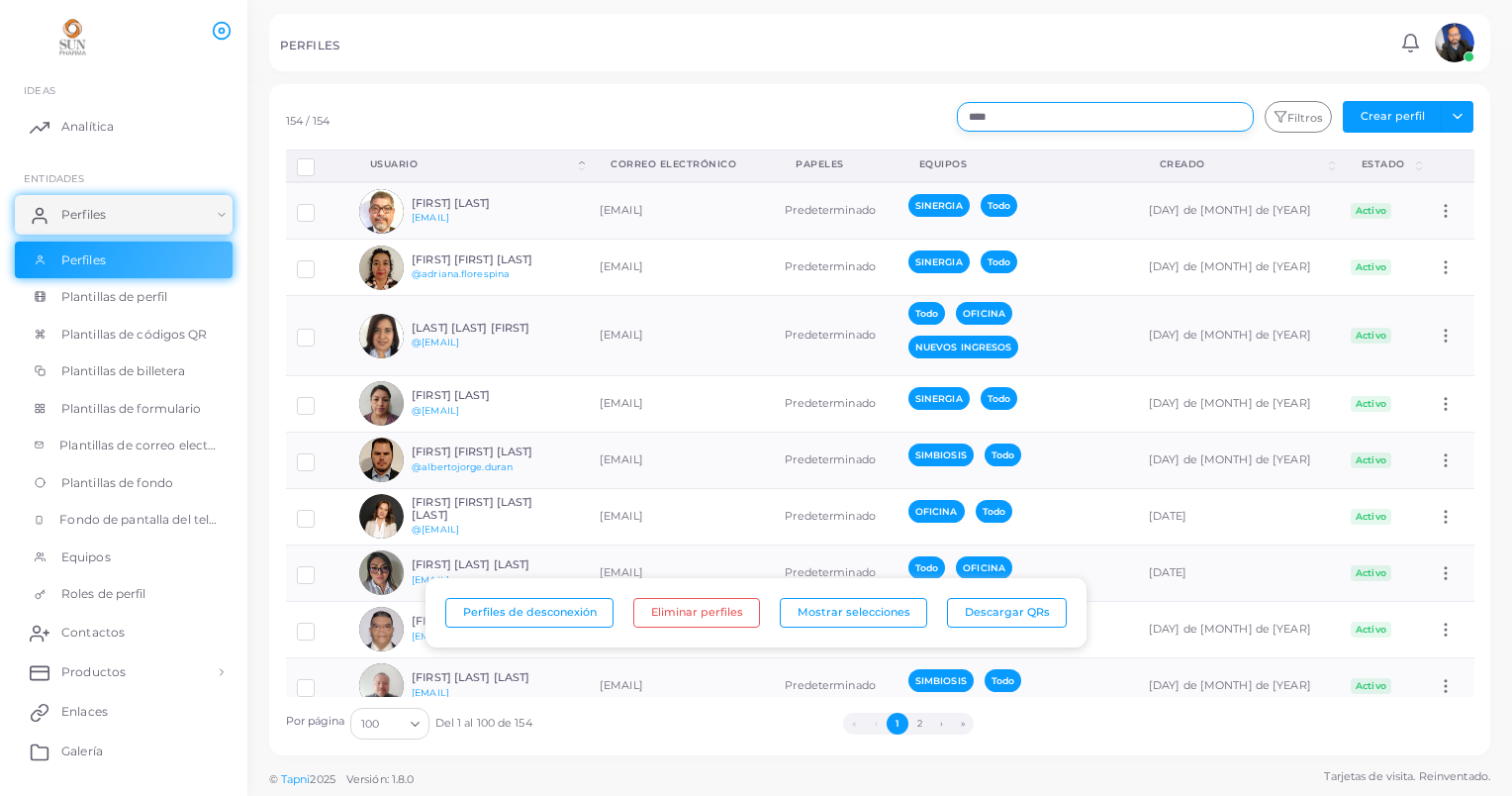 type on "*****" 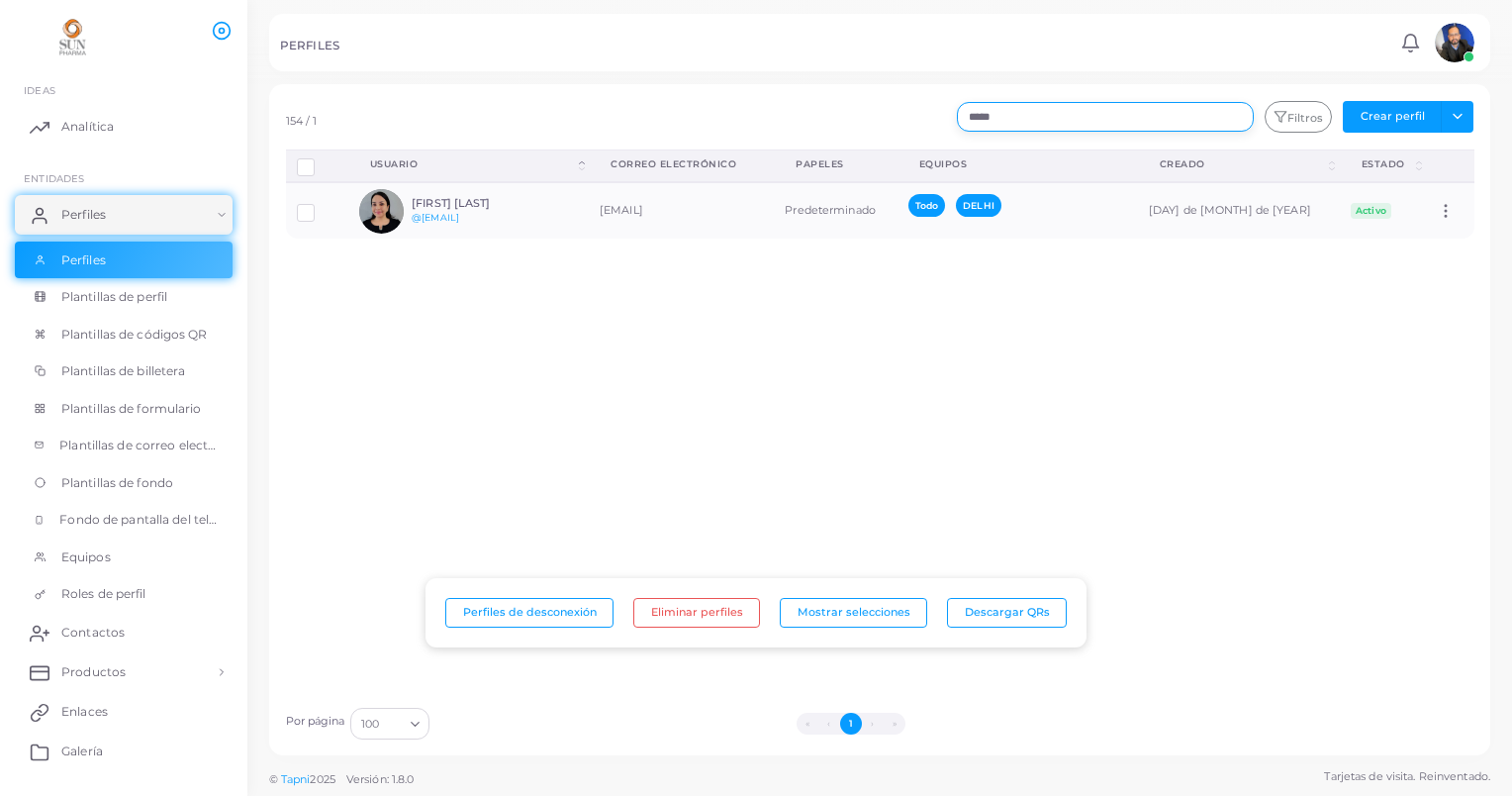 drag, startPoint x: 1022, startPoint y: 115, endPoint x: 934, endPoint y: 121, distance: 88.20431 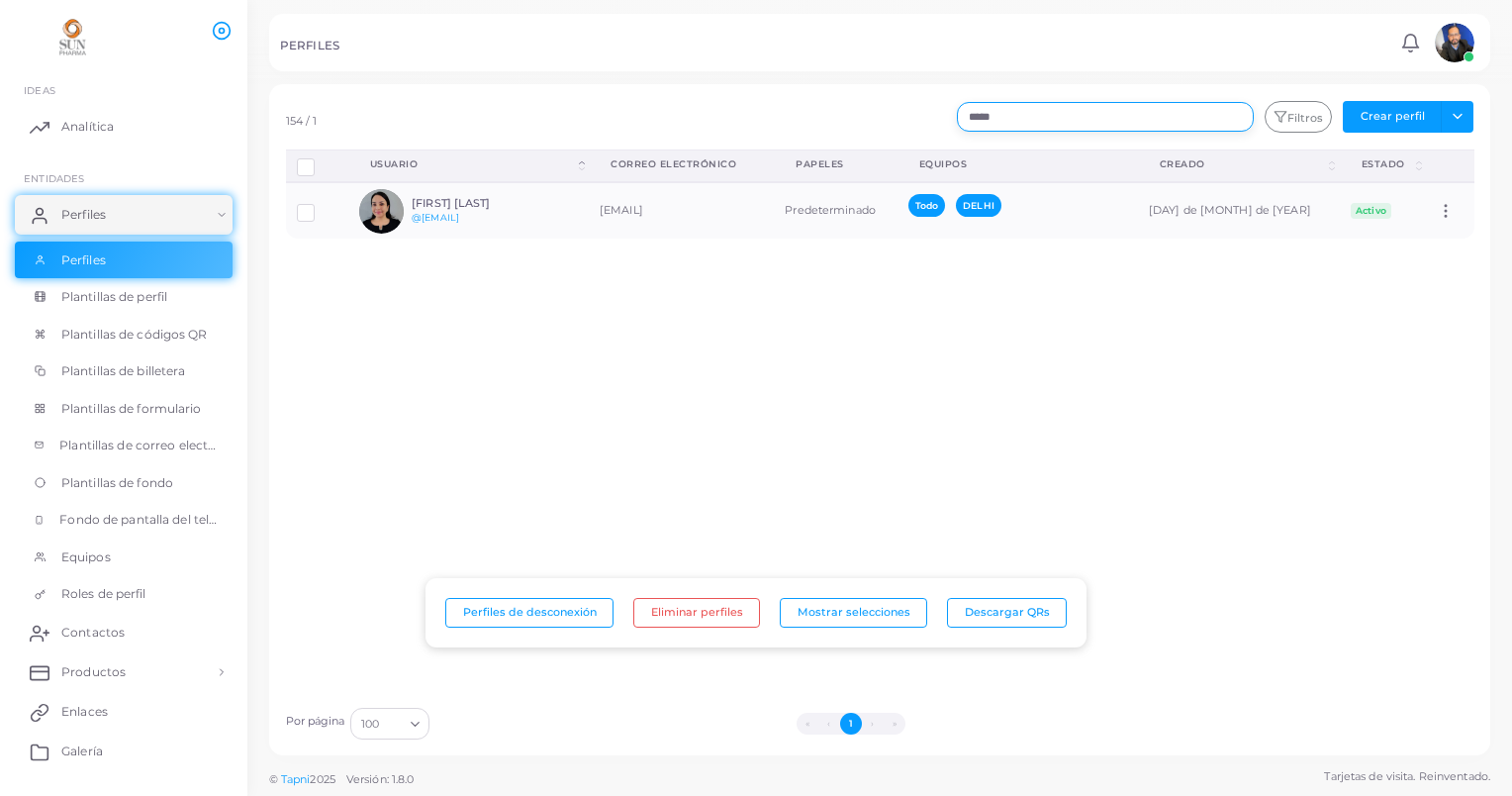 type 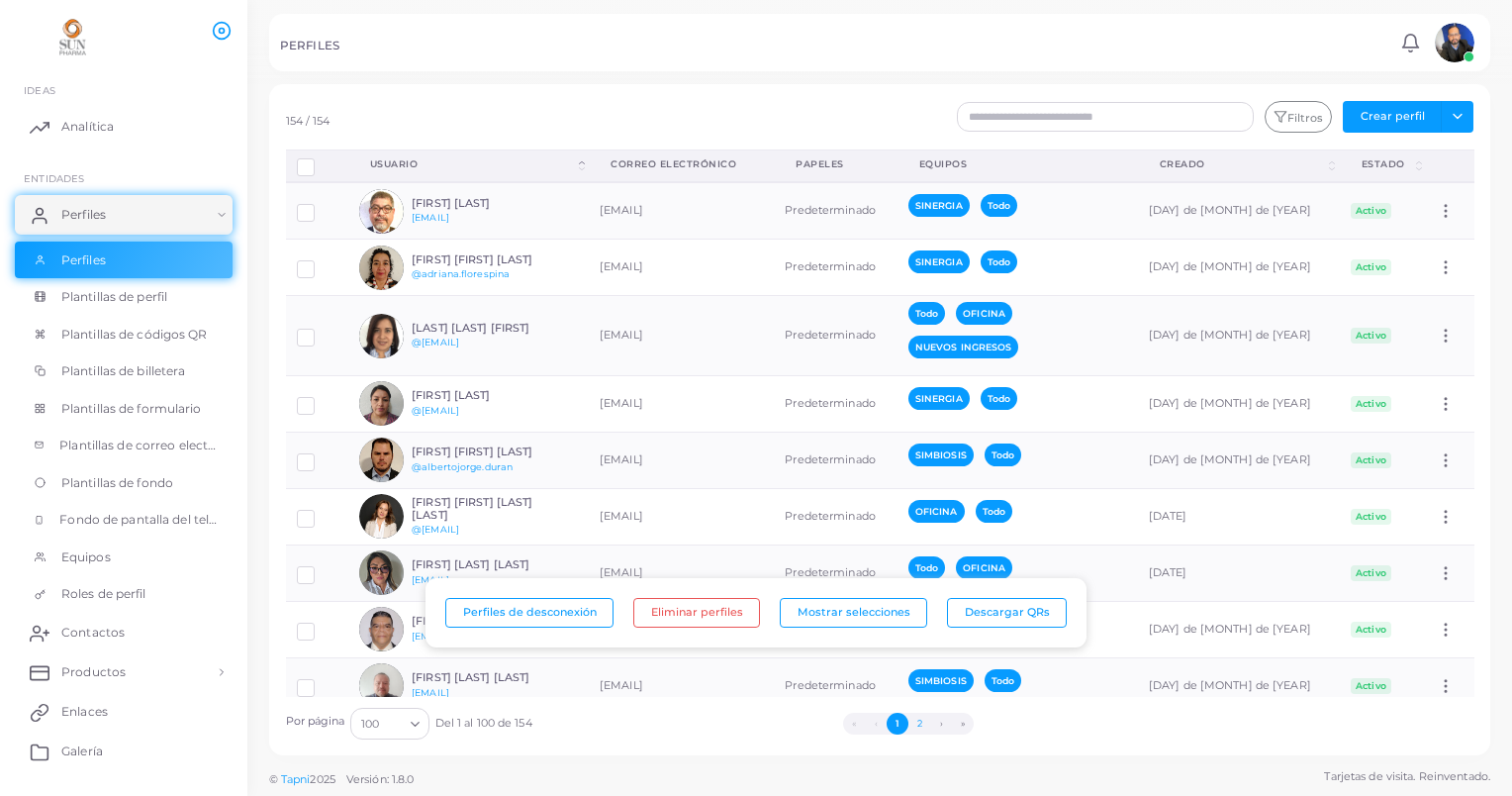click on "2" at bounding box center [919, 724] 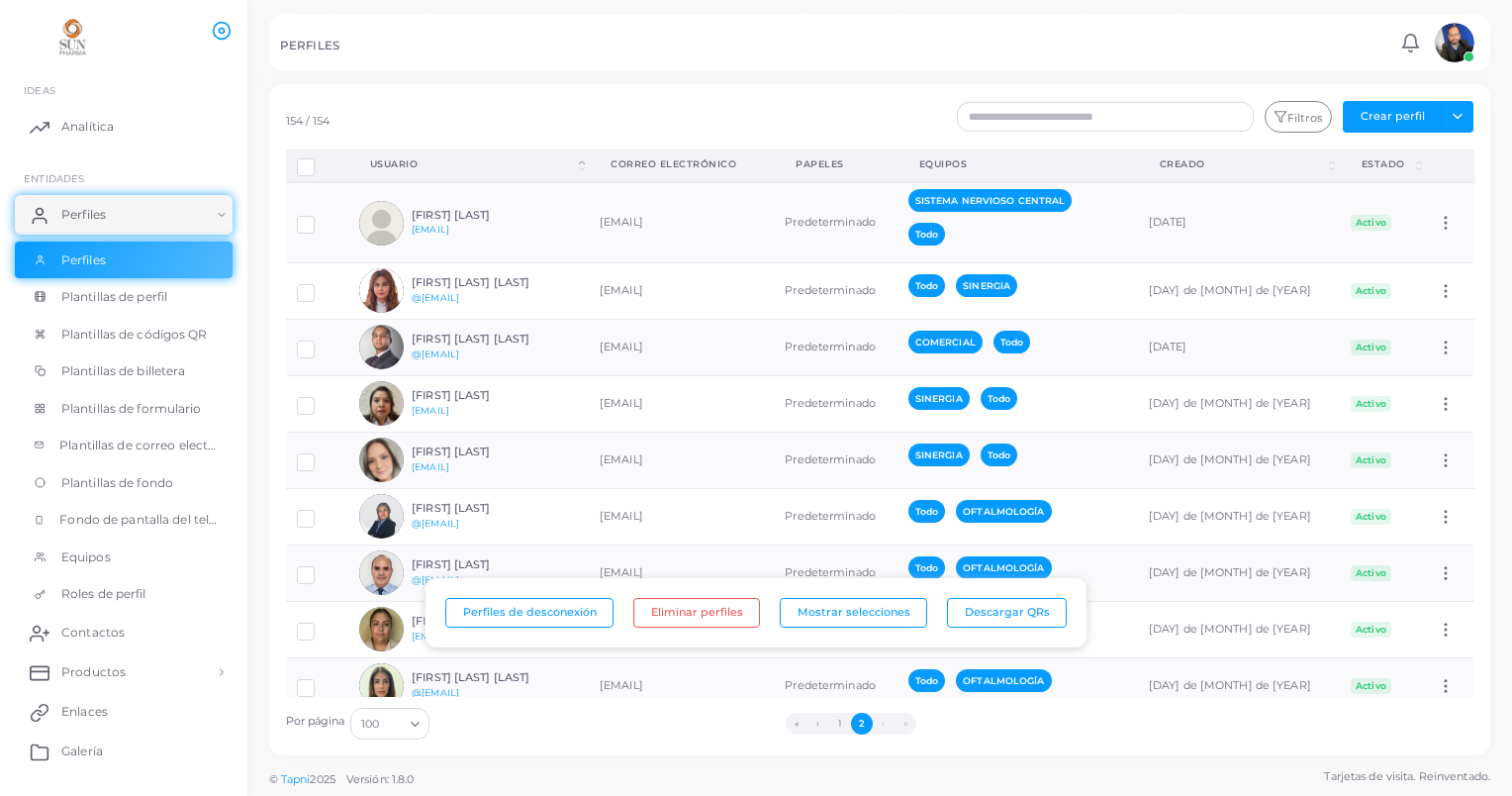 click on "1" at bounding box center [840, 724] 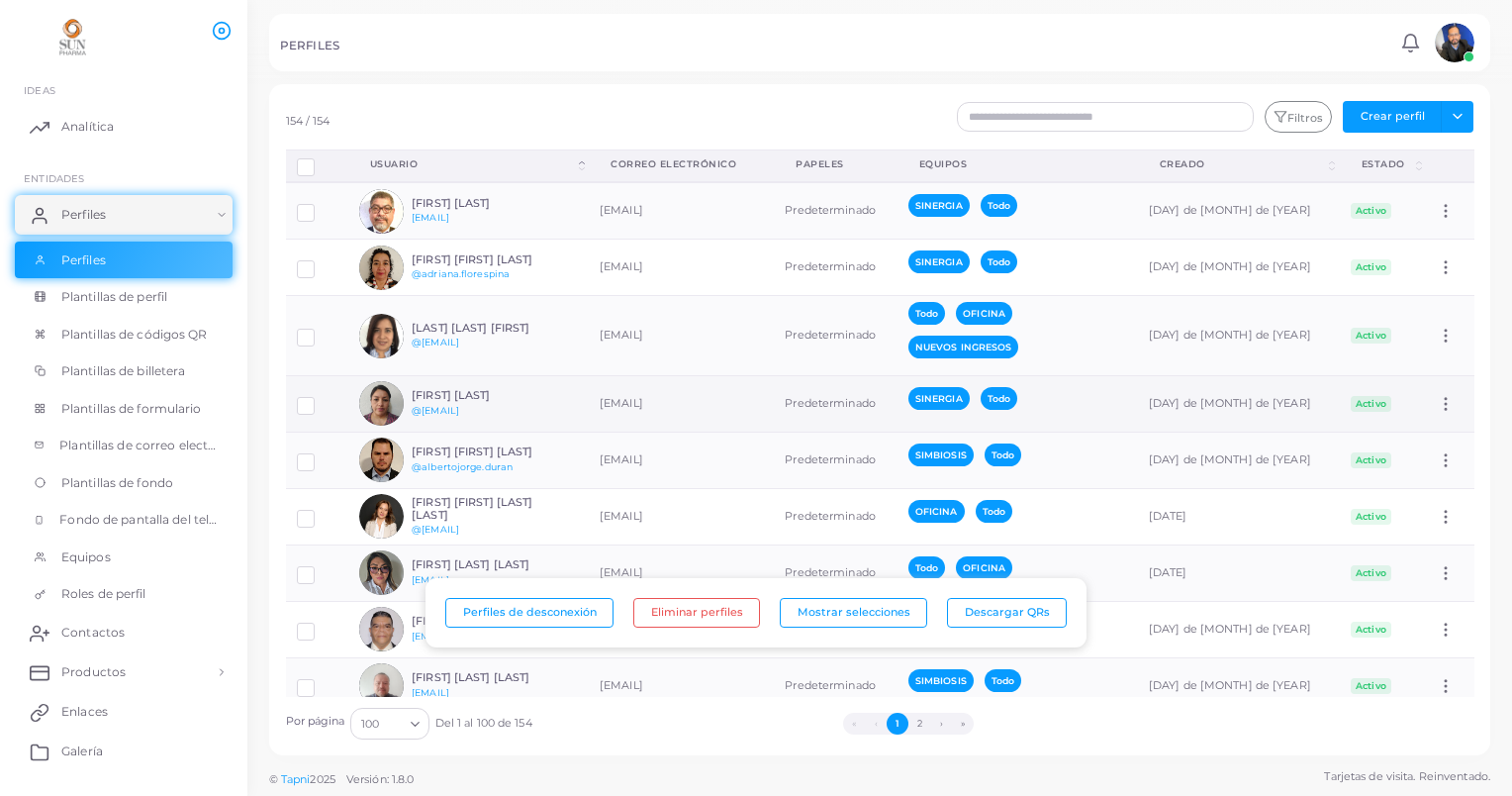 type 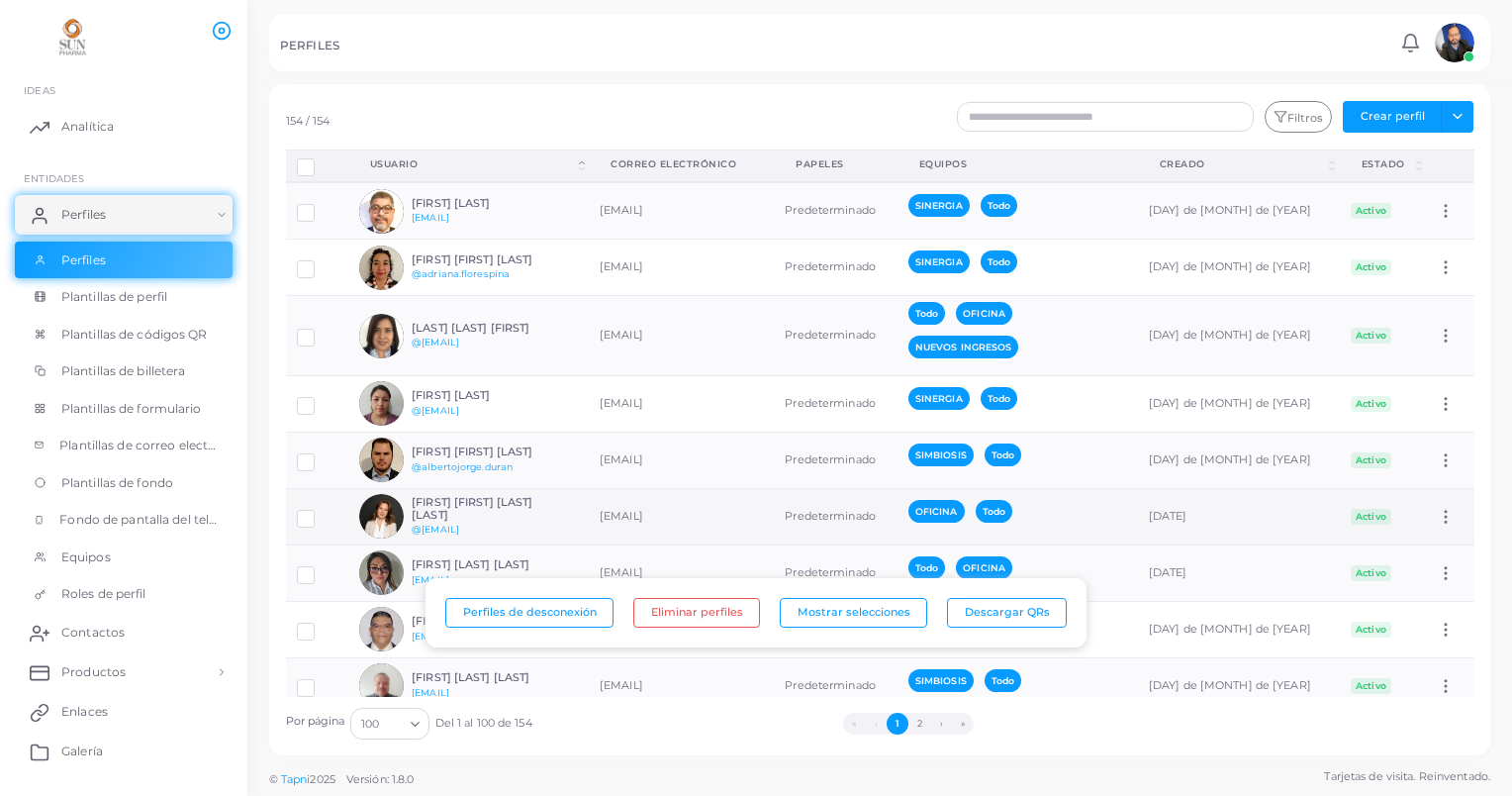 scroll, scrollTop: 198, scrollLeft: 0, axis: vertical 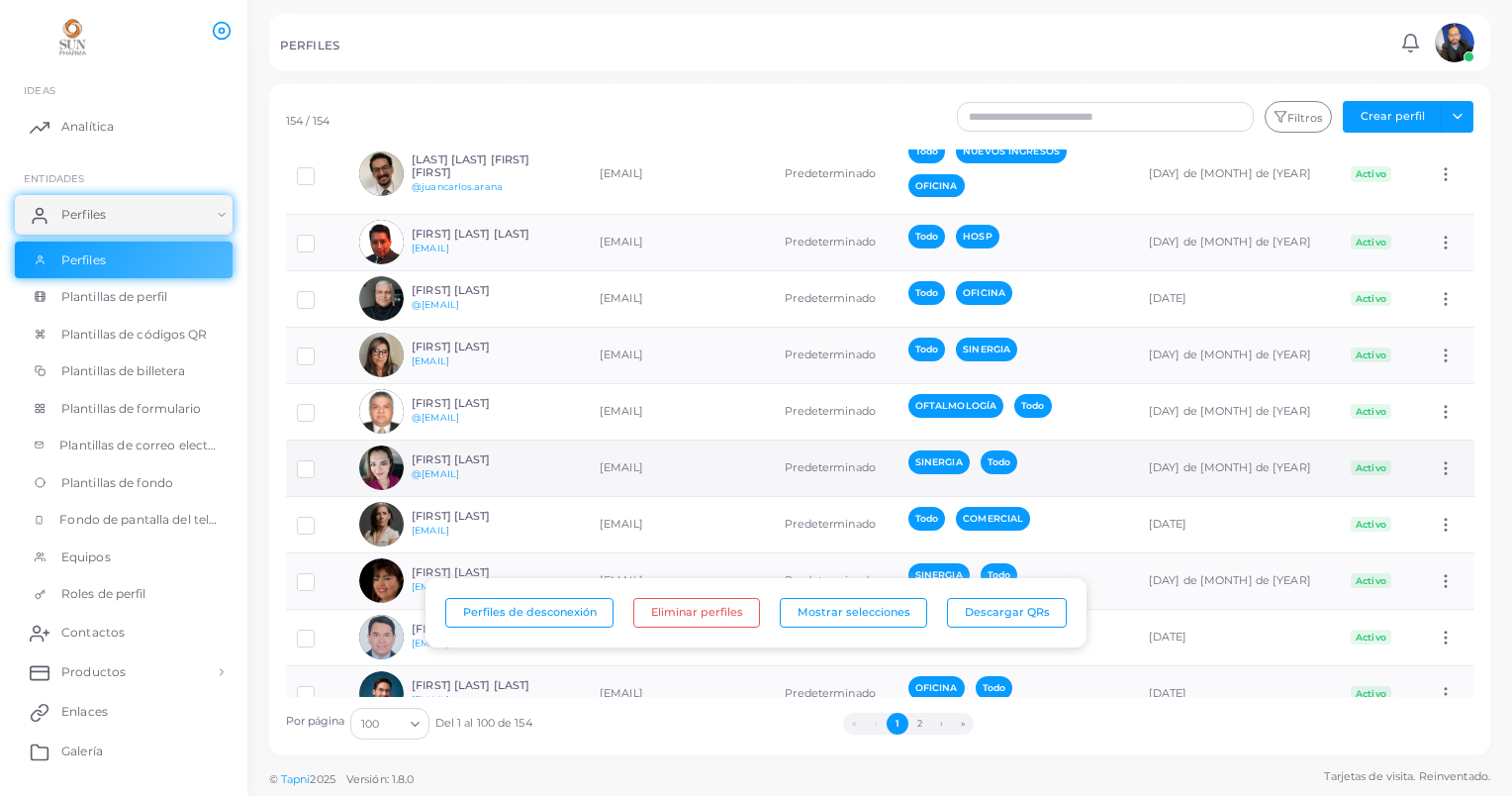 click on "[FIRST] [LAST]" at bounding box center [484, 459] 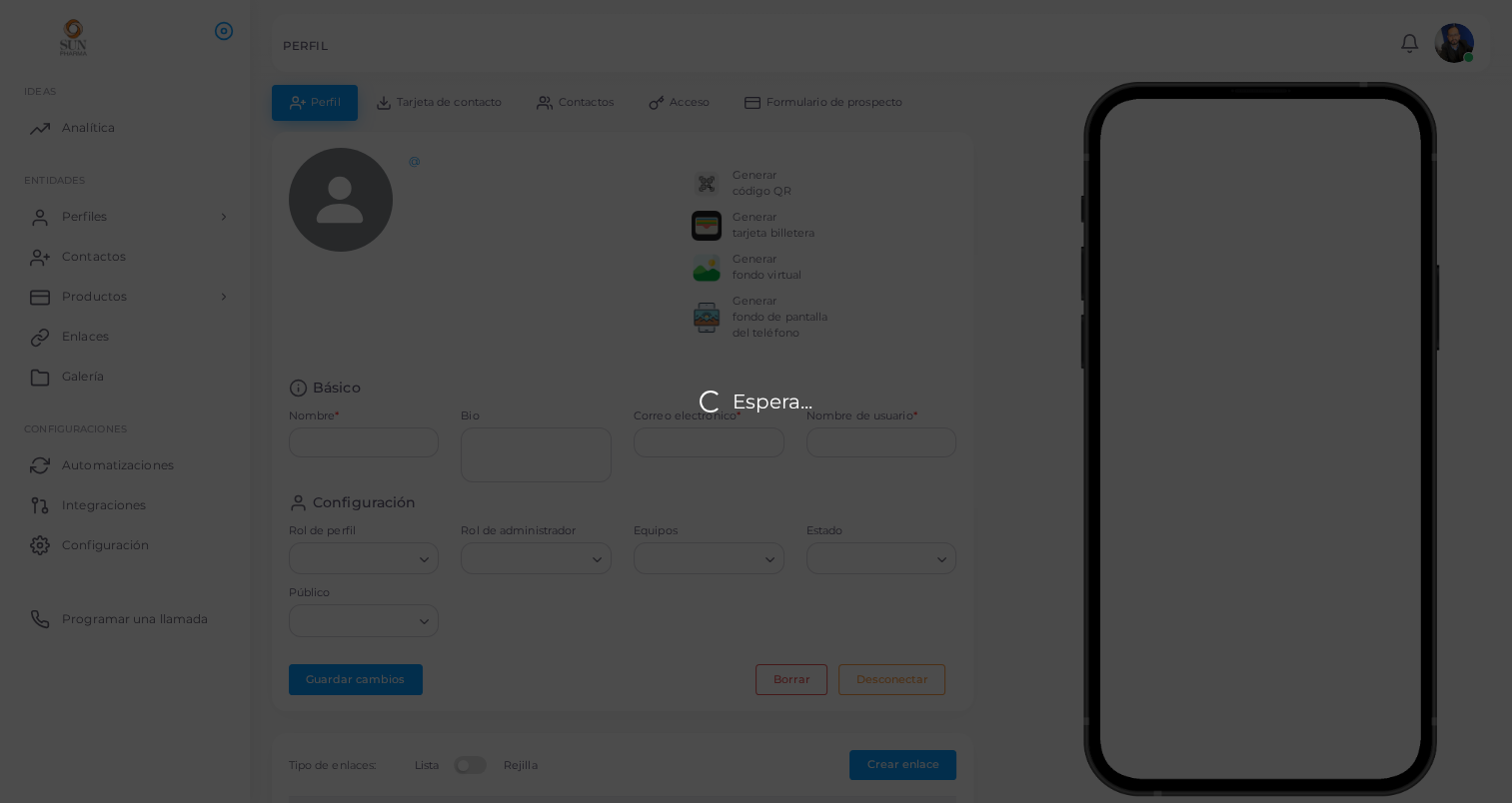 click on "Espera..." at bounding box center [756, 402] 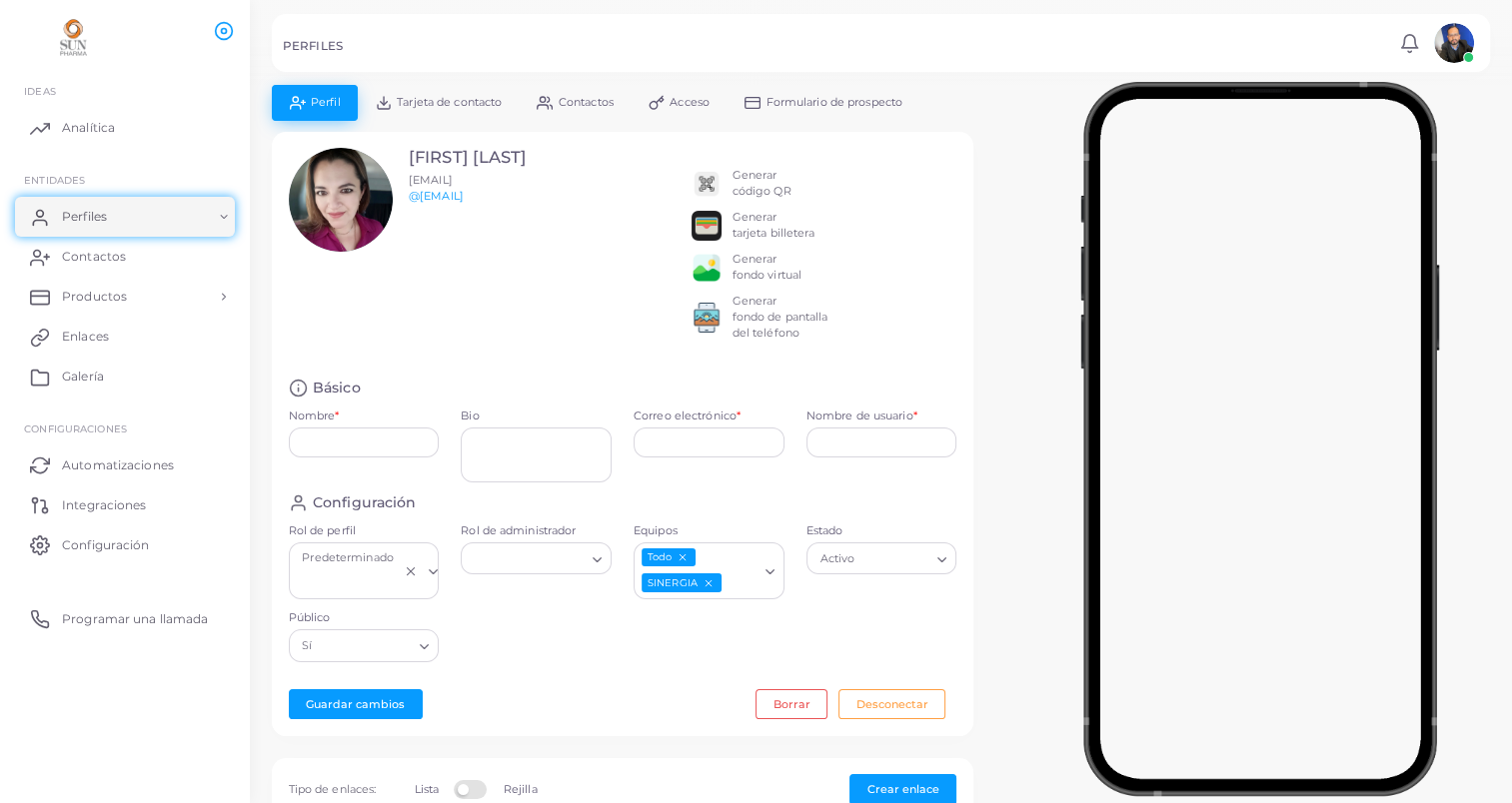 type on "**********" 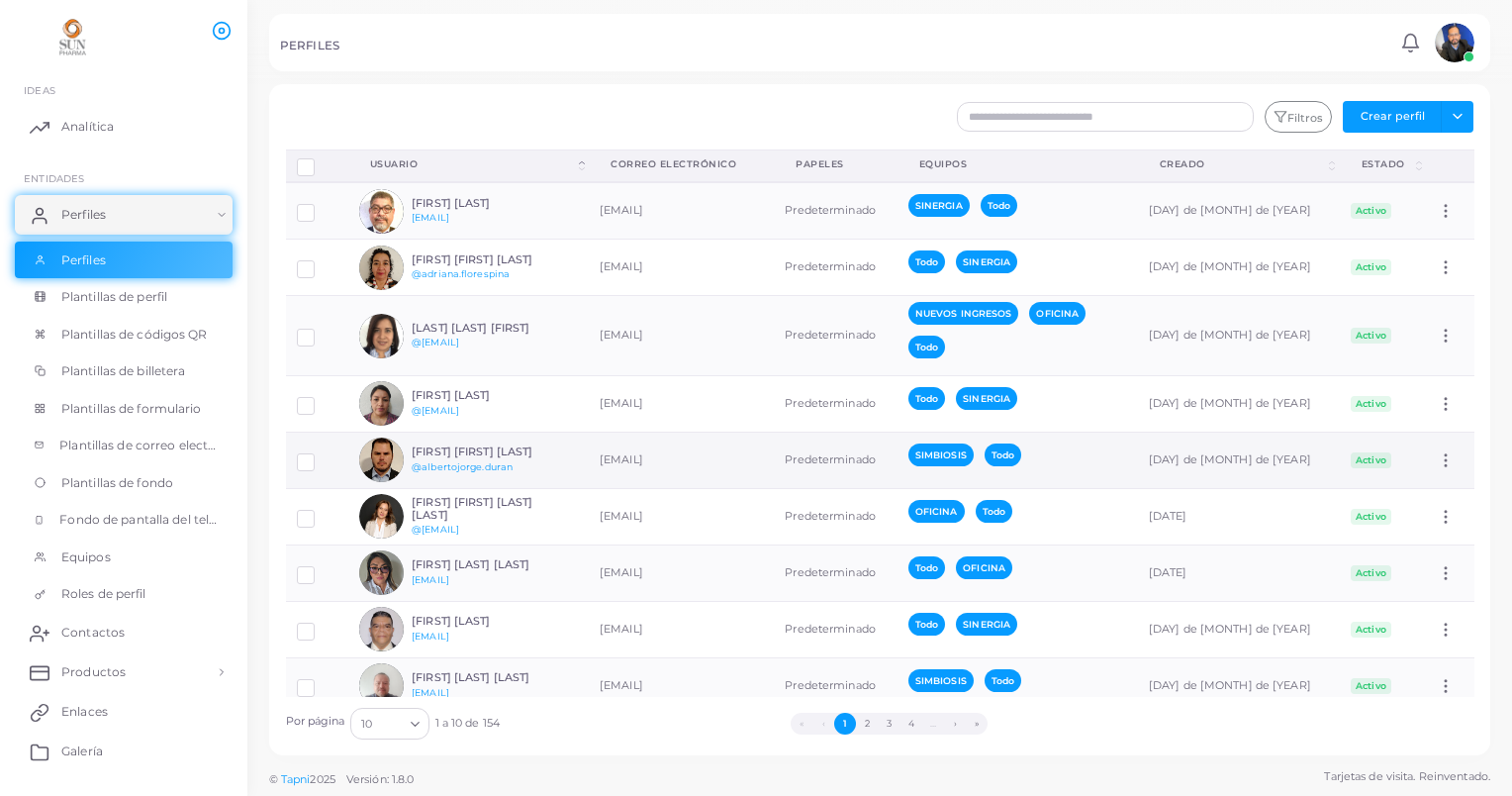 scroll, scrollTop: 103, scrollLeft: 0, axis: vertical 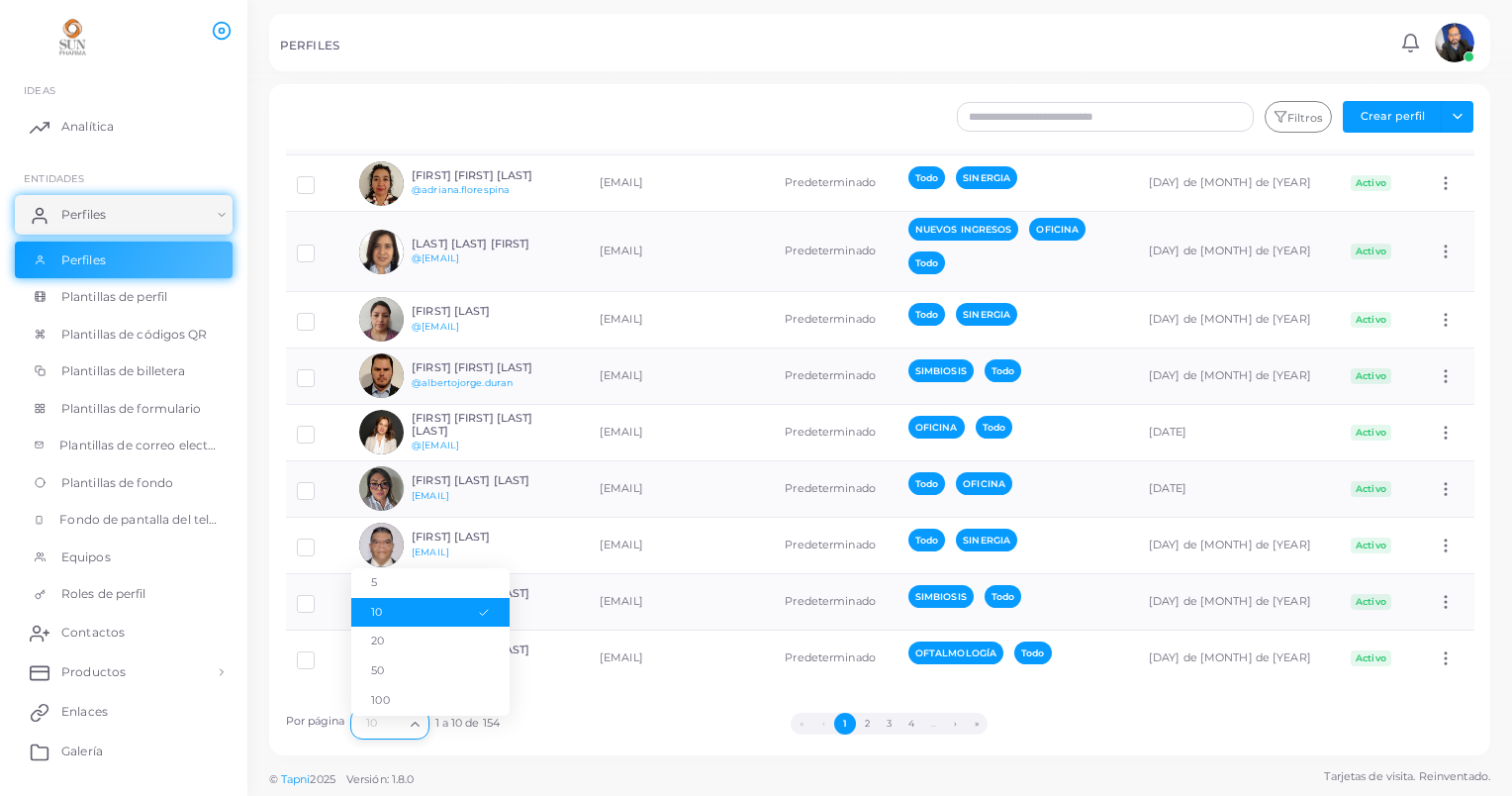 click 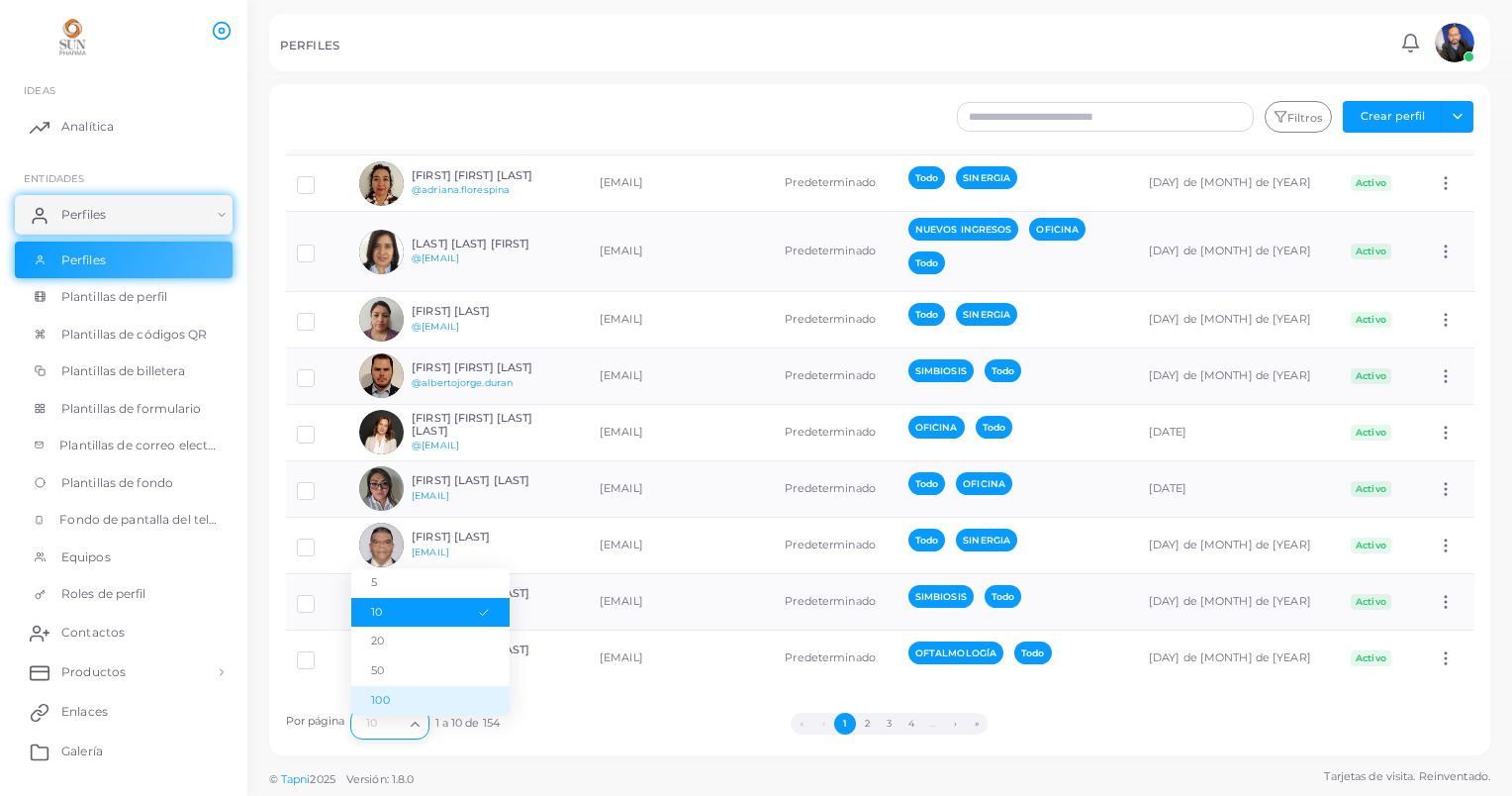 click on "100" at bounding box center [430, 701] 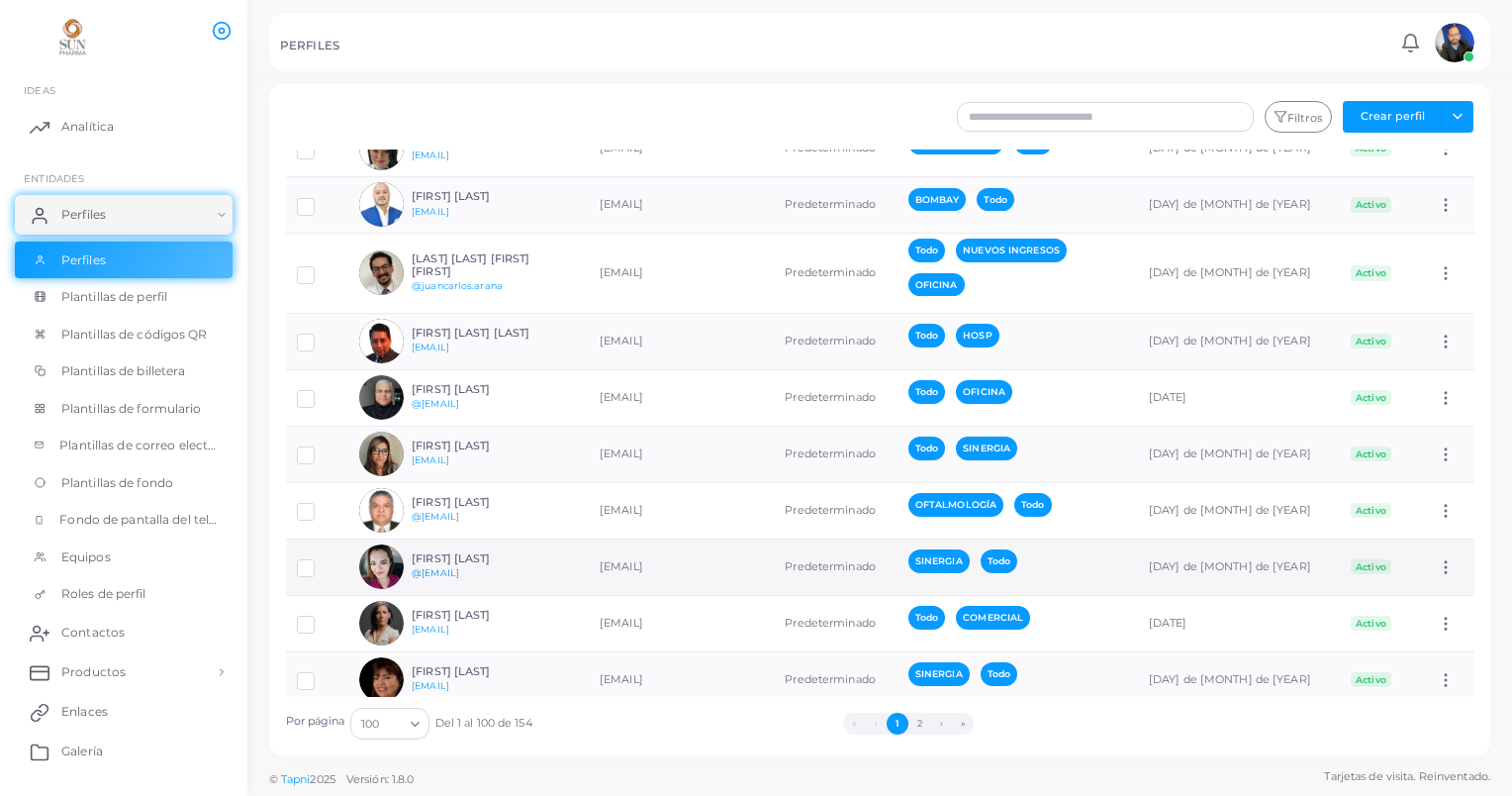 scroll, scrollTop: 693, scrollLeft: 0, axis: vertical 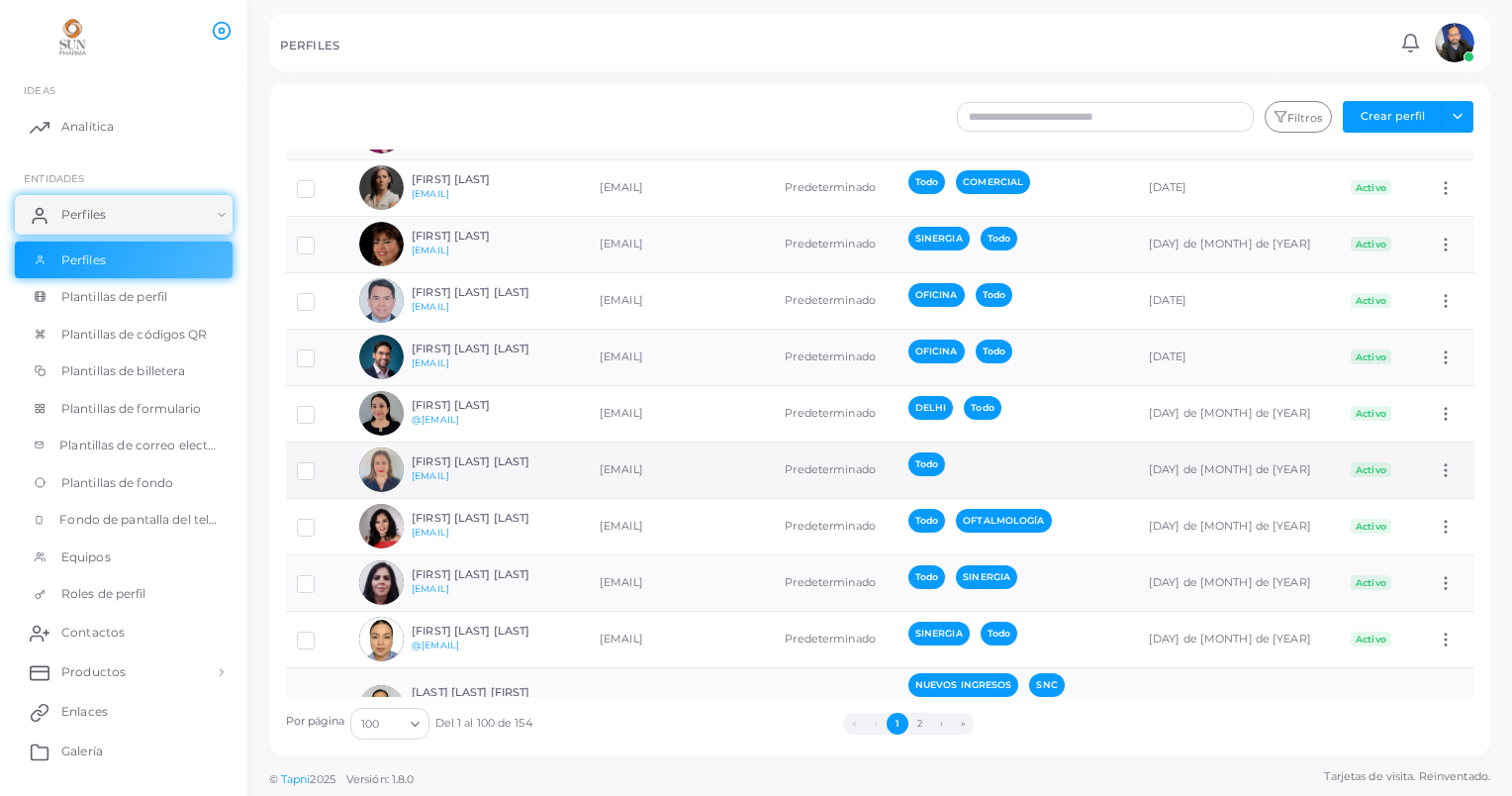 click at bounding box center [321, 464] 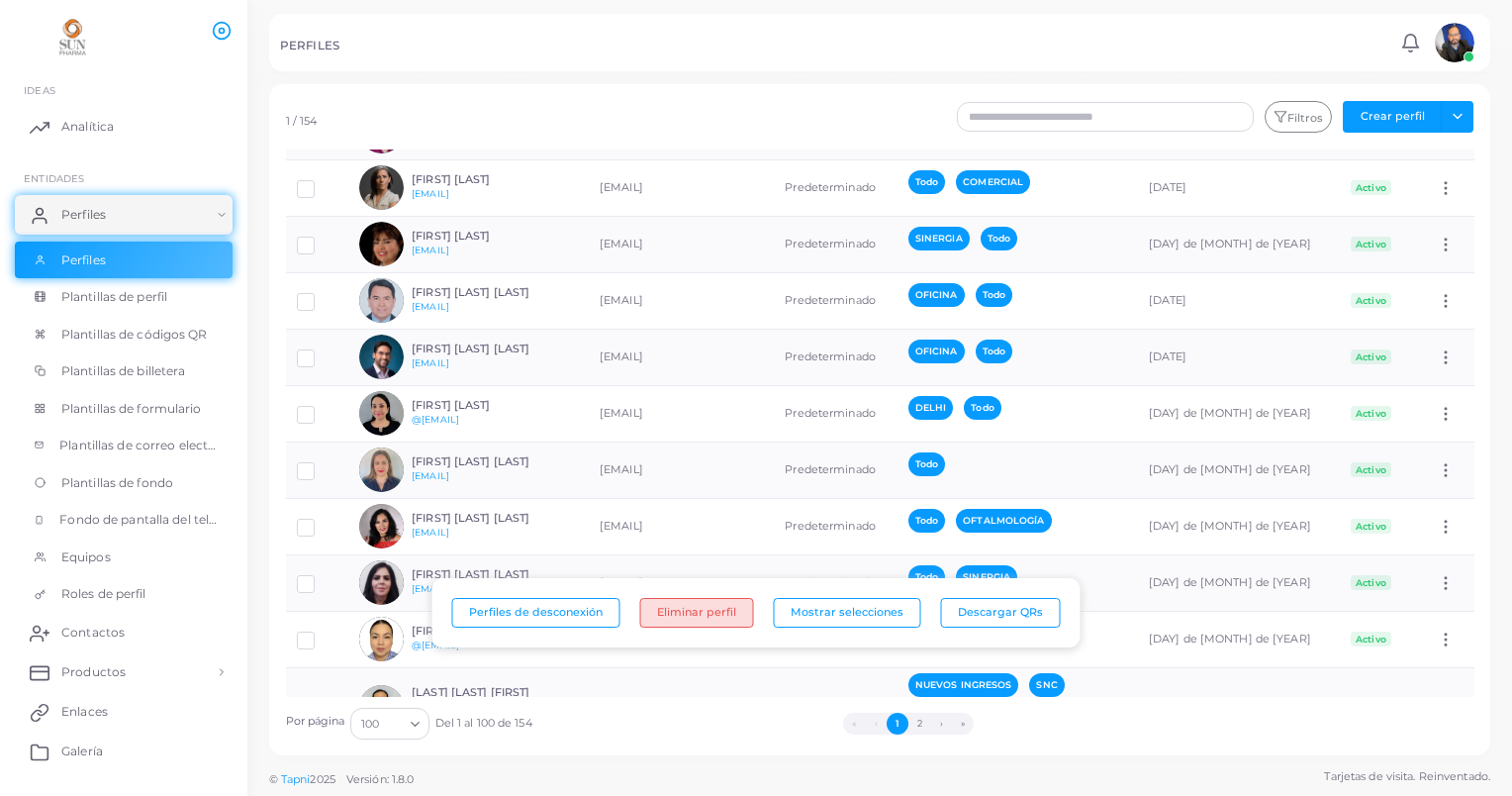 click on "Eliminar perfil" at bounding box center (697, 613) 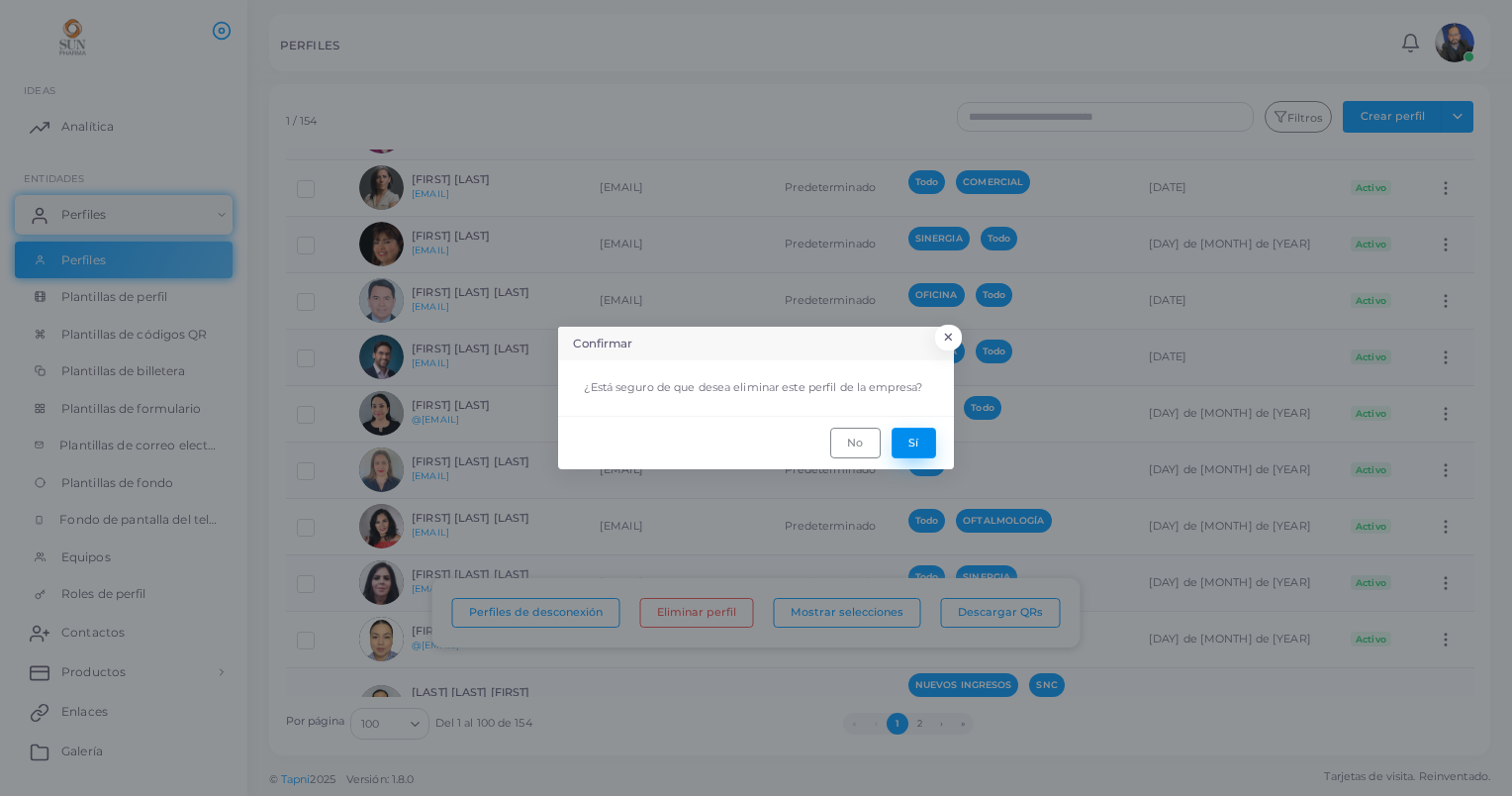 click on "Sí" at bounding box center [913, 443] 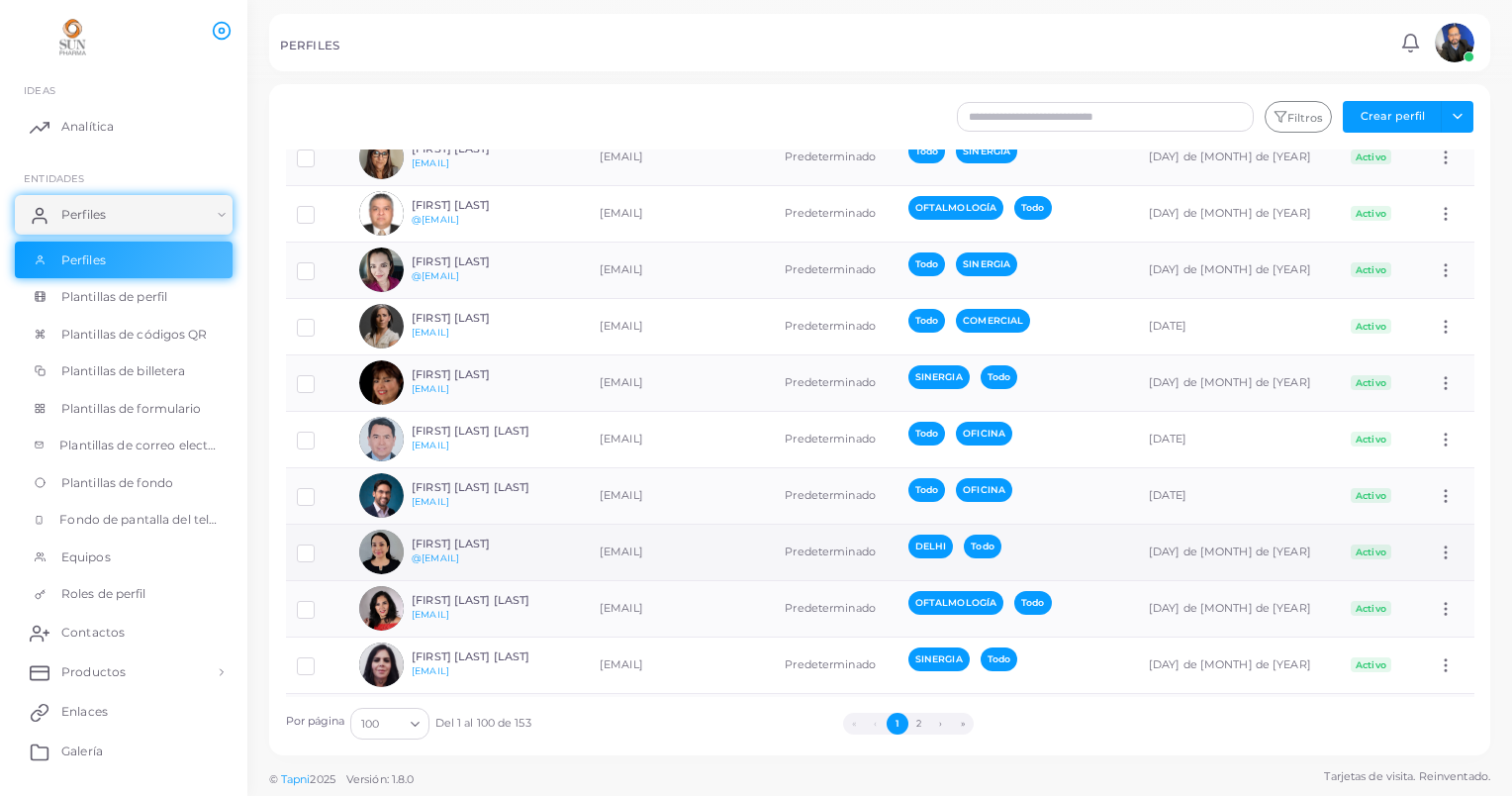 scroll, scrollTop: 990, scrollLeft: 0, axis: vertical 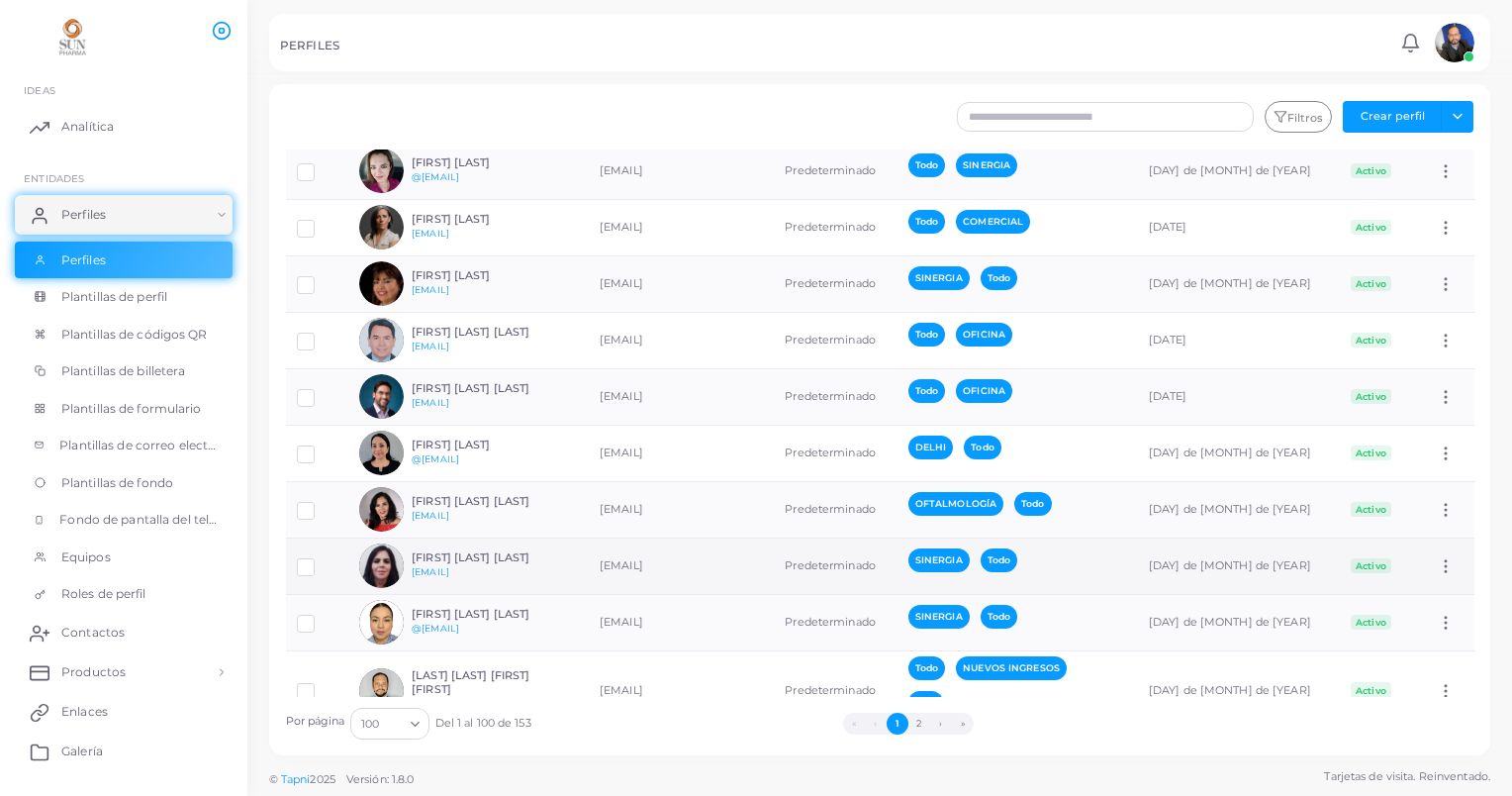 type 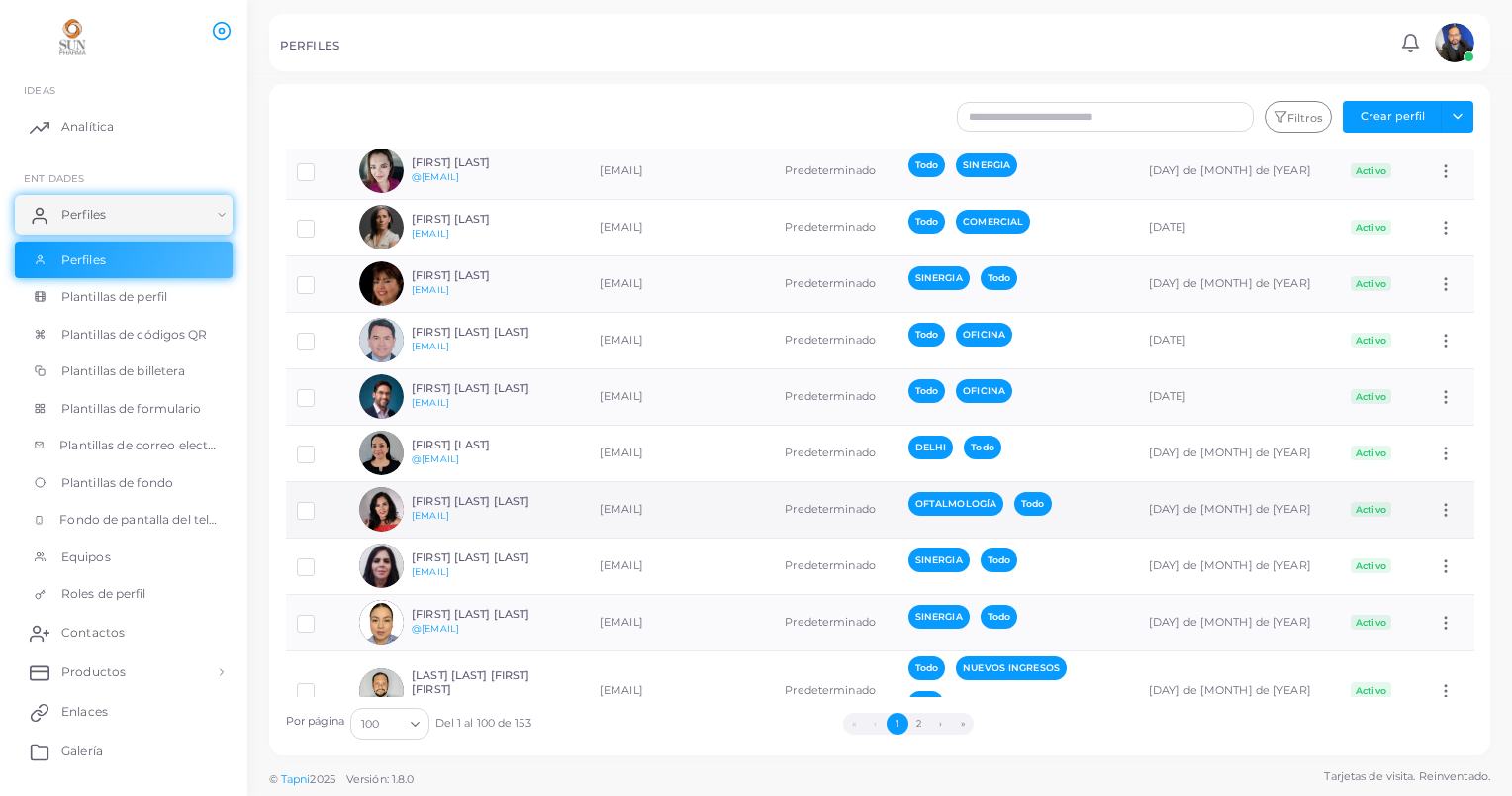 scroll, scrollTop: 1089, scrollLeft: 0, axis: vertical 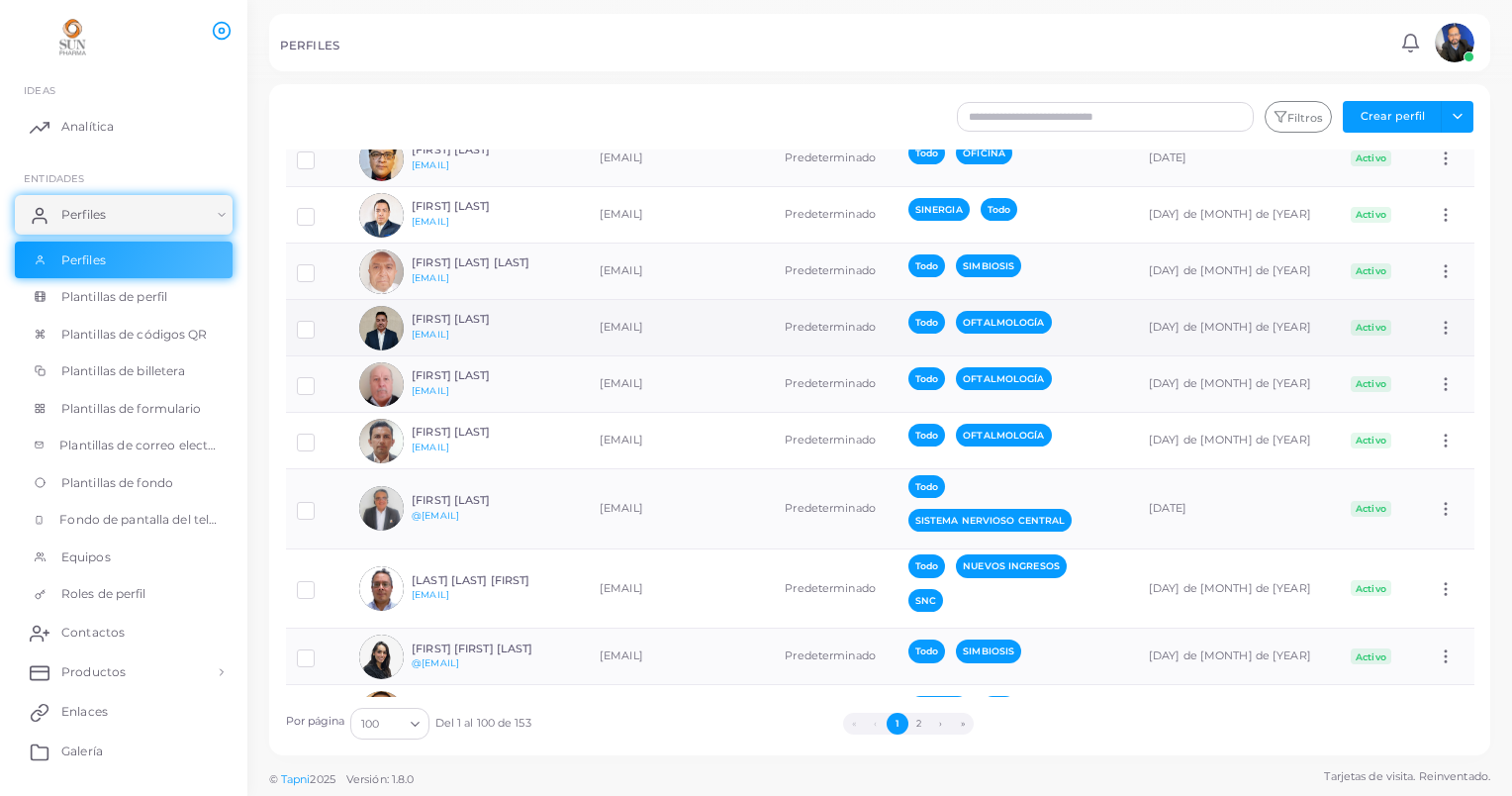 click at bounding box center (317, 328) 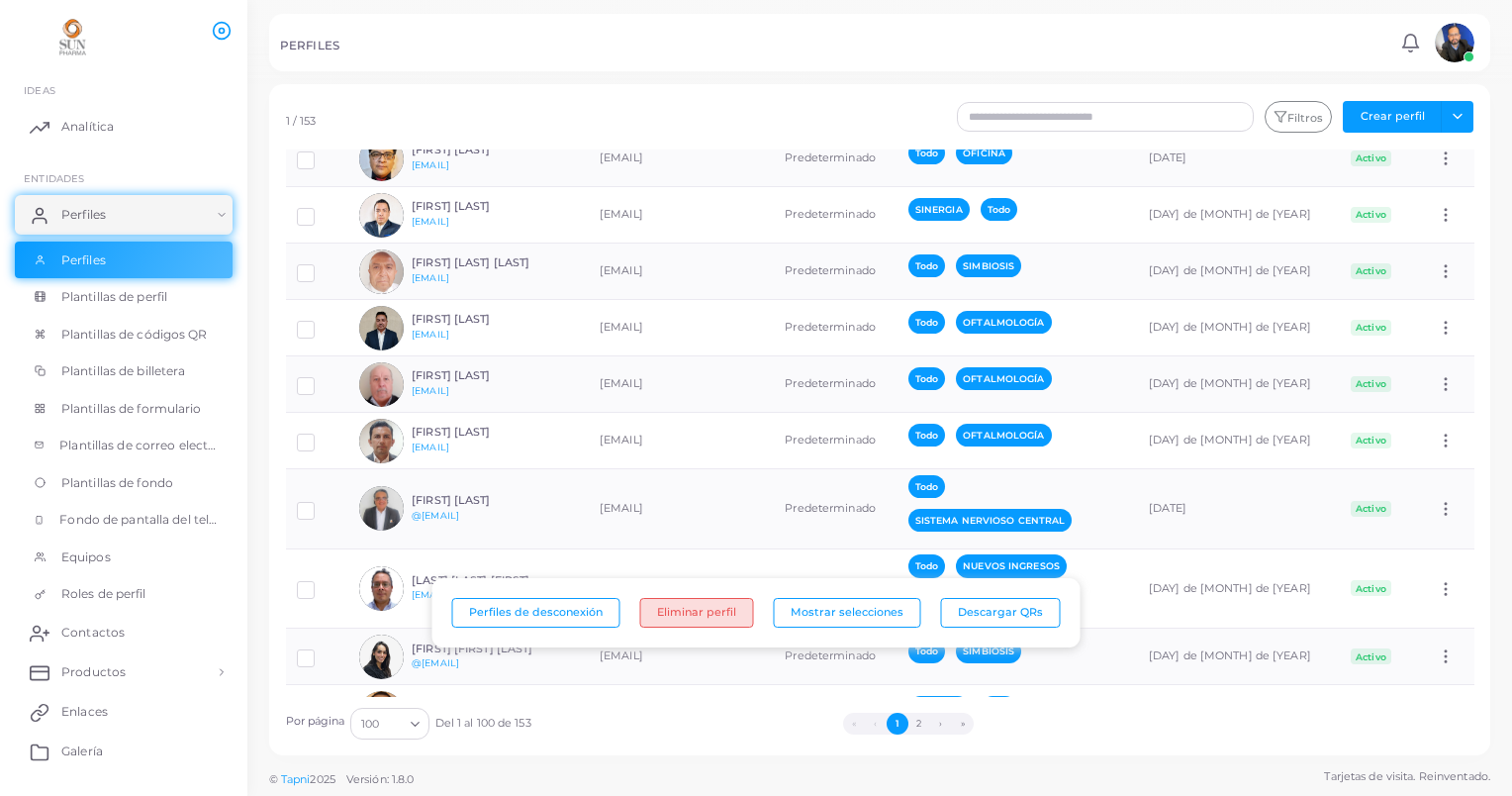 click on "Eliminar perfil" at bounding box center (697, 613) 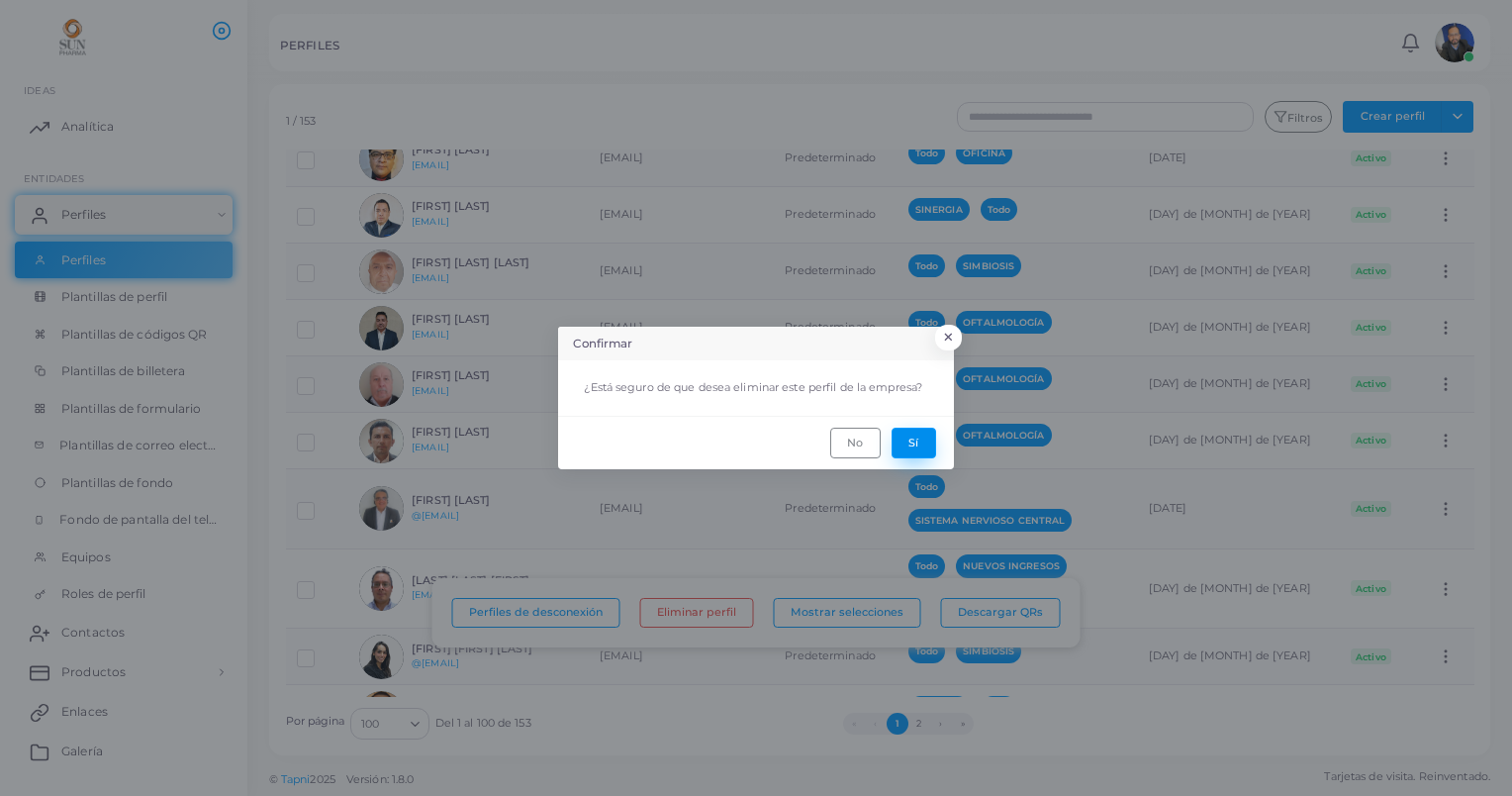 click on "Sí" at bounding box center (913, 443) 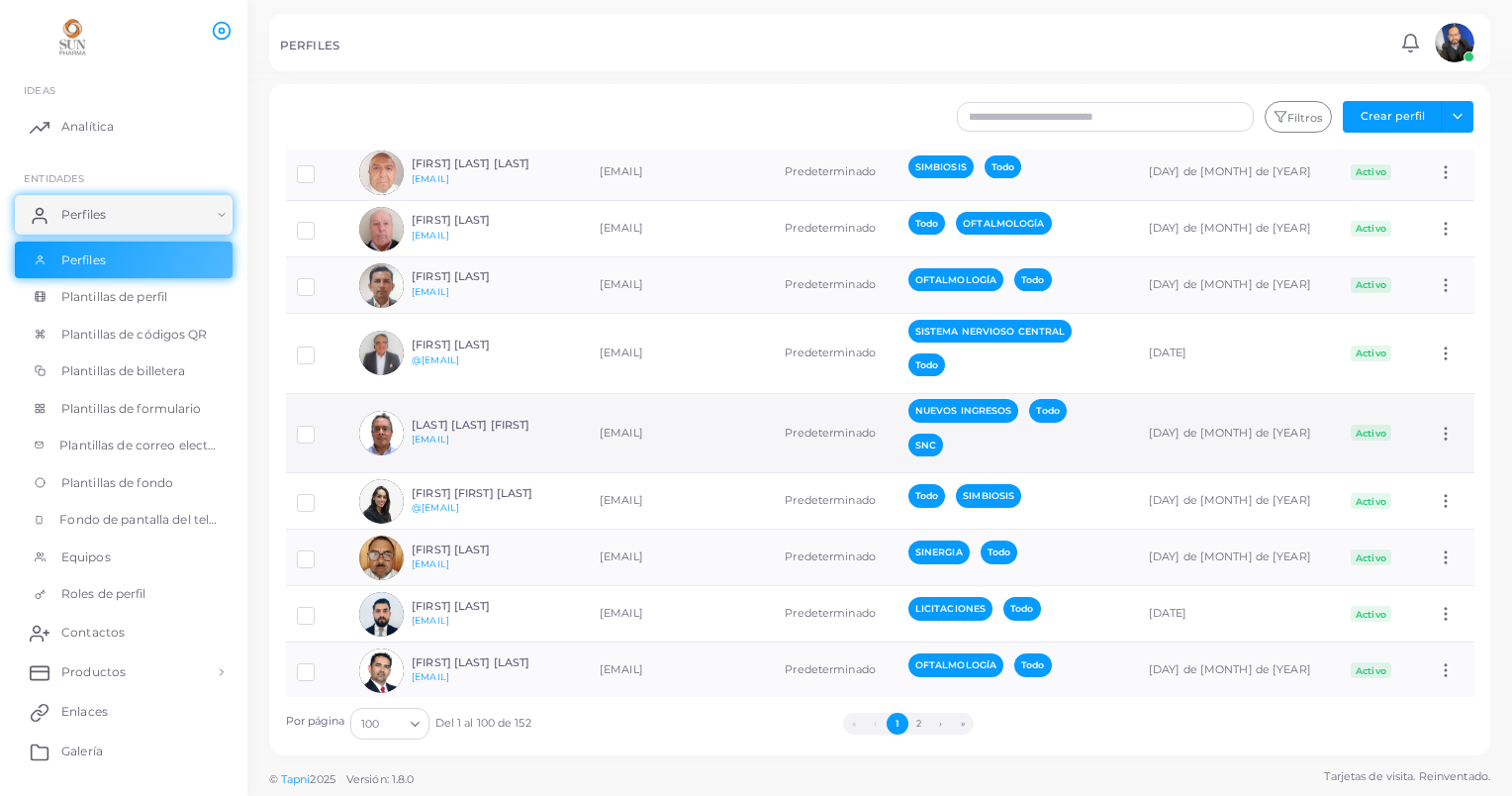 scroll, scrollTop: 2178, scrollLeft: 0, axis: vertical 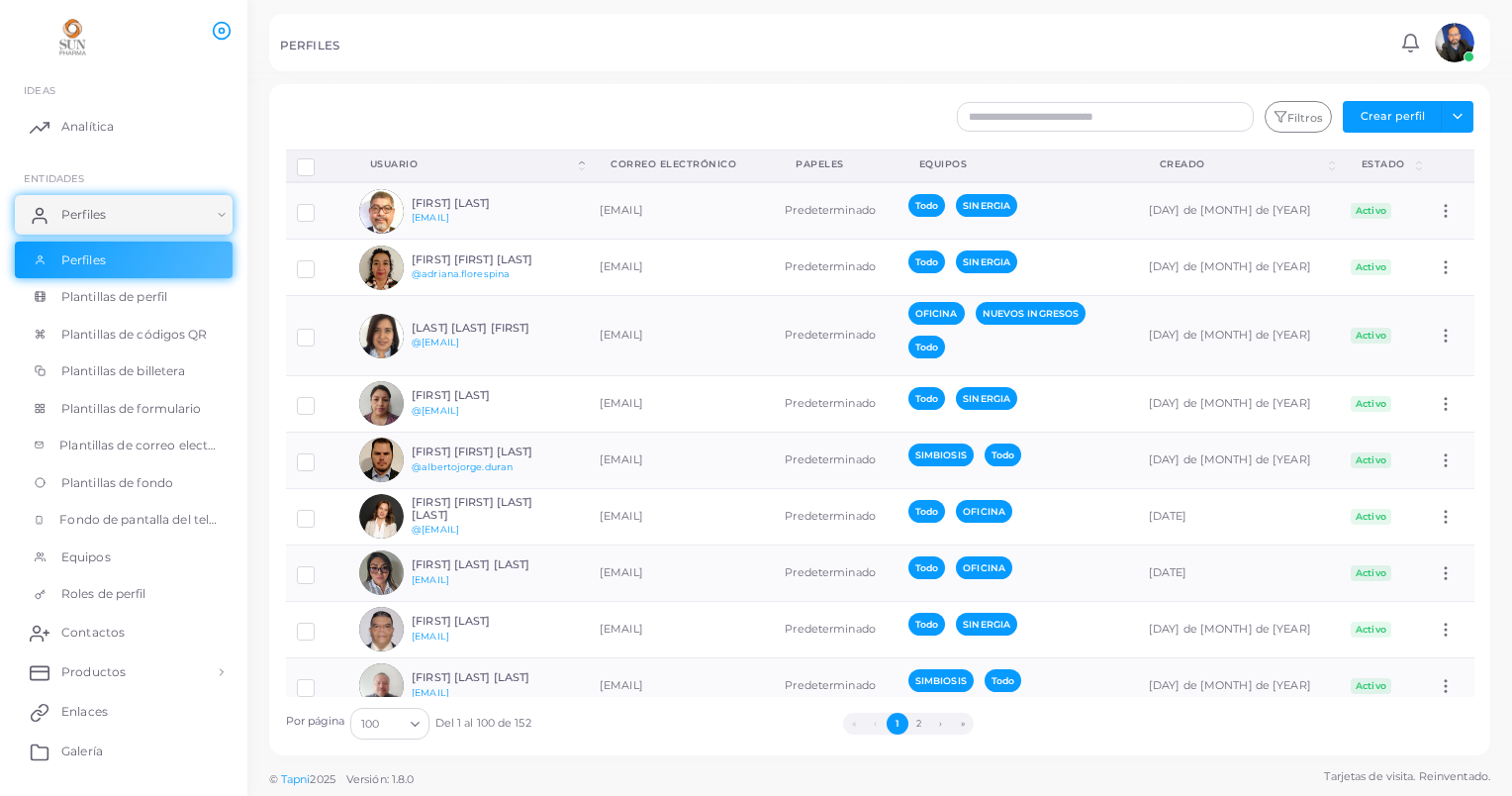 drag, startPoint x: 271, startPoint y: 63, endPoint x: 261, endPoint y: 61, distance: 10.198039 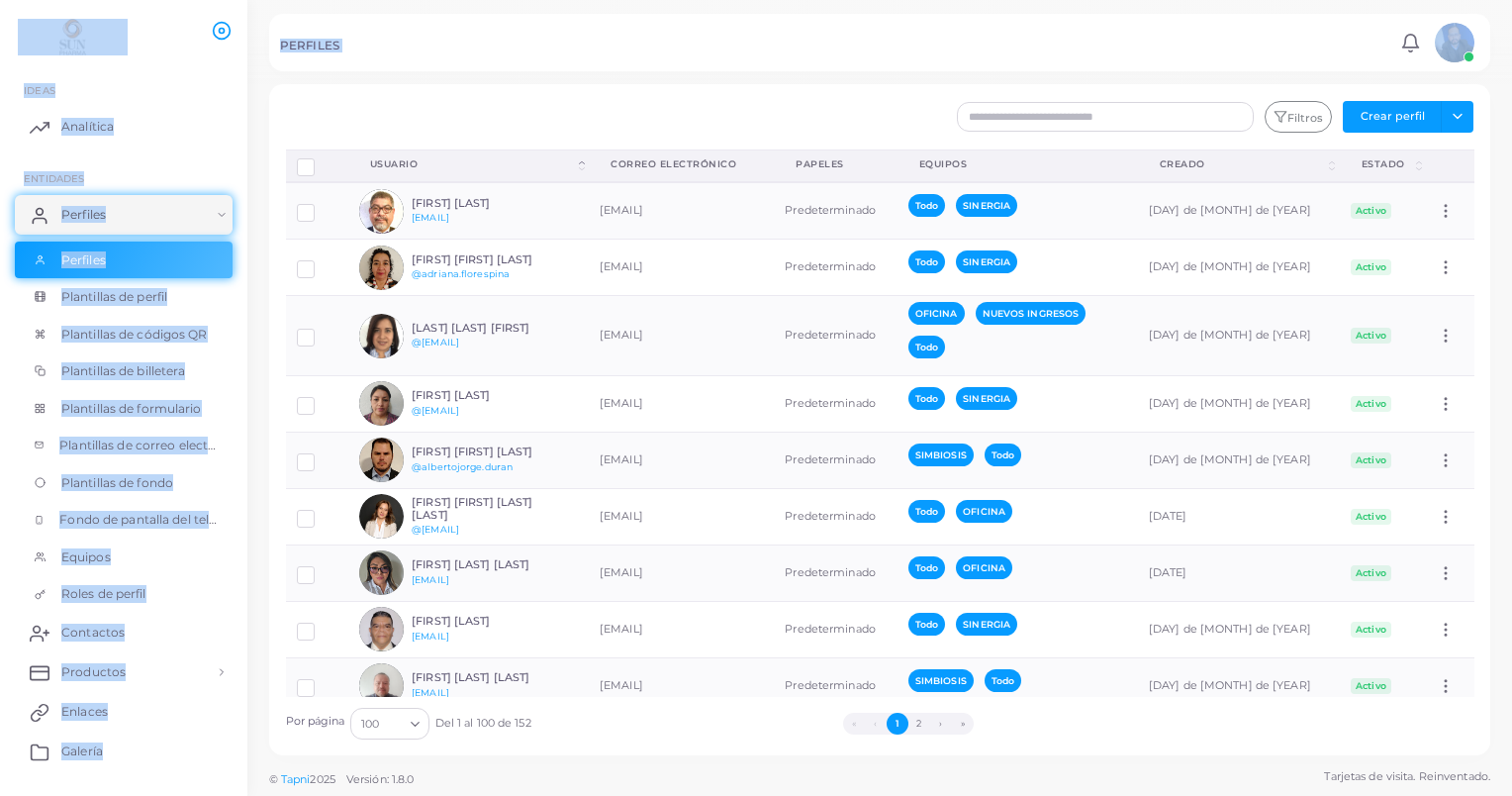 click at bounding box center (756, 42) 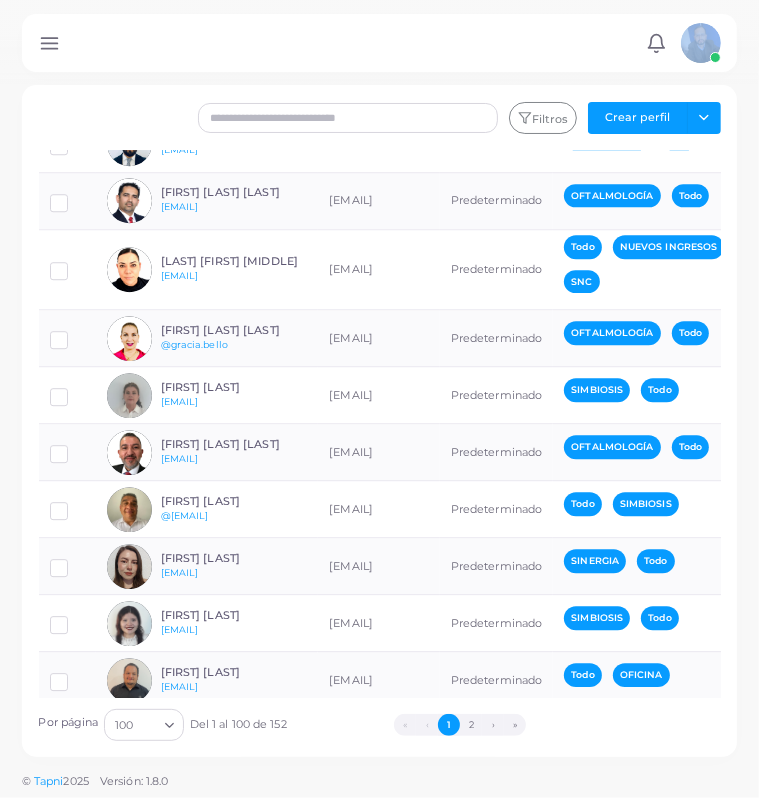 scroll, scrollTop: 2808, scrollLeft: 0, axis: vertical 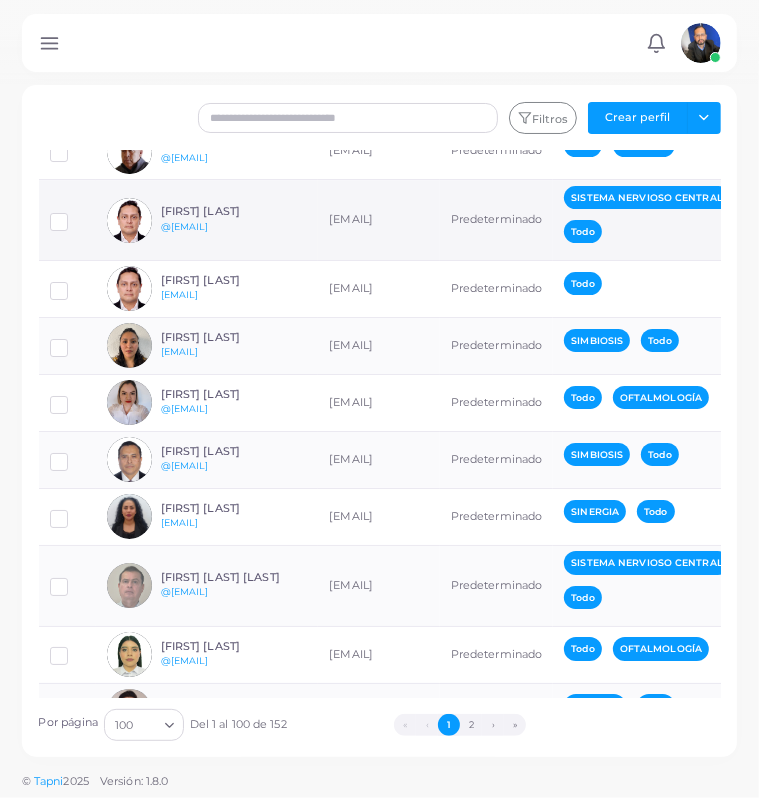 drag, startPoint x: 188, startPoint y: 286, endPoint x: 265, endPoint y: 250, distance: 85 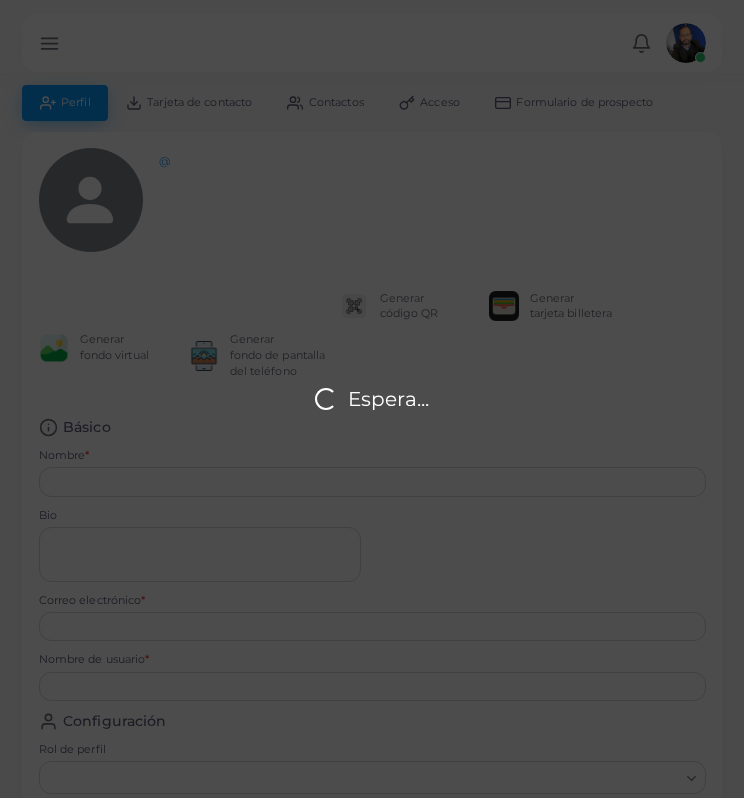 type on "**********" 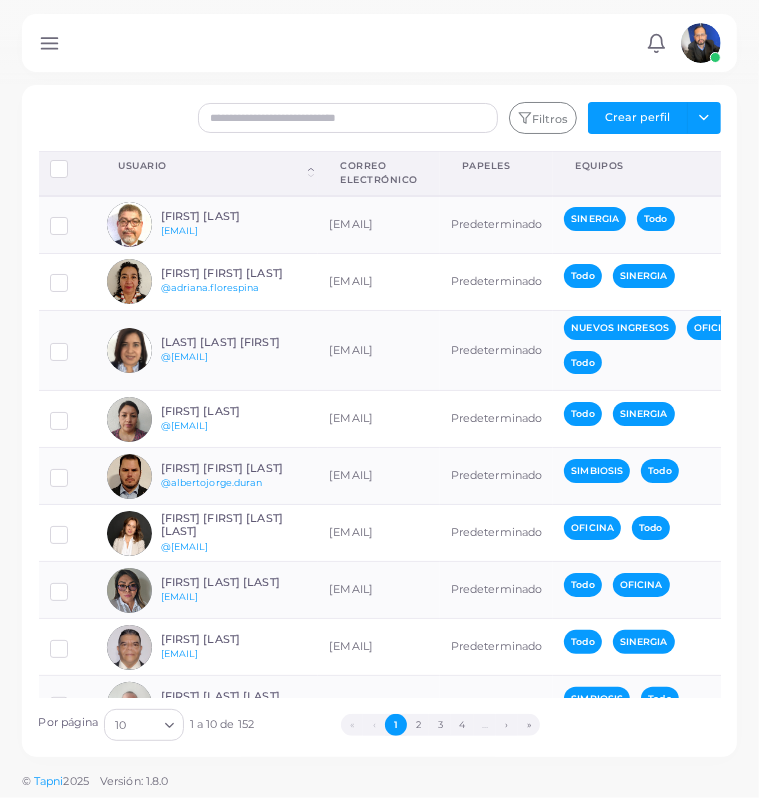 scroll, scrollTop: 125, scrollLeft: 0, axis: vertical 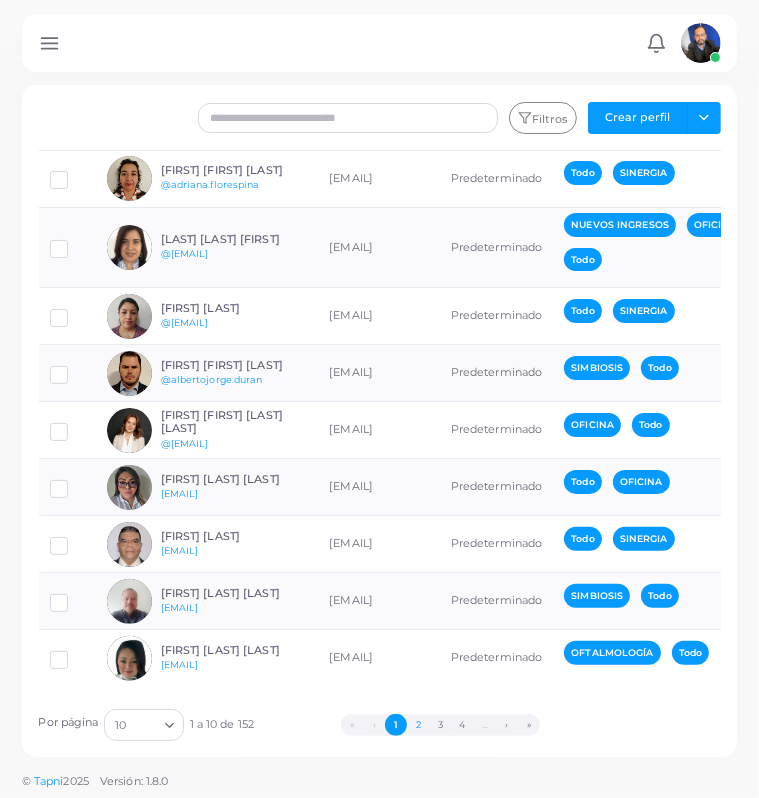 click on "2" at bounding box center [418, 725] 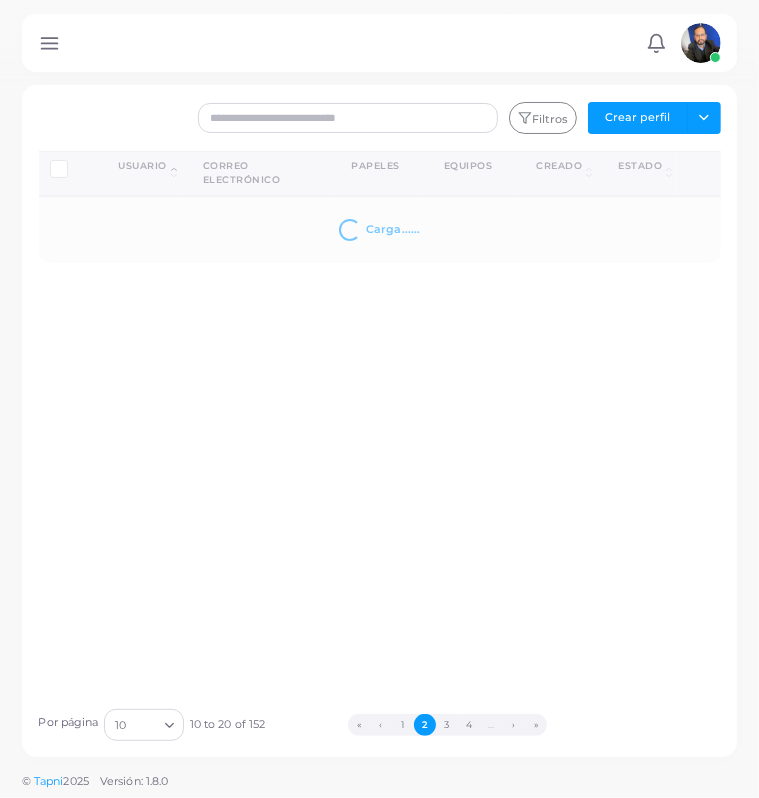 scroll, scrollTop: 0, scrollLeft: 0, axis: both 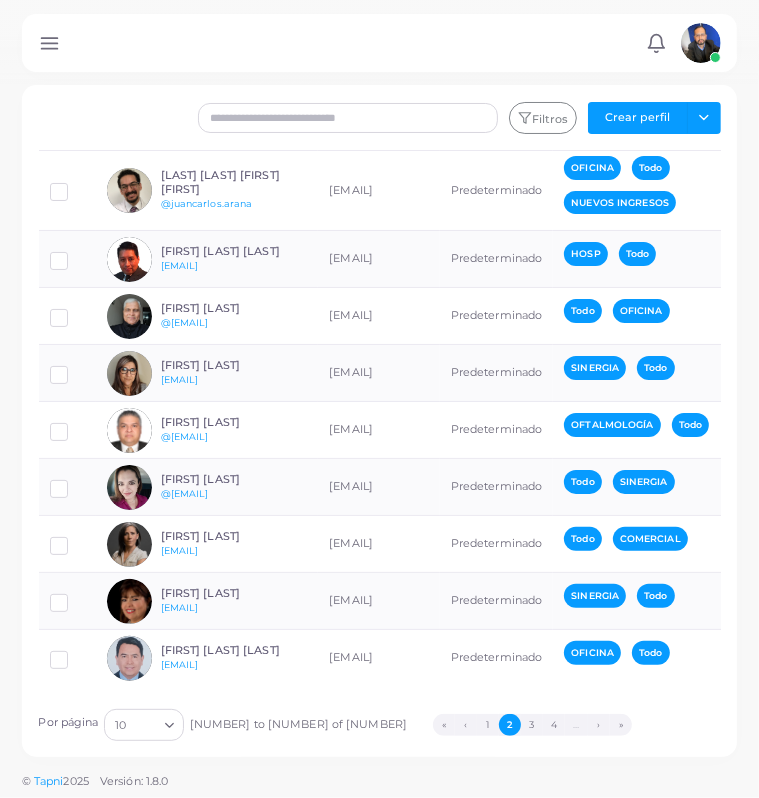 click on "Por página
10
Loading...      10 a 20 de 152  « ‹ 1 2 3 4 … › »" at bounding box center (380, 719) 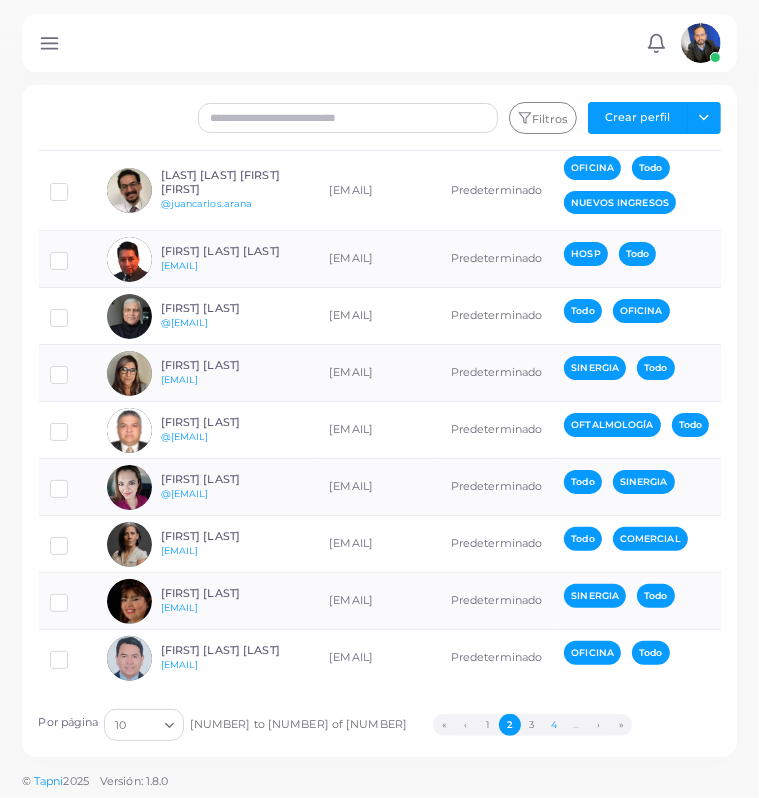 click on "4" at bounding box center [554, 725] 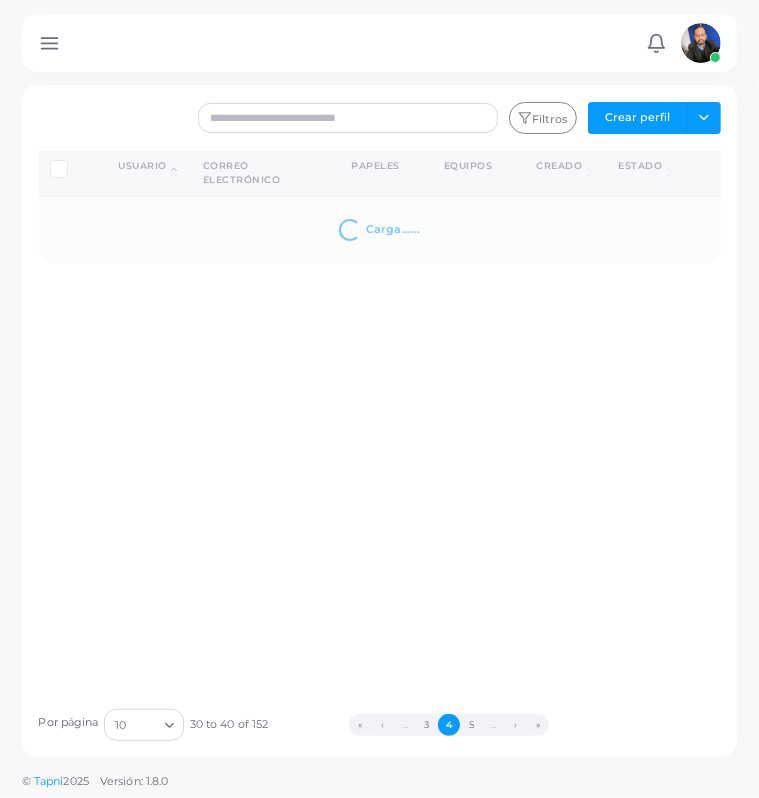 scroll, scrollTop: 0, scrollLeft: 0, axis: both 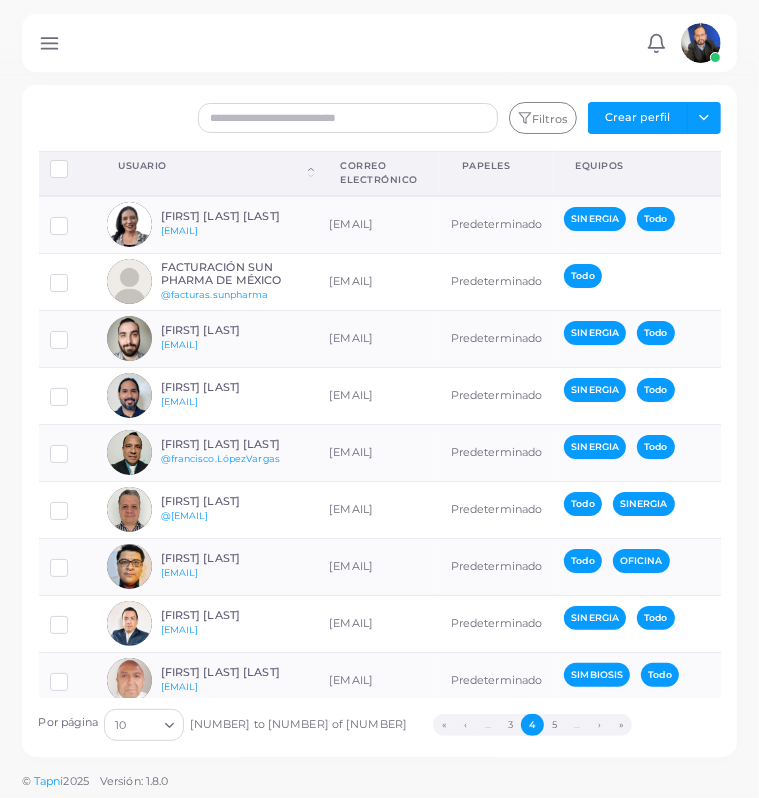 click at bounding box center [142, 725] 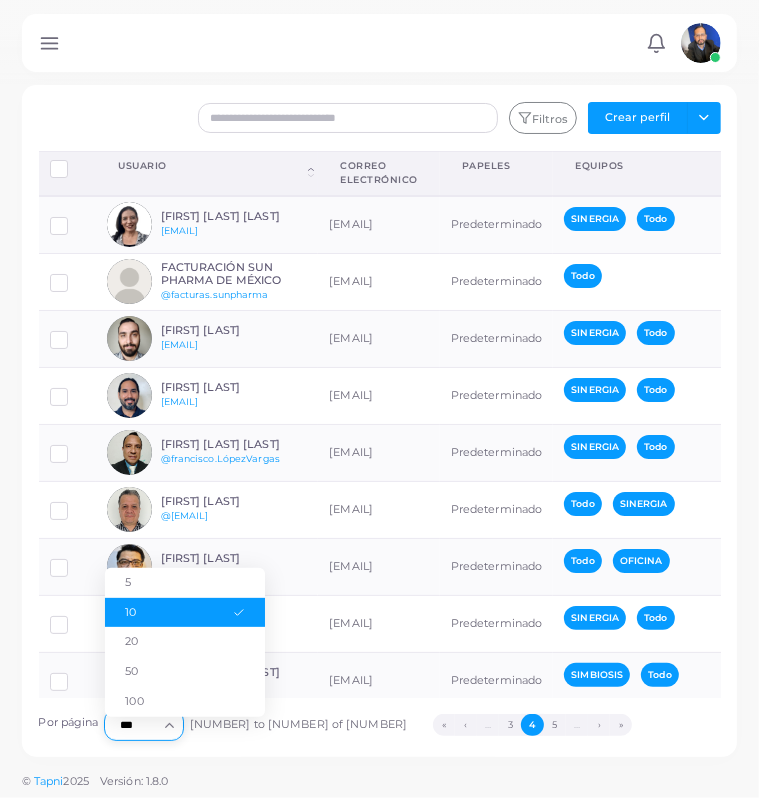 type on "***" 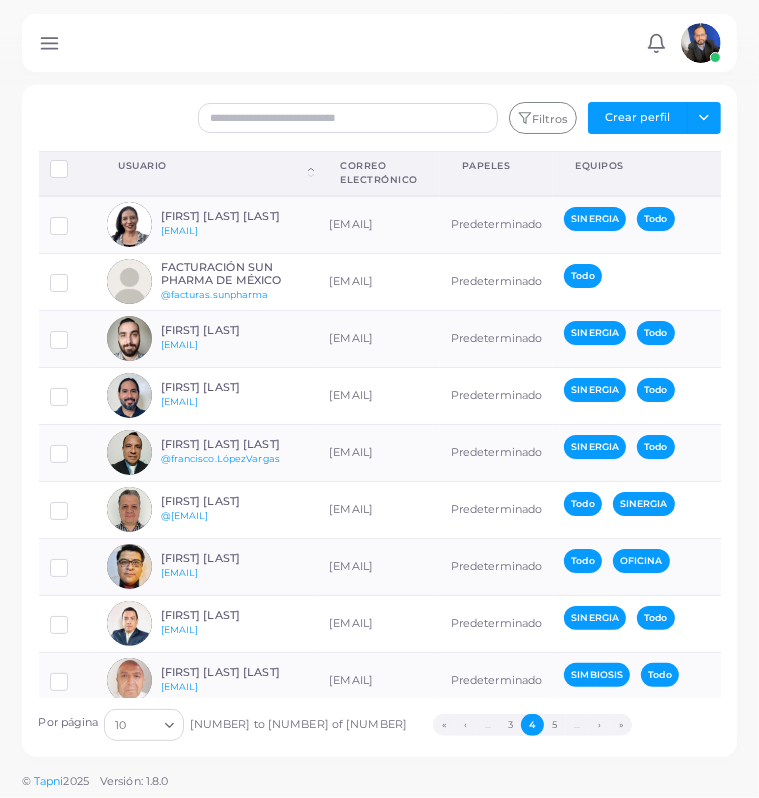 click 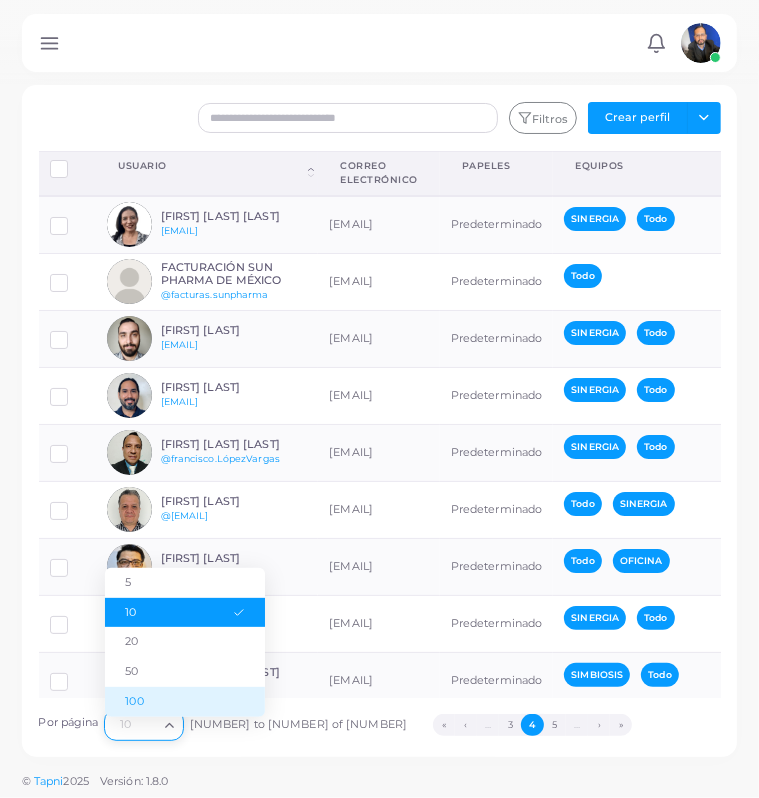 click on "100" at bounding box center [185, 702] 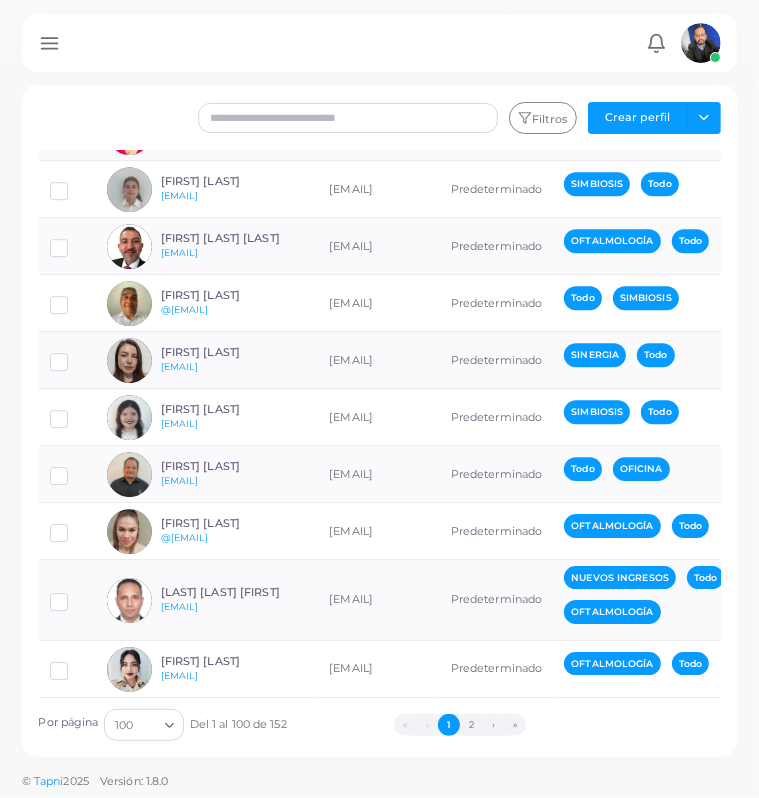 scroll, scrollTop: 3230, scrollLeft: 0, axis: vertical 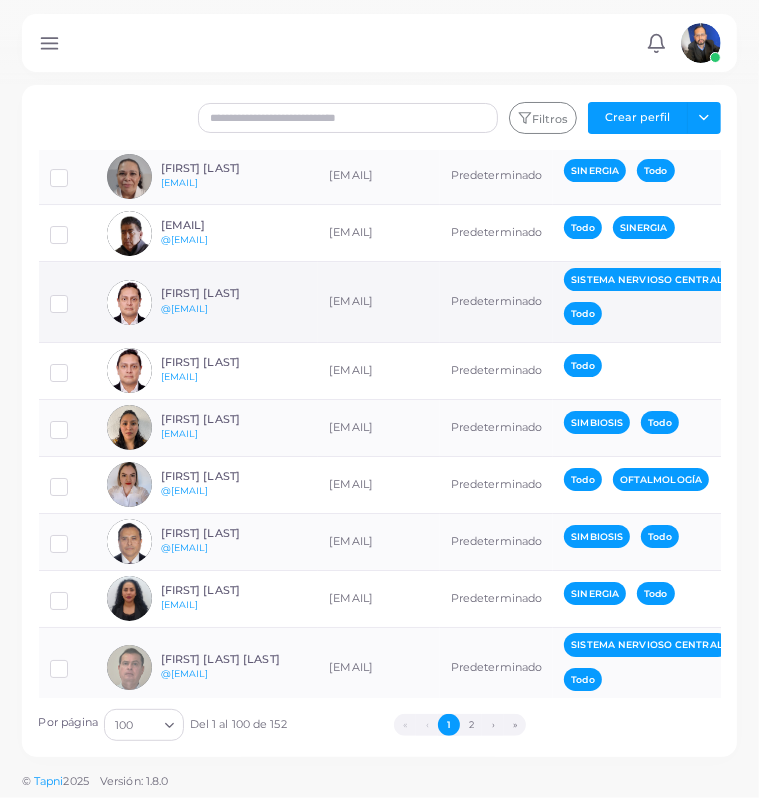 click at bounding box center (74, 296) 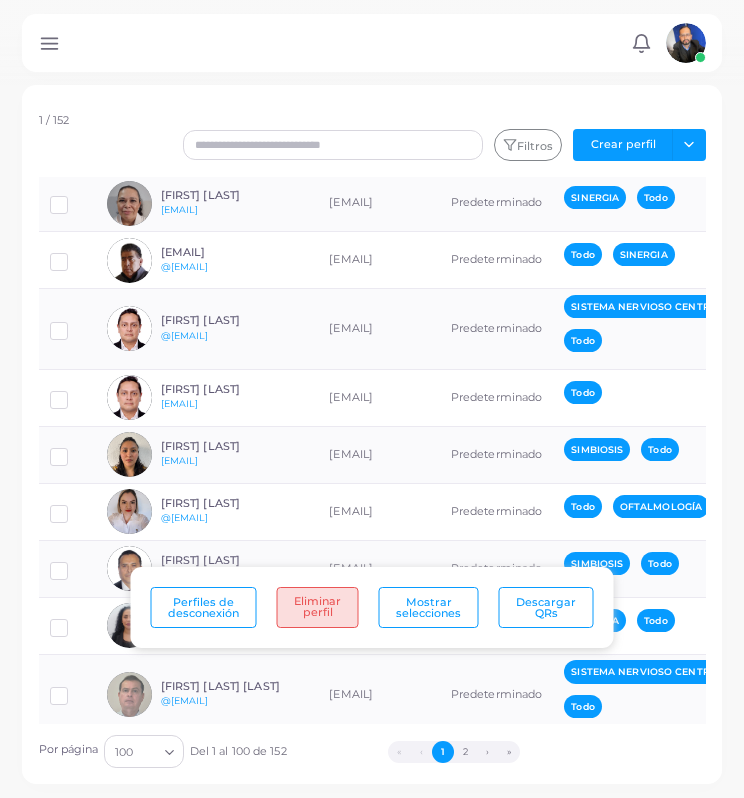 click on "Eliminar perfil" at bounding box center (318, 607) 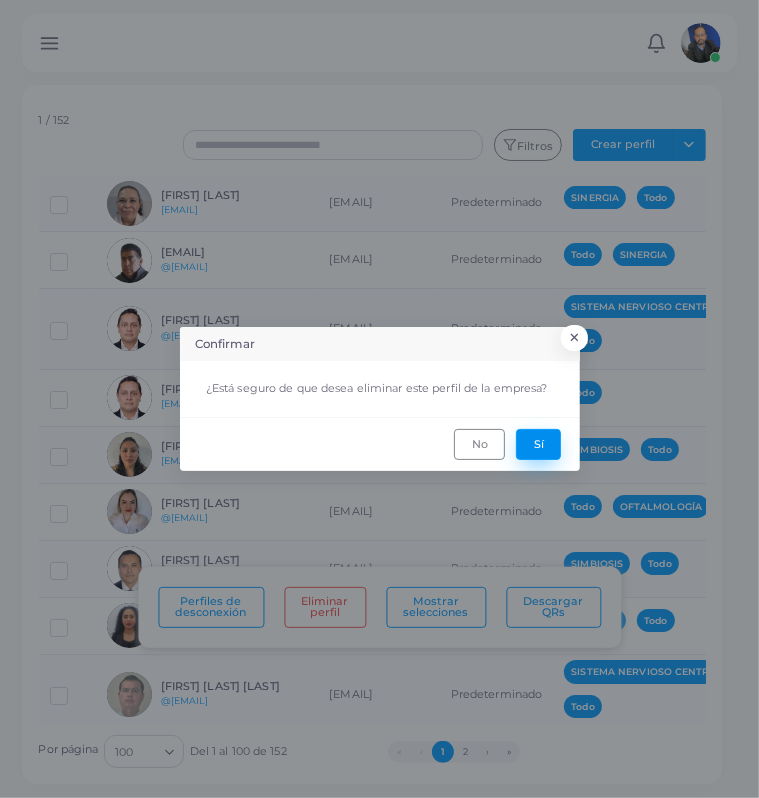 click on "Sí" at bounding box center [538, 444] 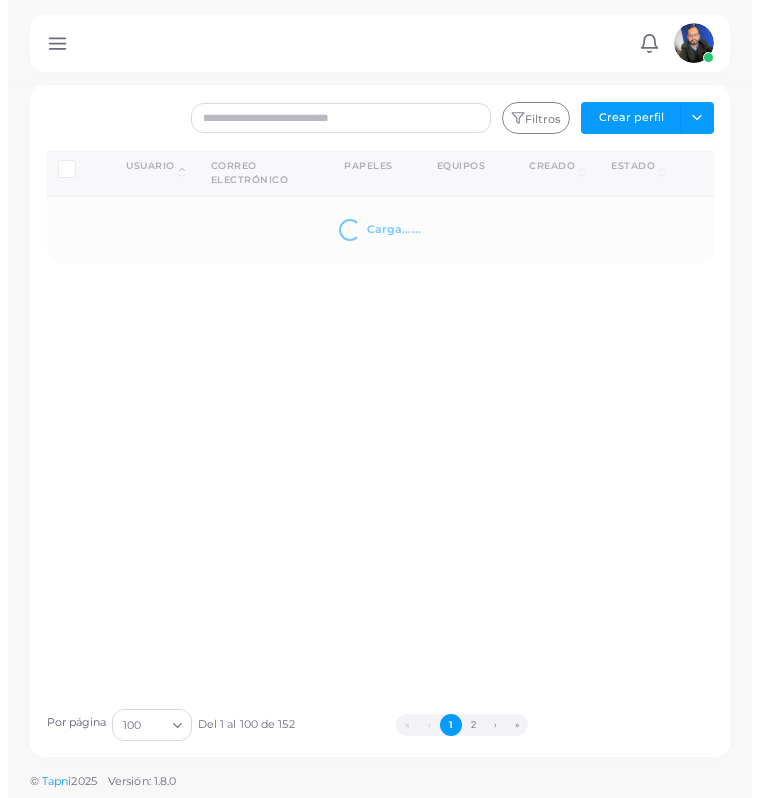 scroll, scrollTop: 0, scrollLeft: 0, axis: both 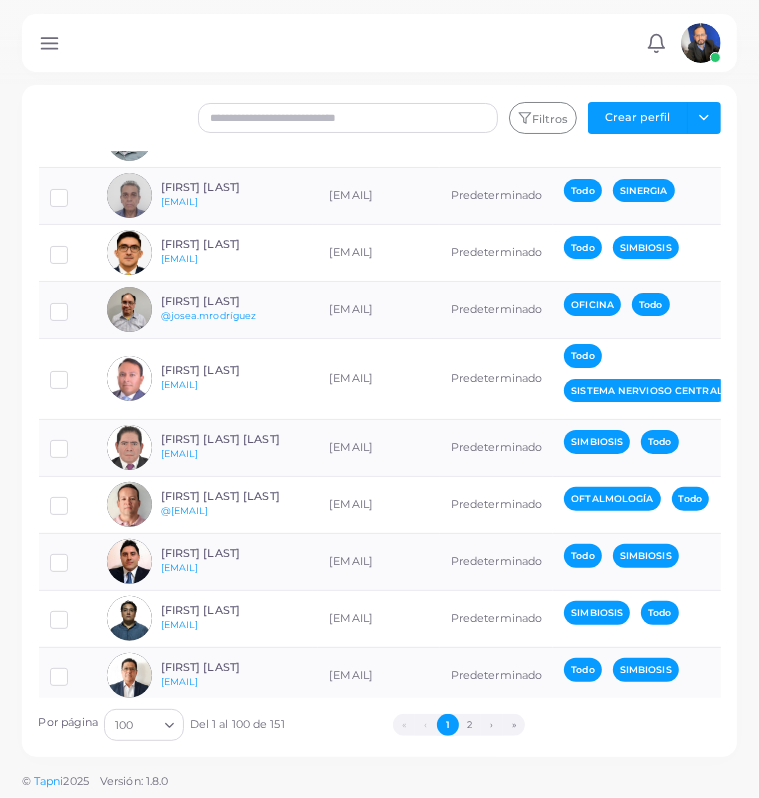 type 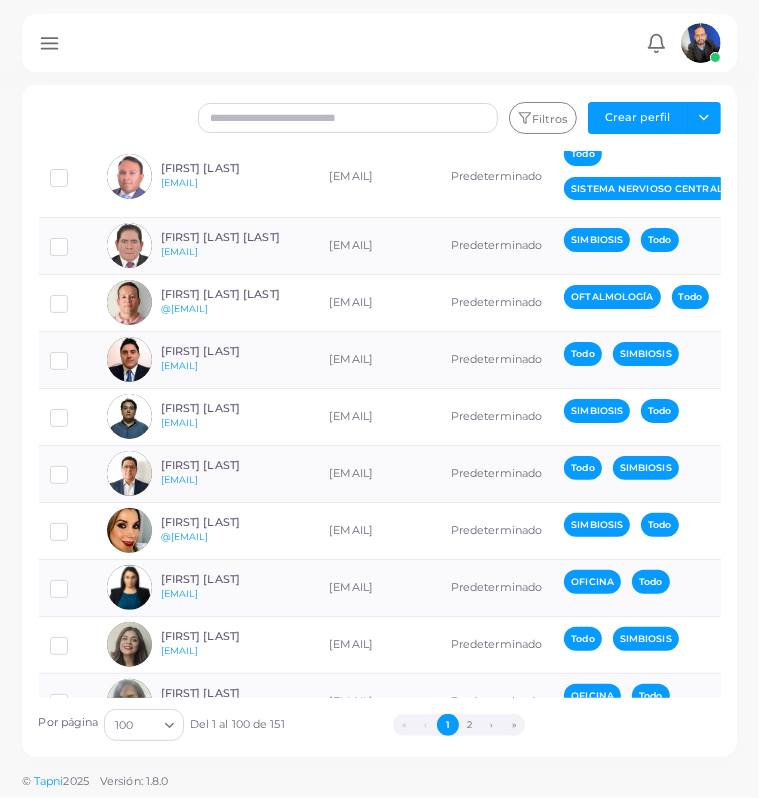 scroll, scrollTop: 4552, scrollLeft: 0, axis: vertical 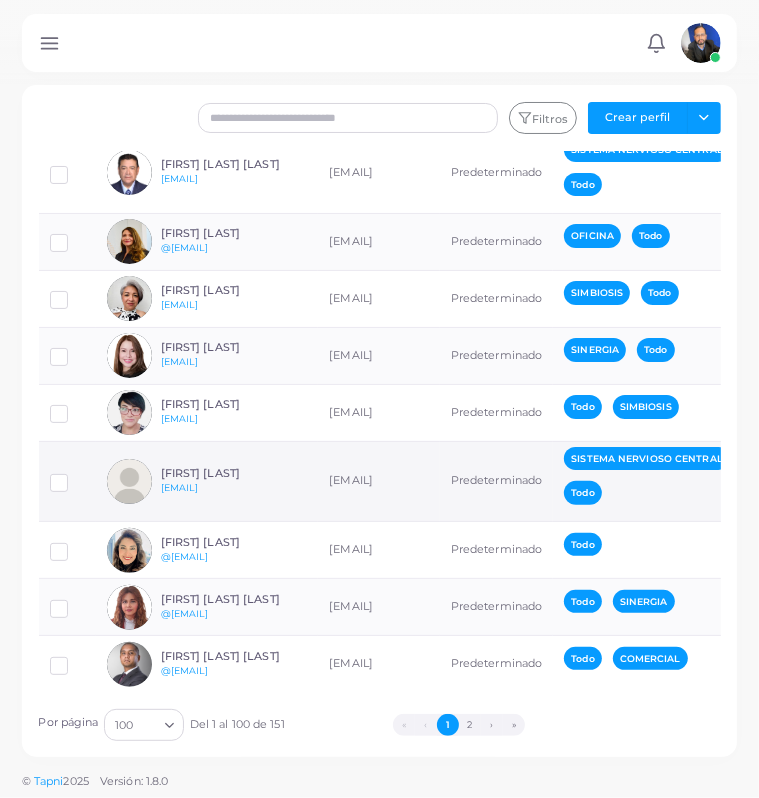 click at bounding box center (74, 475) 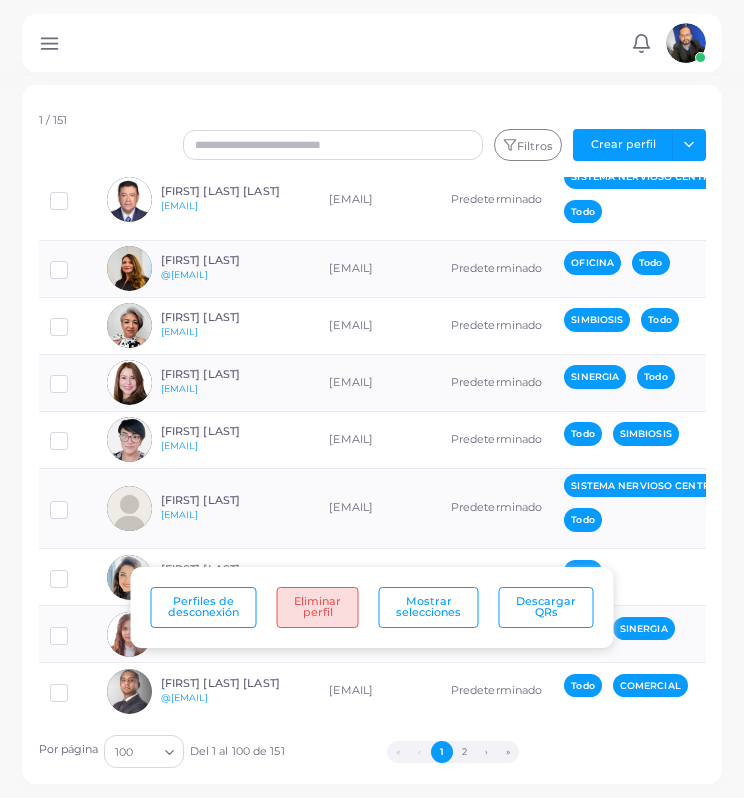 click on "Eliminar perfil" at bounding box center [318, 607] 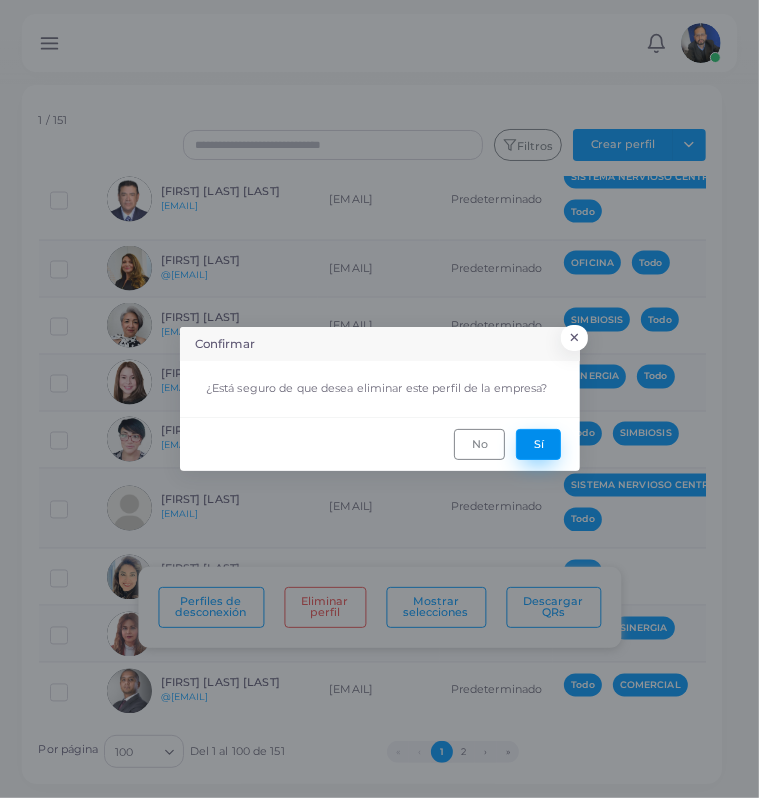 click on "Sí" at bounding box center [538, 444] 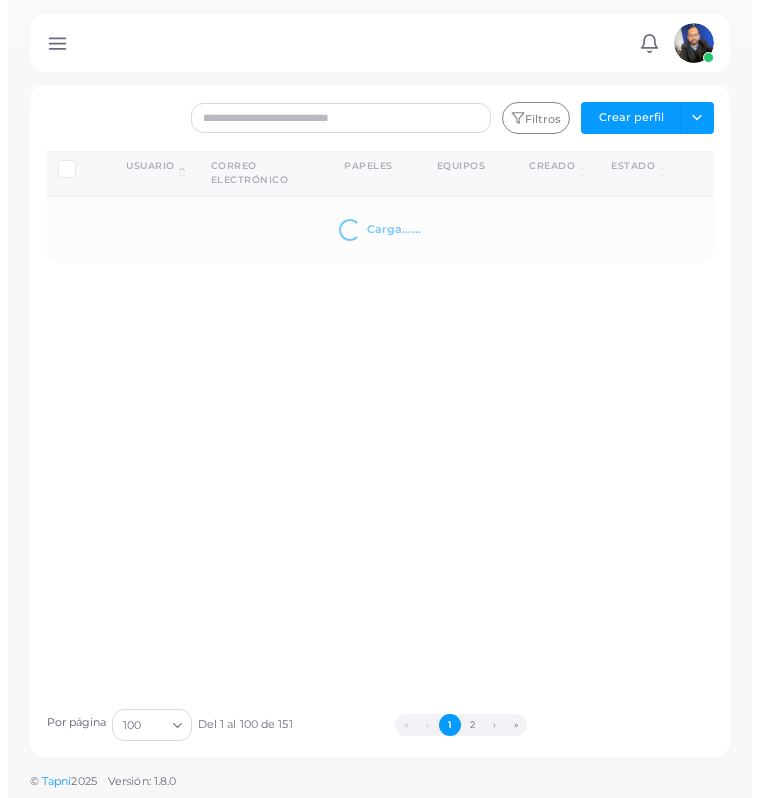 scroll, scrollTop: 0, scrollLeft: 0, axis: both 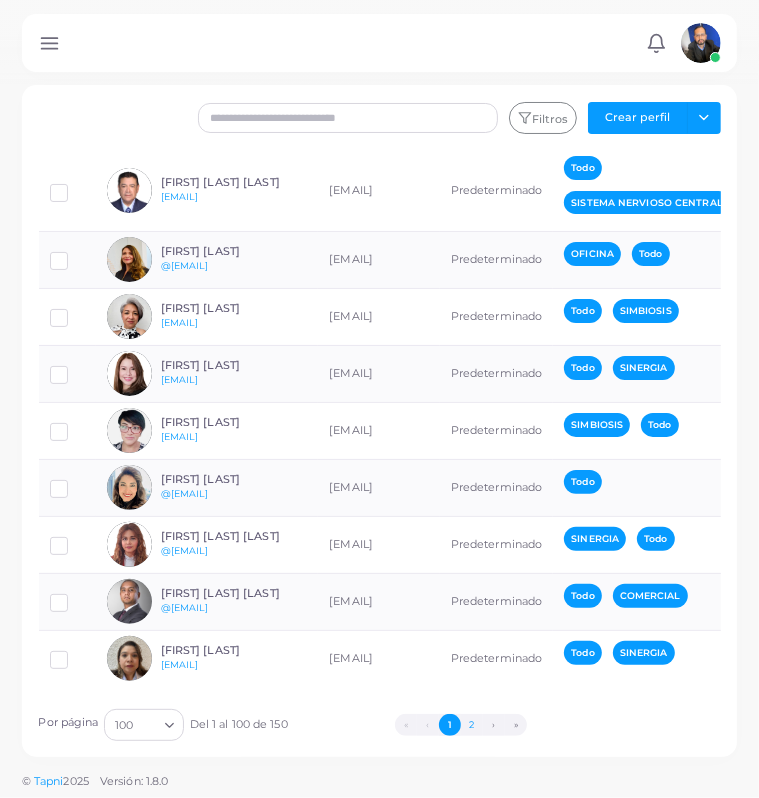 click on "2" at bounding box center (472, 725) 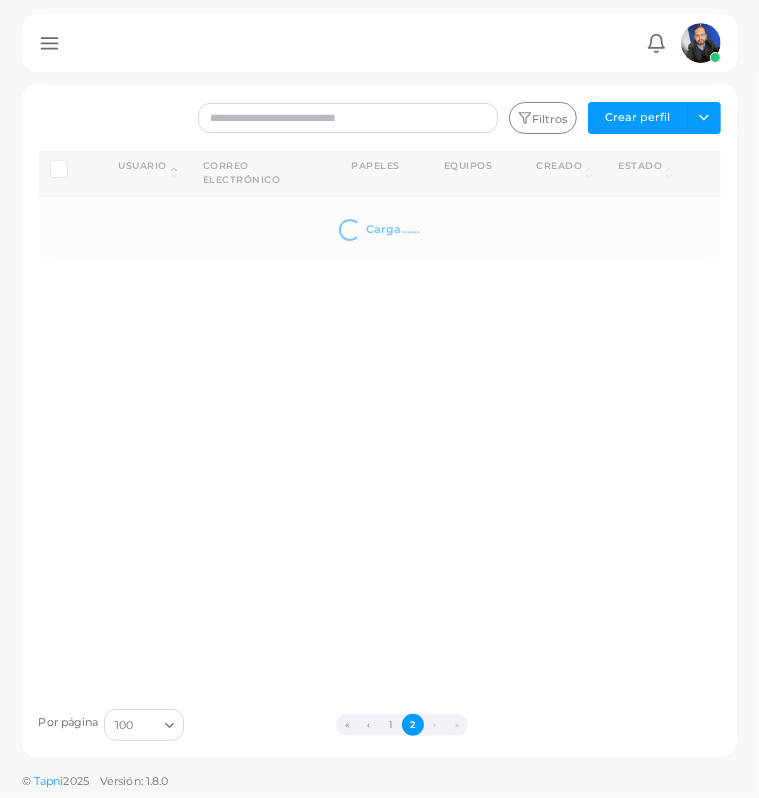 scroll, scrollTop: 0, scrollLeft: 0, axis: both 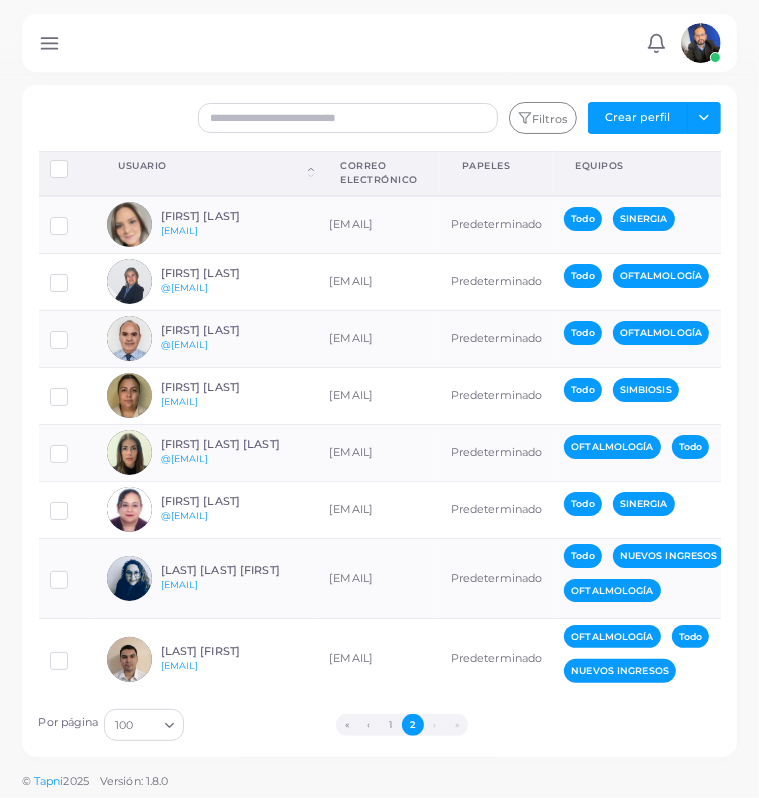 type 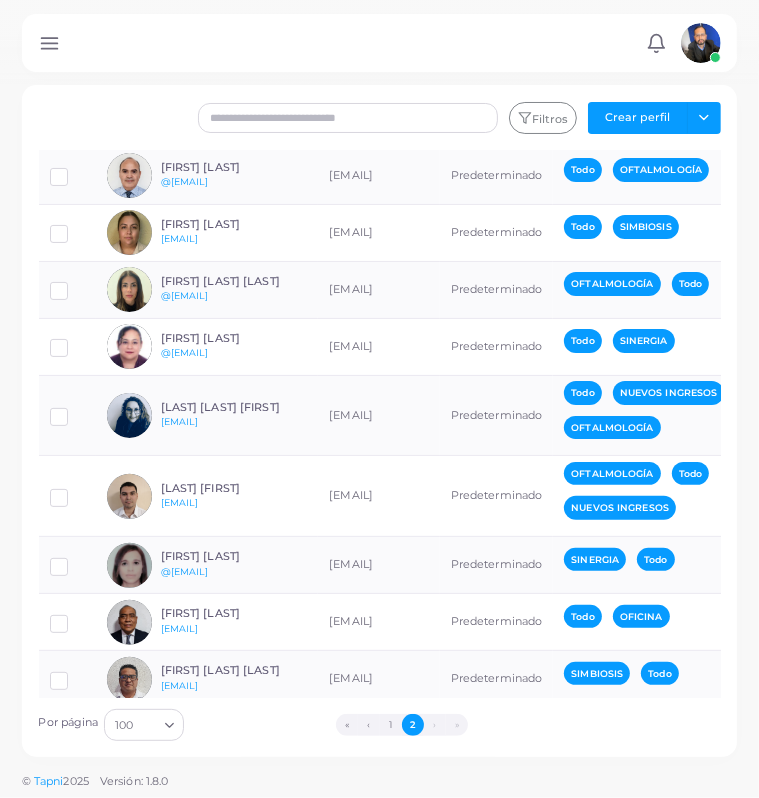 scroll, scrollTop: 203, scrollLeft: 0, axis: vertical 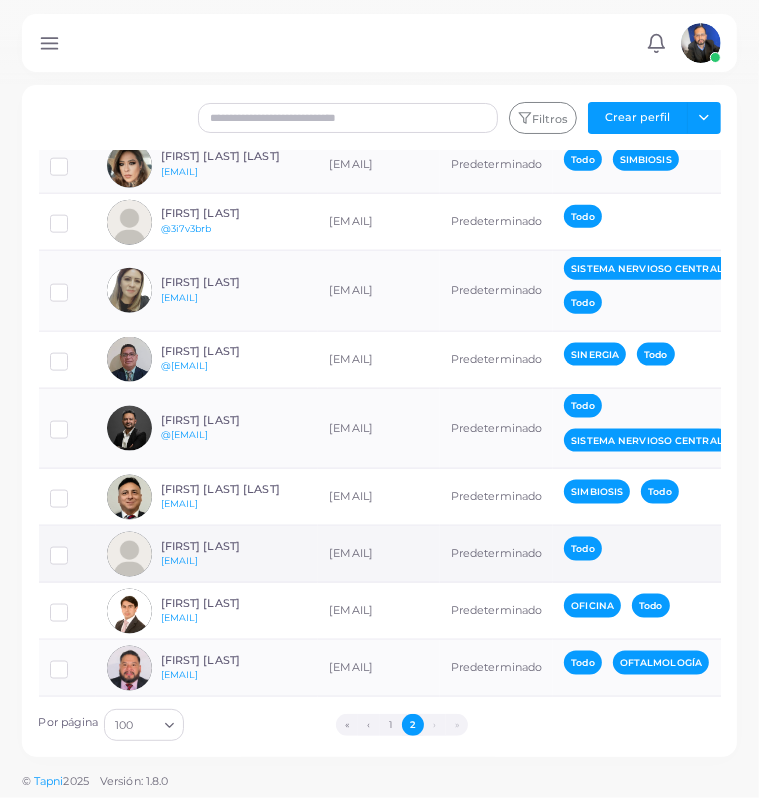 click at bounding box center [74, 548] 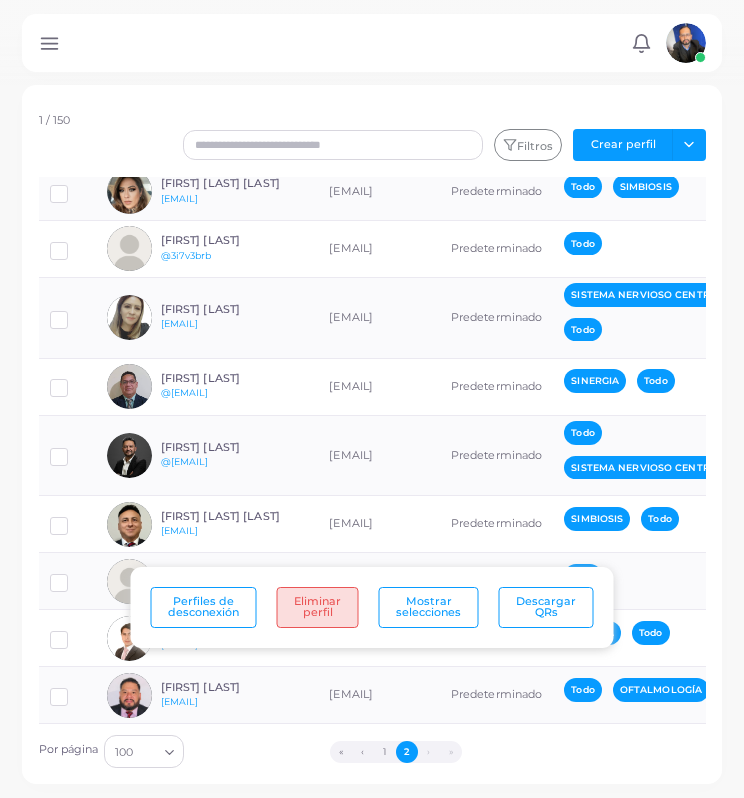 click on "Eliminar perfil" at bounding box center [318, 607] 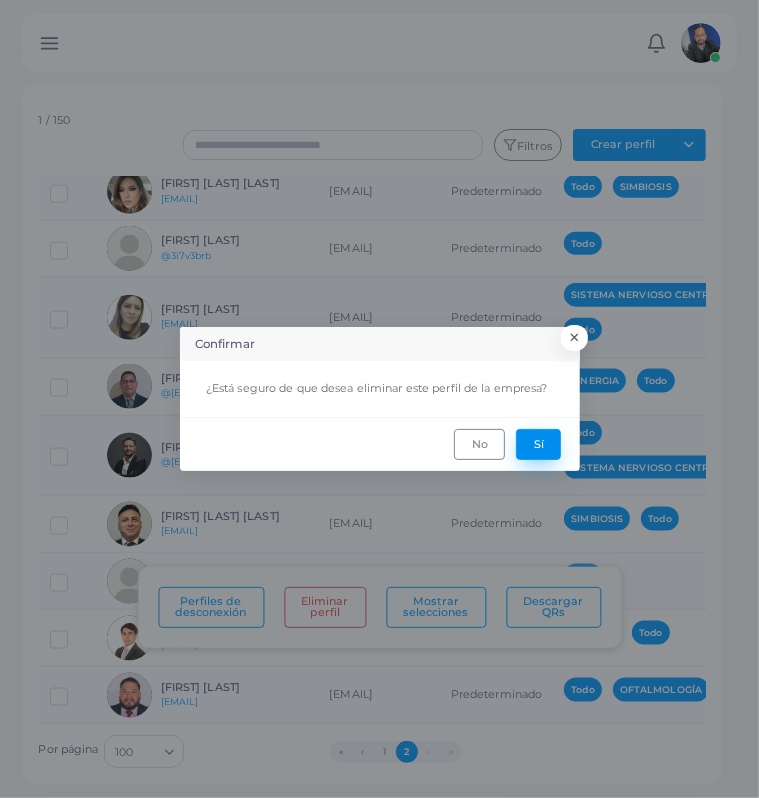 click on "Sí" at bounding box center [538, 444] 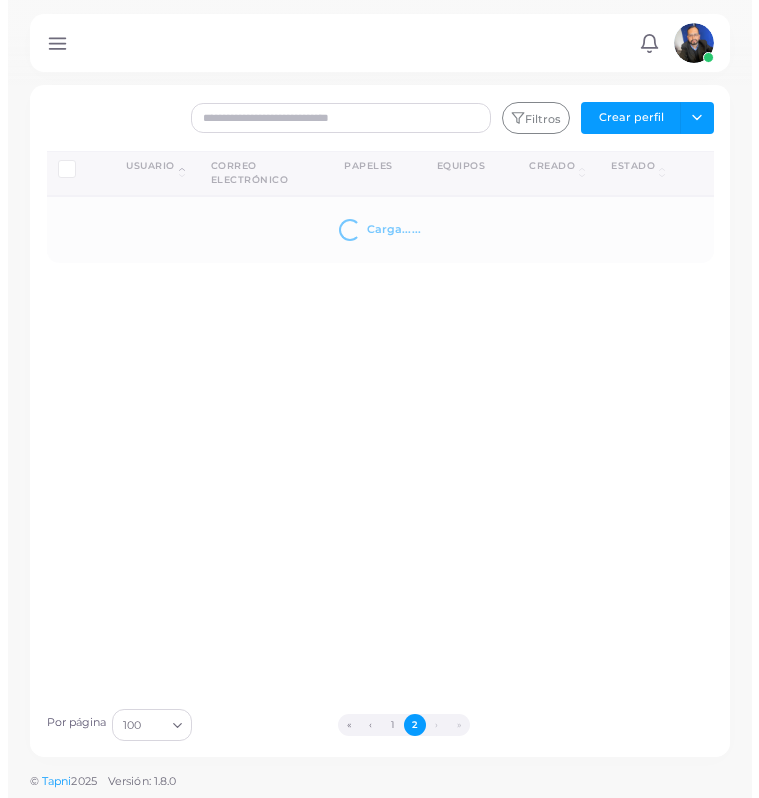 scroll, scrollTop: 0, scrollLeft: 0, axis: both 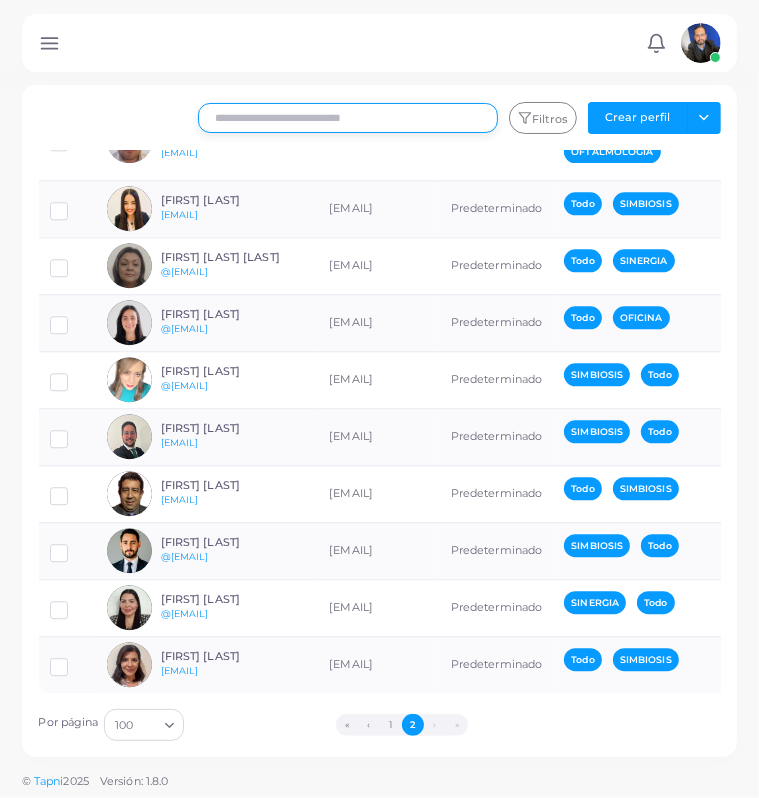 click at bounding box center [348, 118] 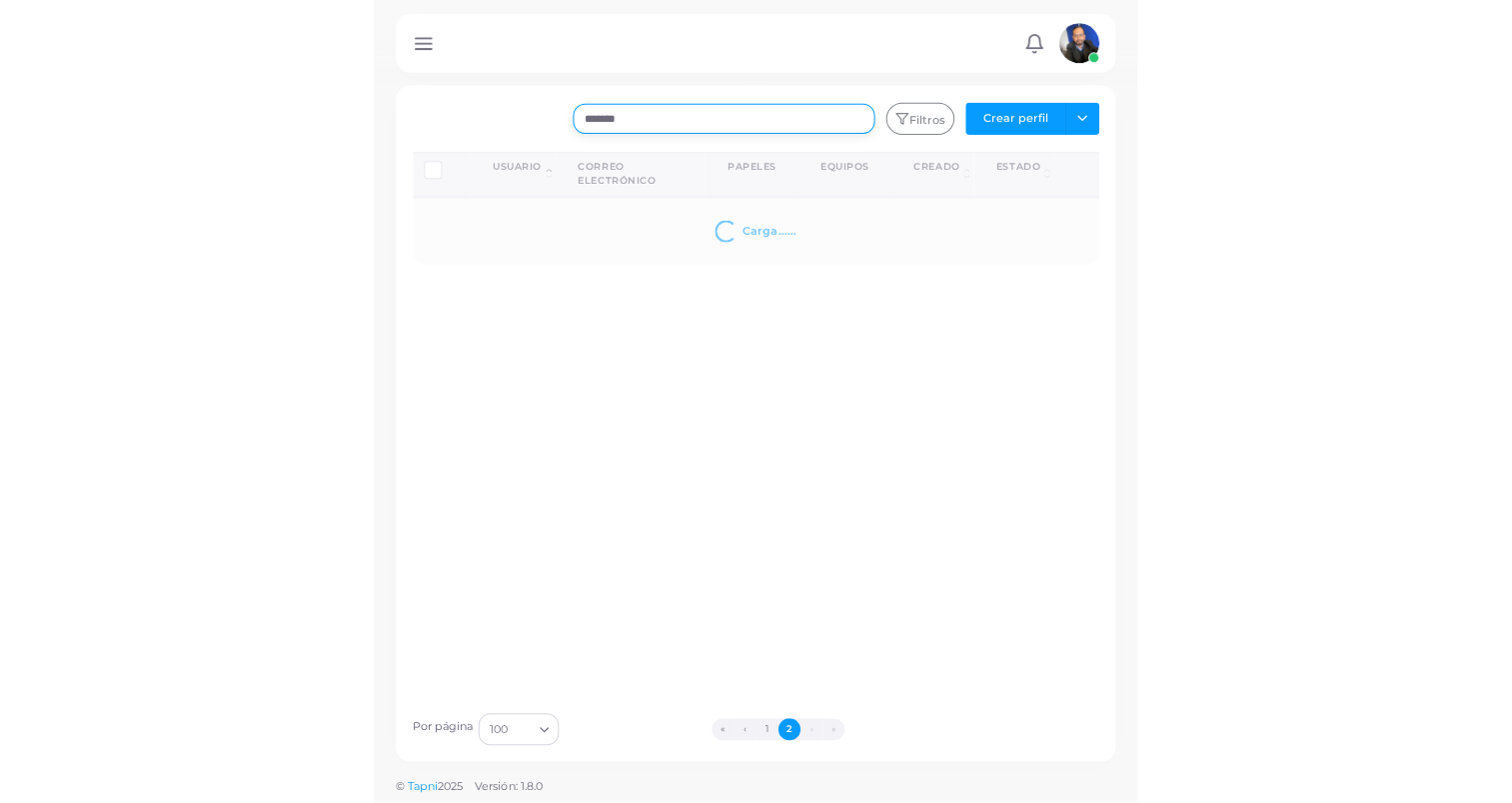 scroll, scrollTop: 0, scrollLeft: 0, axis: both 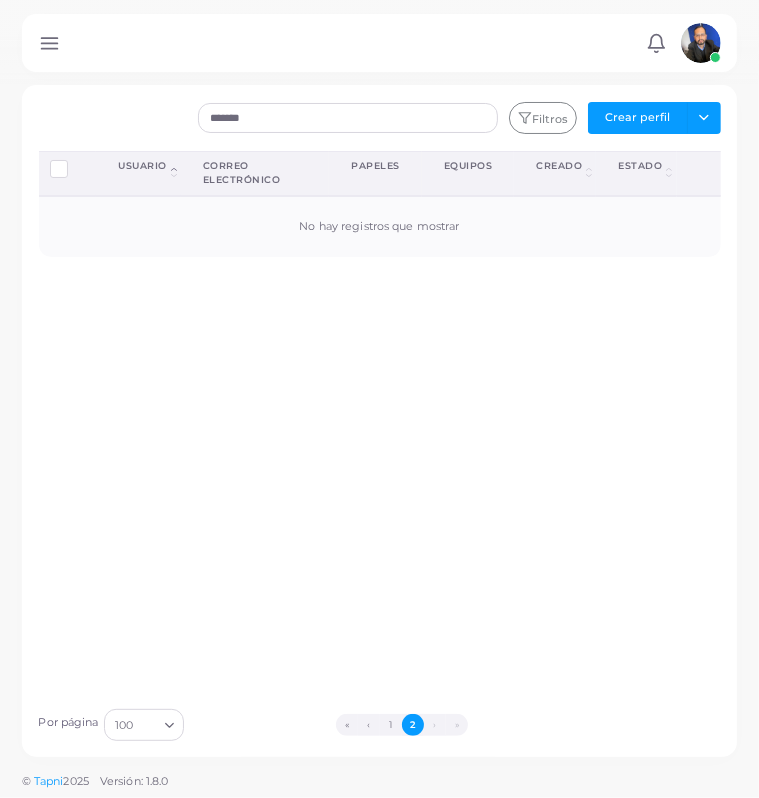 drag, startPoint x: 724, startPoint y: 161, endPoint x: 575, endPoint y: 383, distance: 267.3668 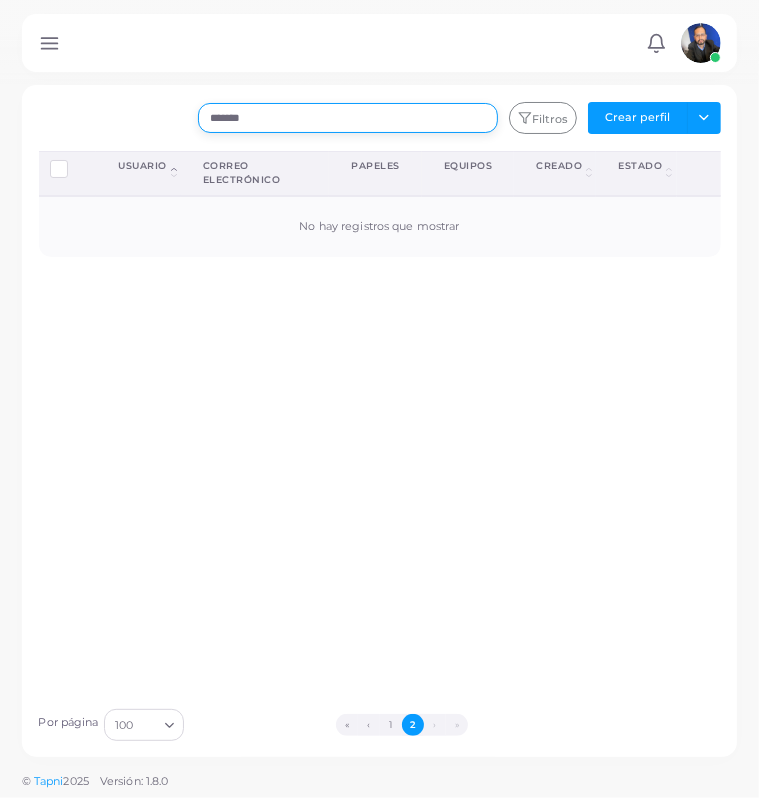 click on "*******" at bounding box center (348, 118) 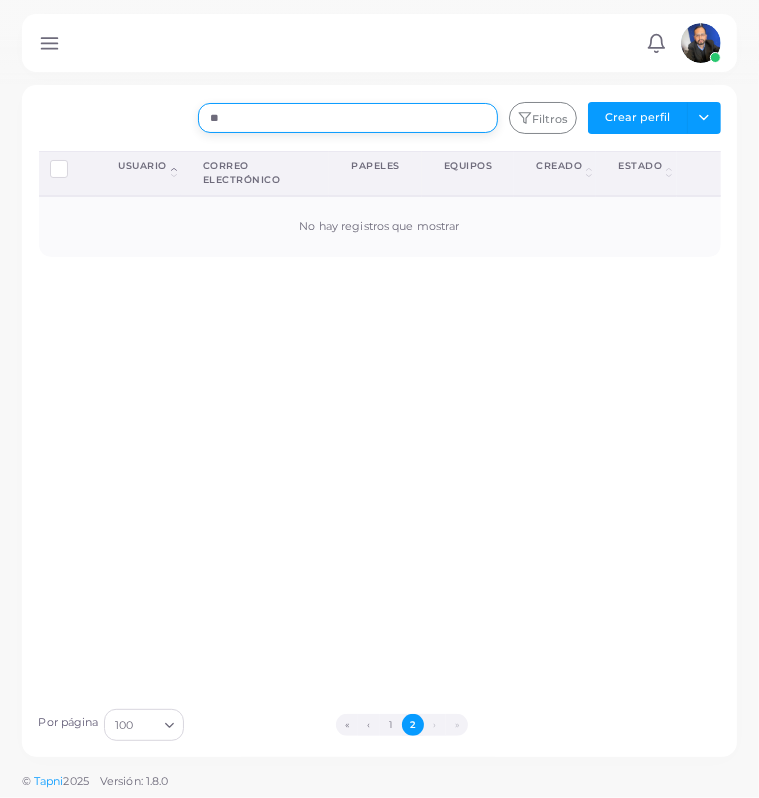 type on "*" 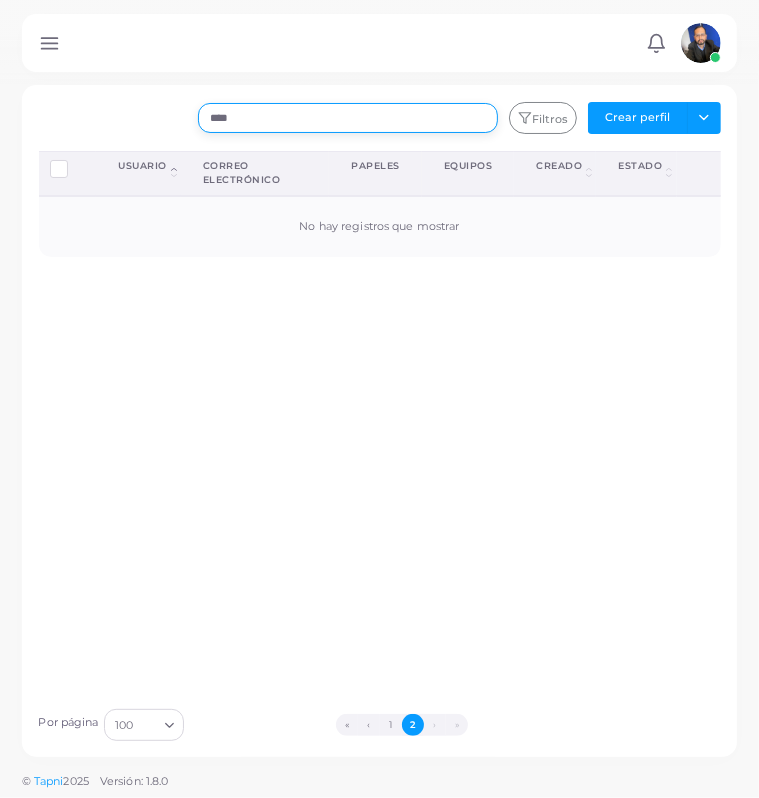 type on "****" 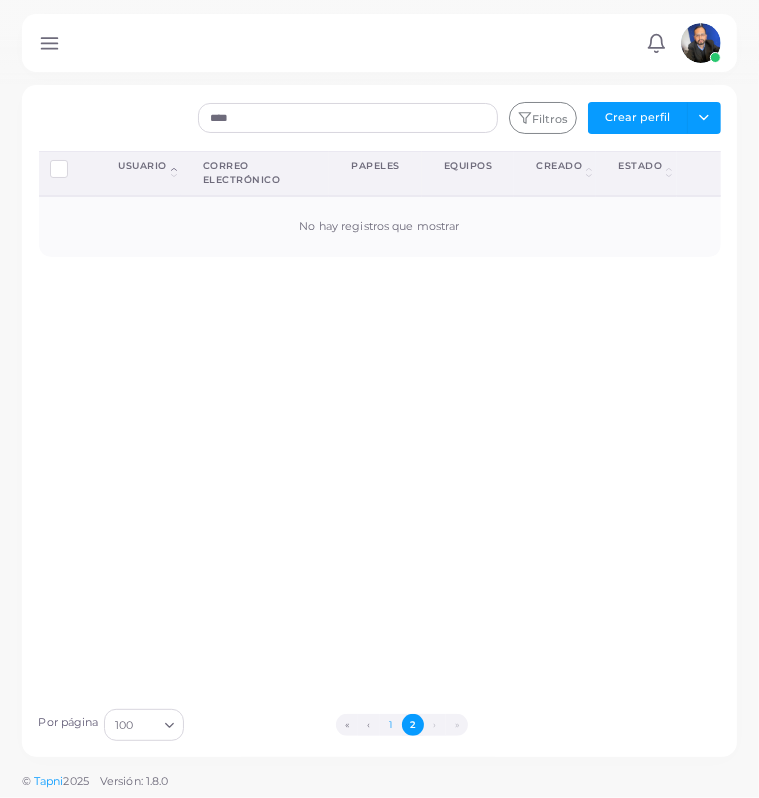 click on "1" at bounding box center (391, 725) 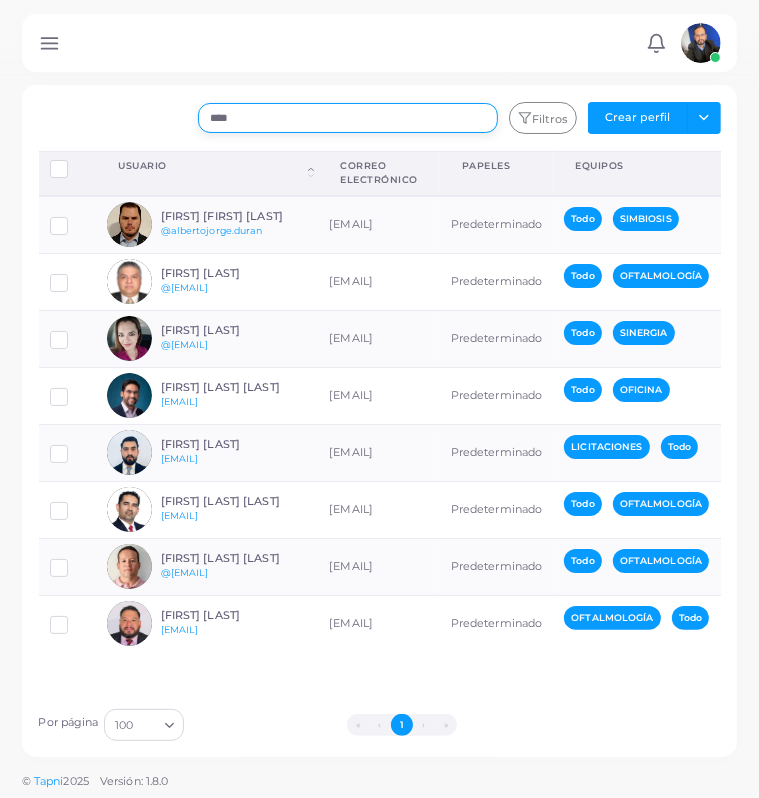 click on "****" at bounding box center [348, 118] 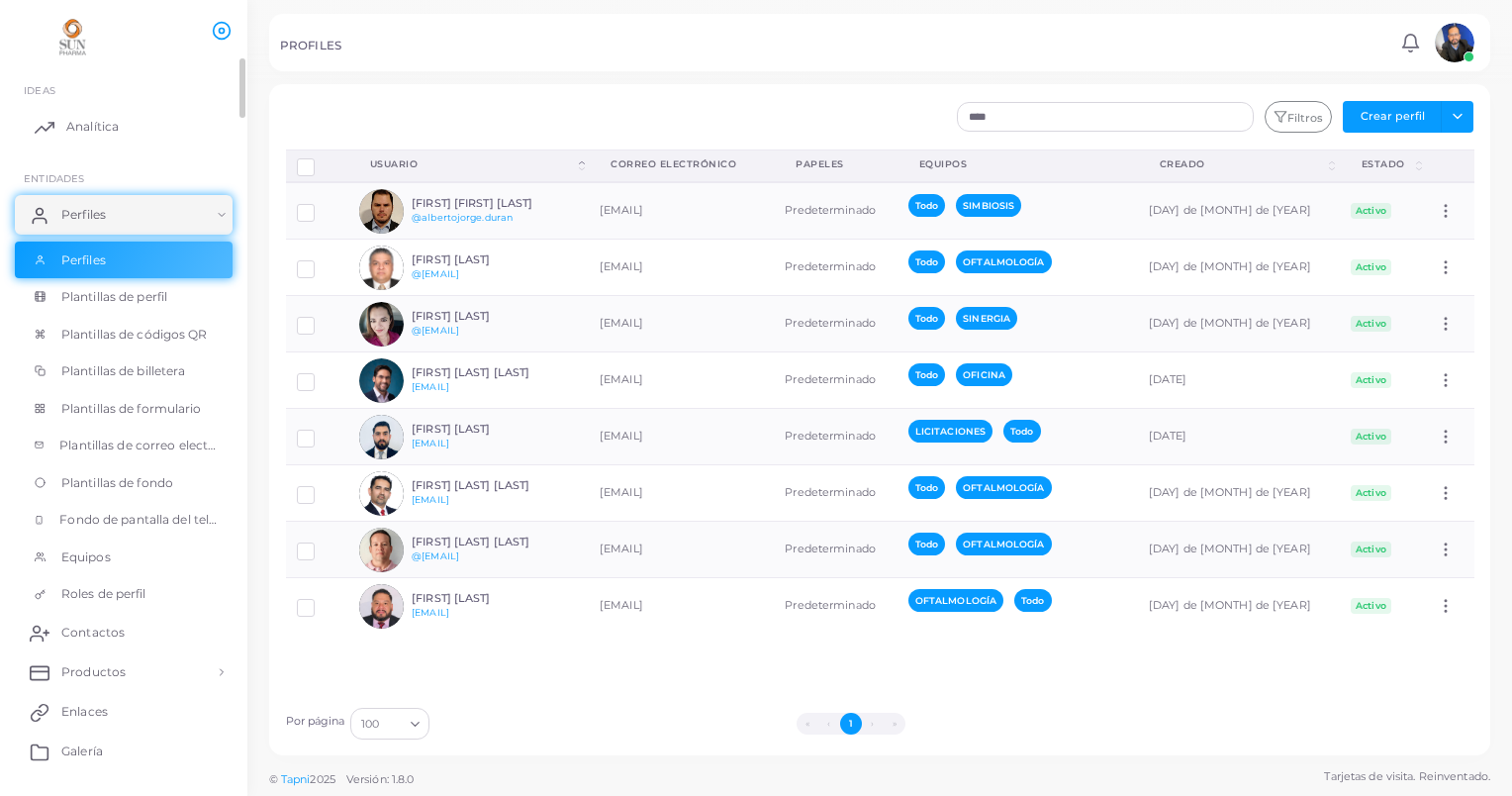 click on "Analítica" at bounding box center [124, 127] 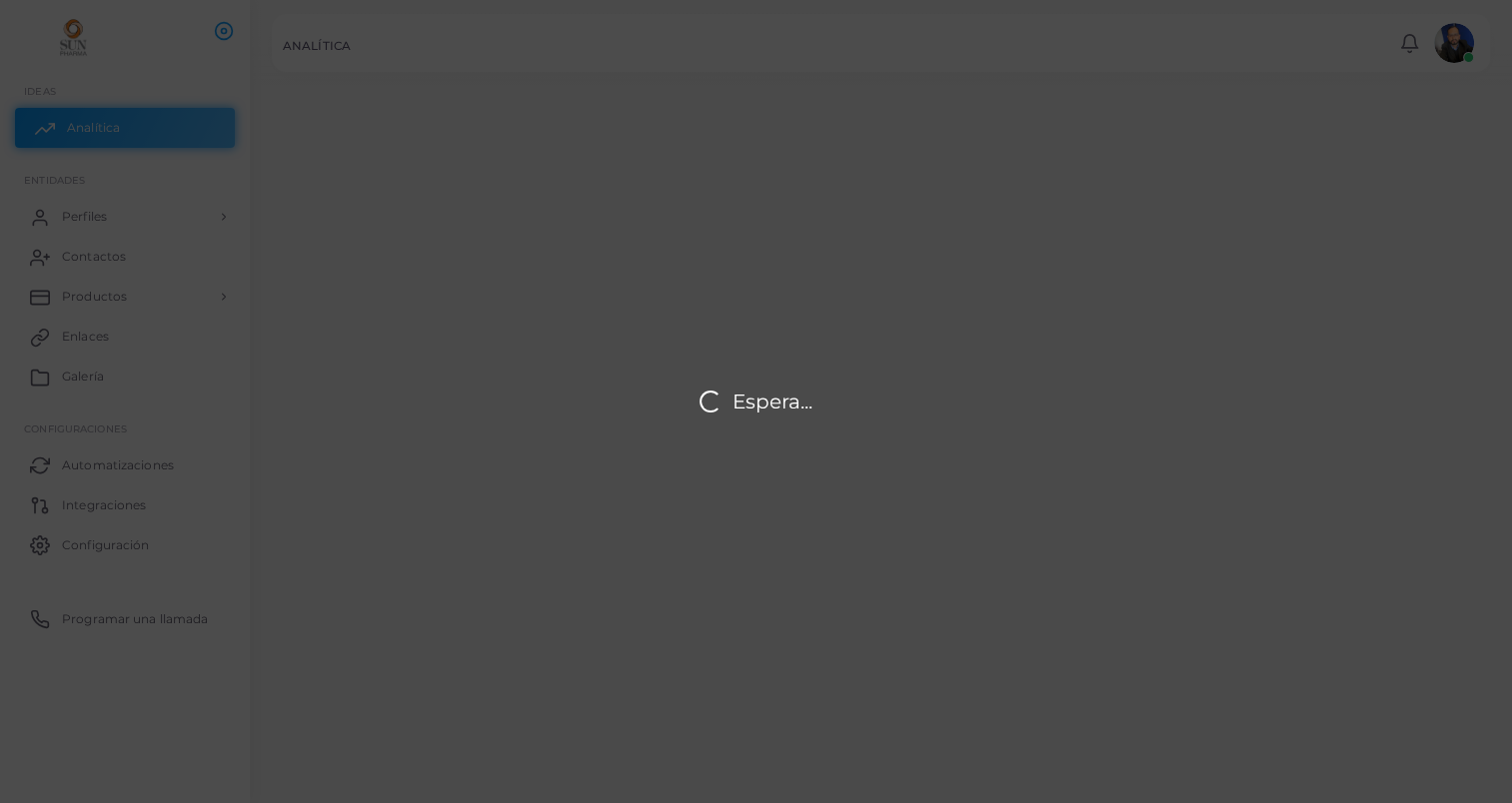scroll, scrollTop: 16, scrollLeft: 16, axis: both 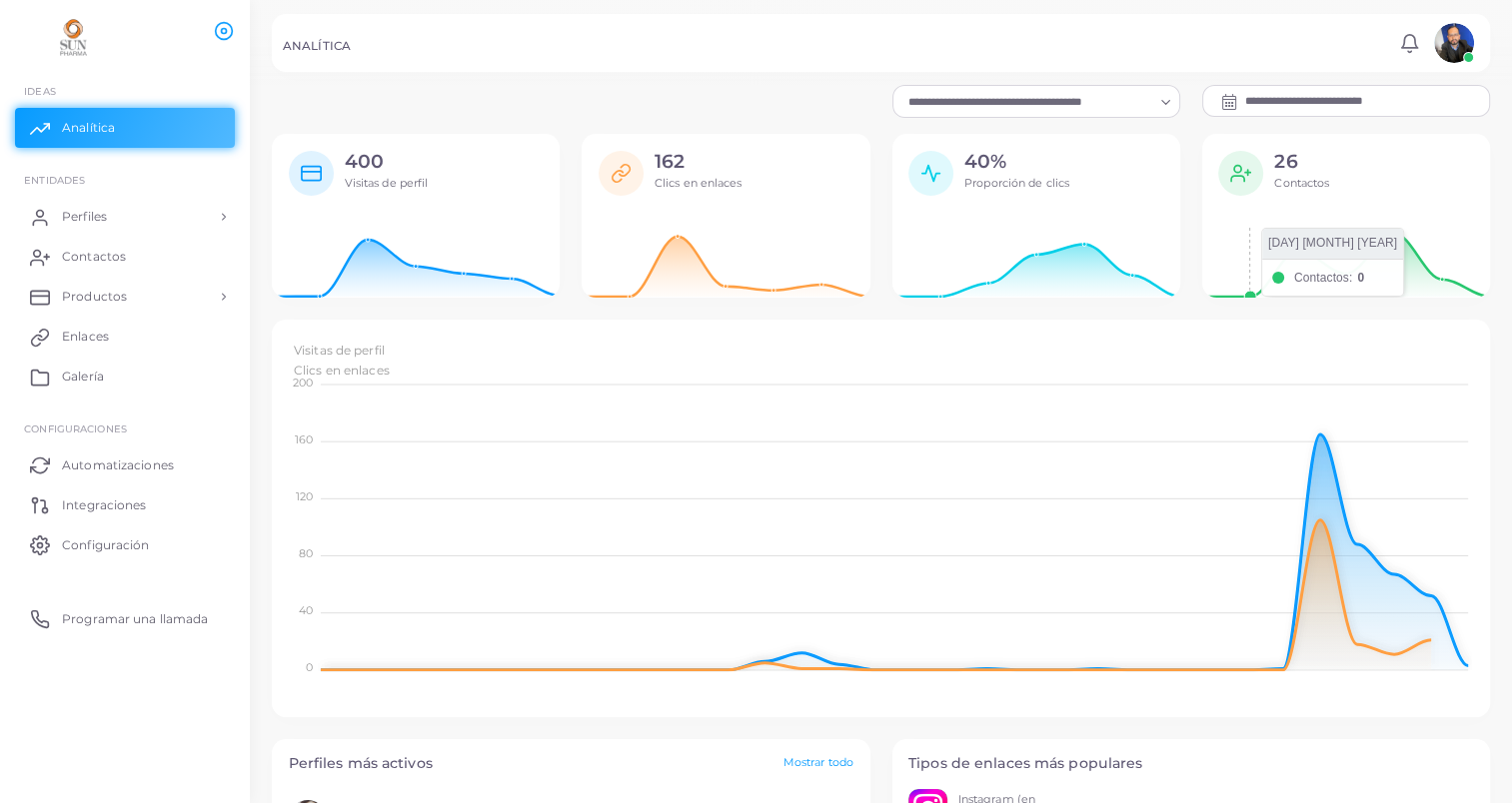 click 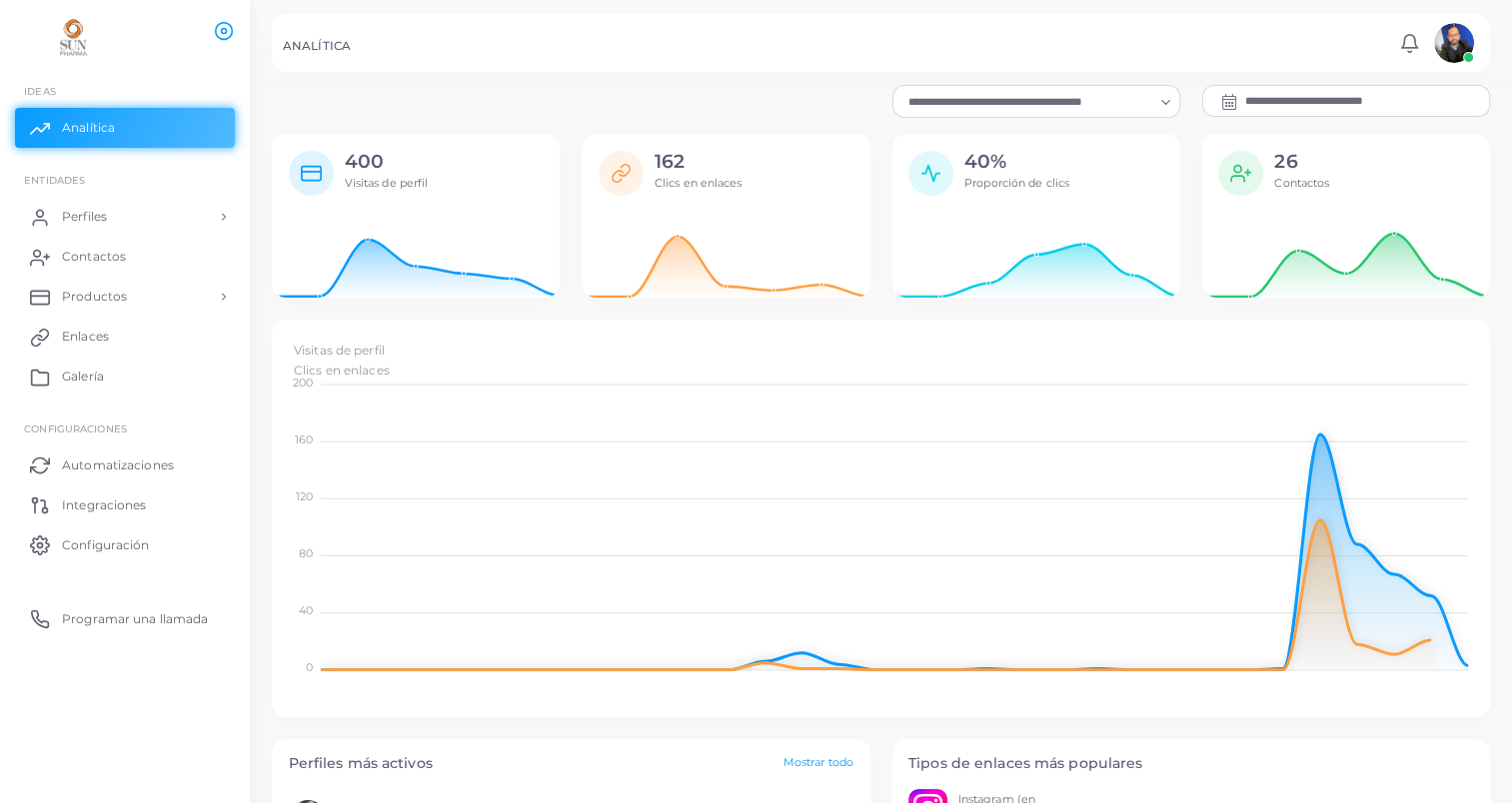 click at bounding box center [1240, 173] 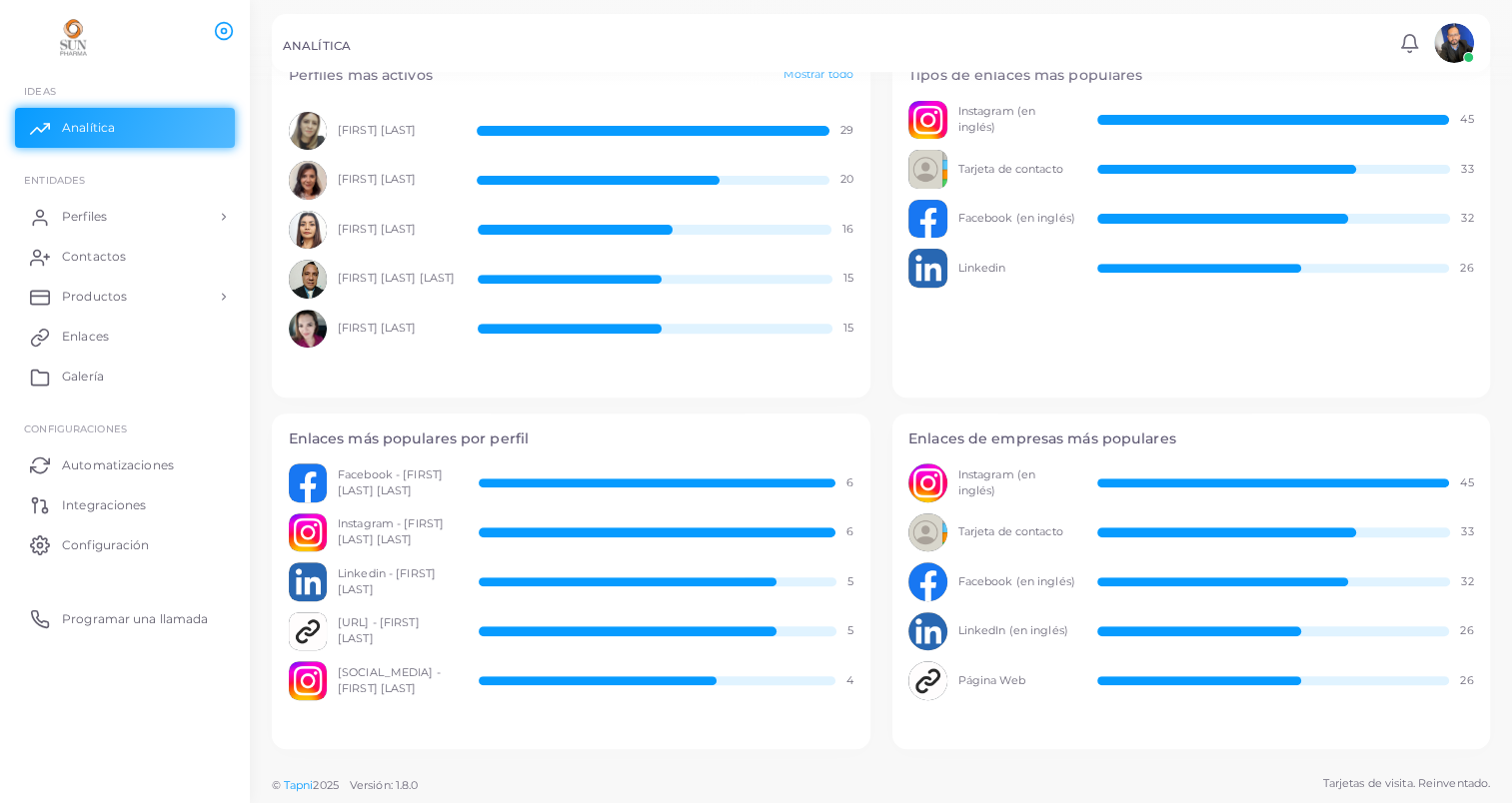 scroll, scrollTop: 0, scrollLeft: 0, axis: both 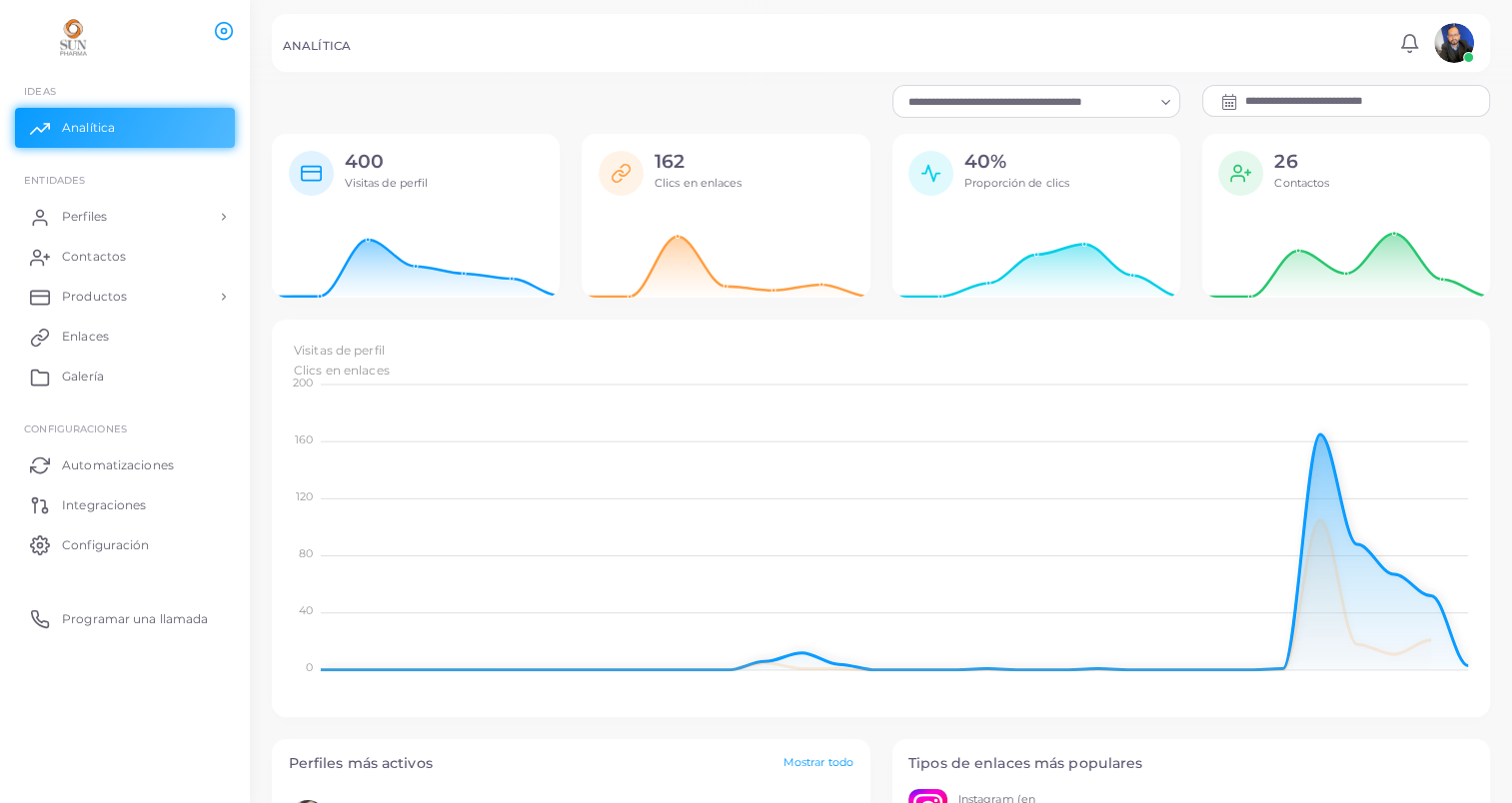 click on "Visitas de perfil" 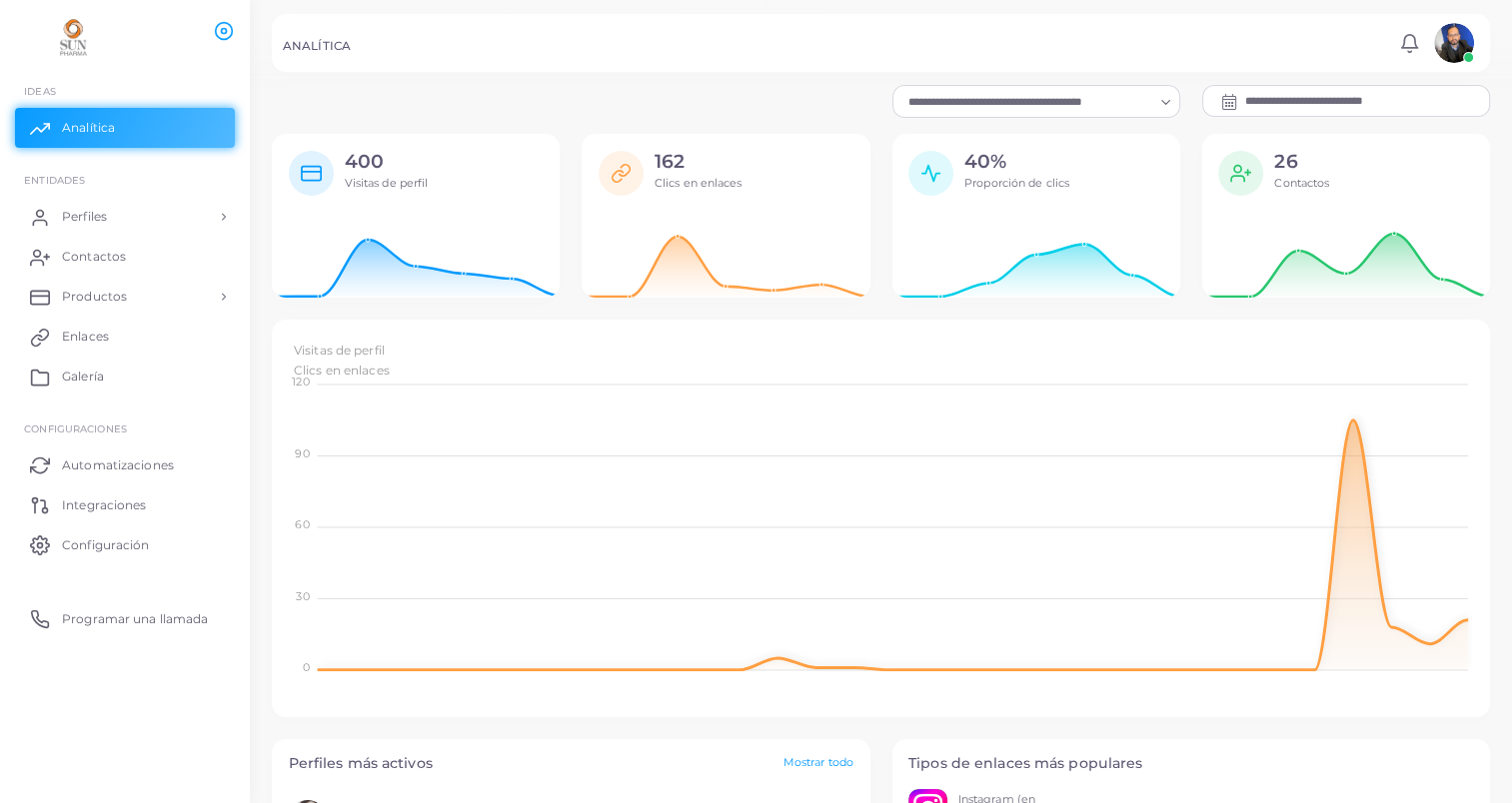click on "Visitas de perfil" 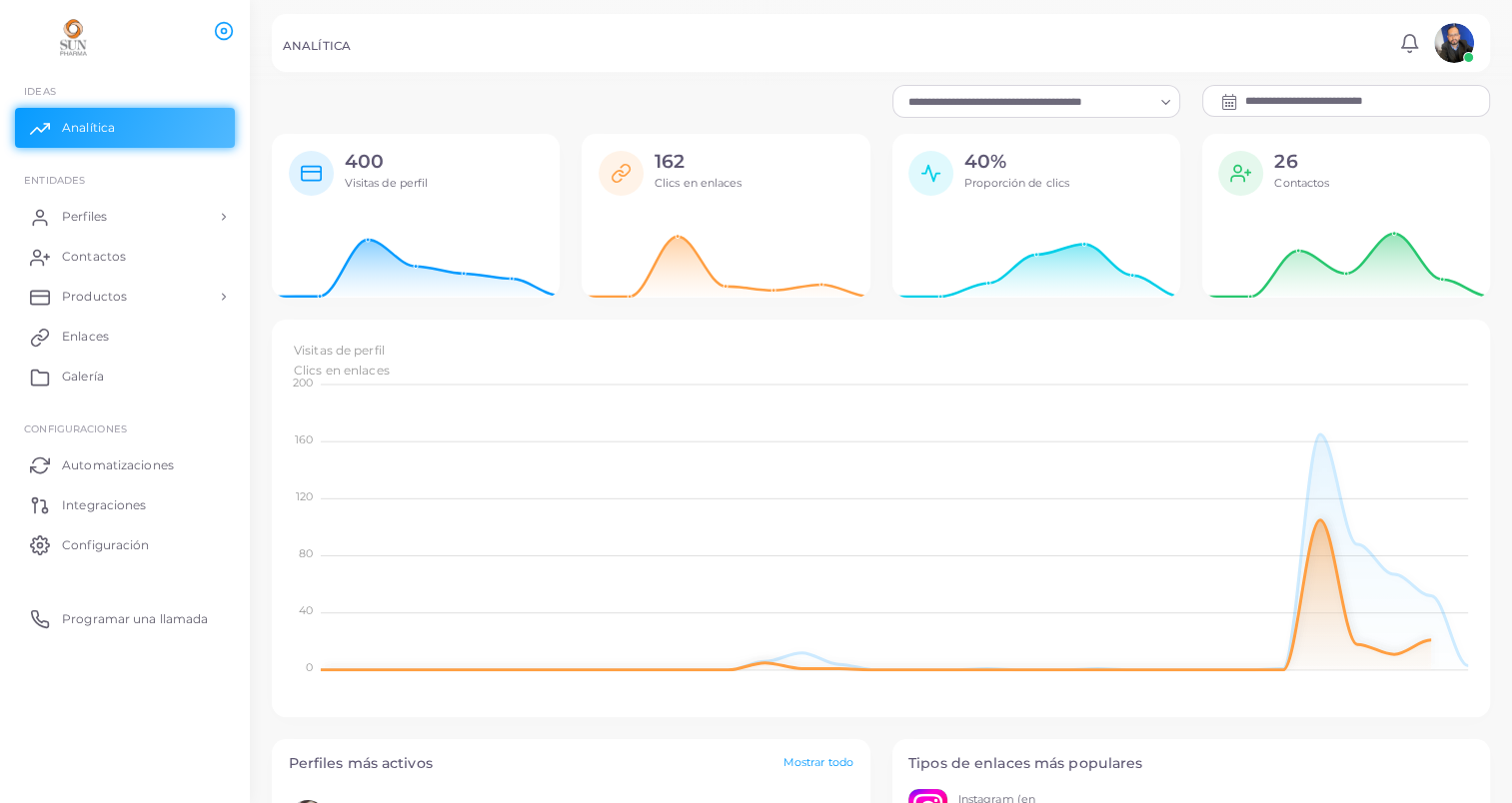 click on "Clics en enlaces" 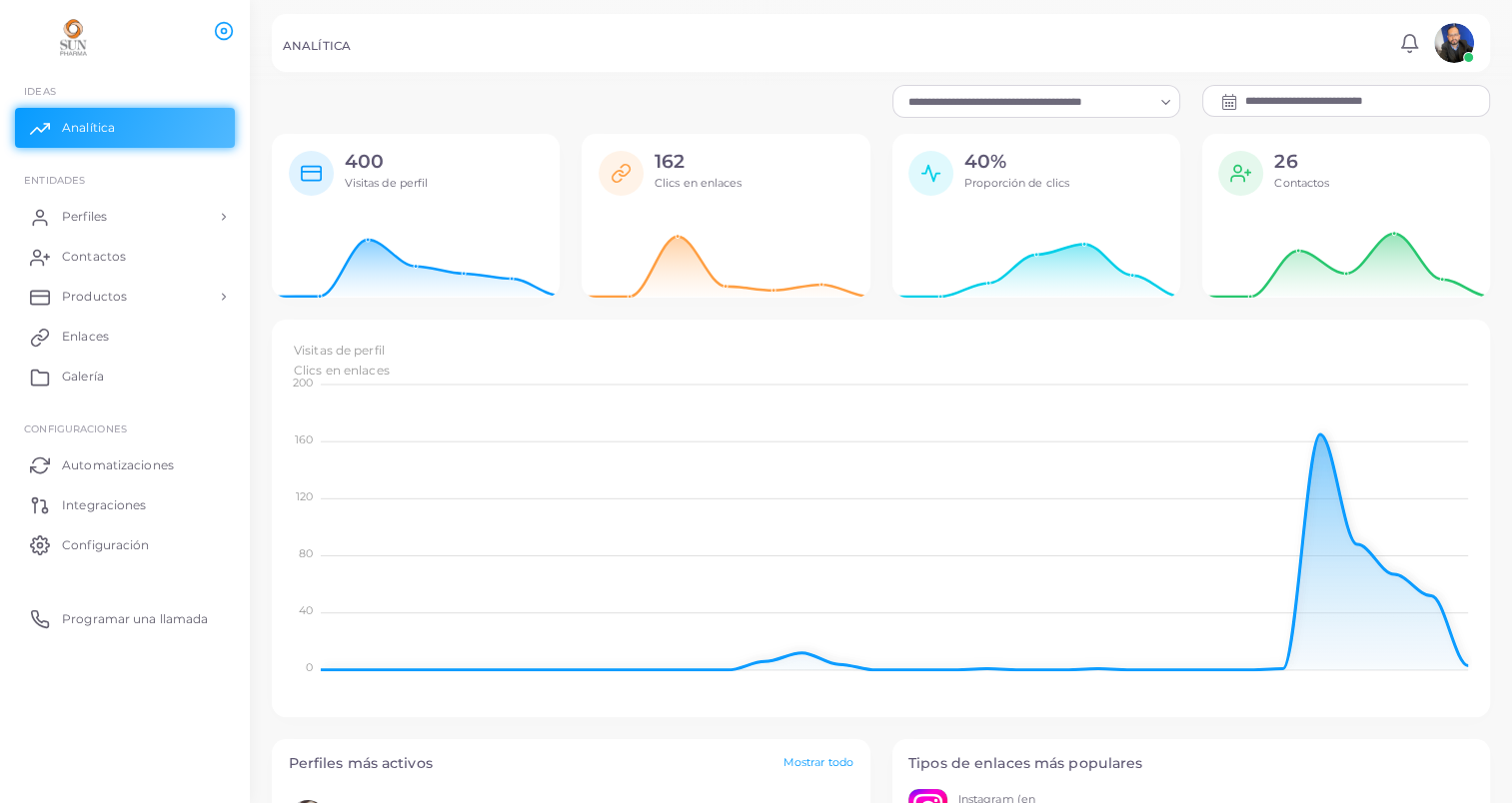 click on "Clics en enlaces" 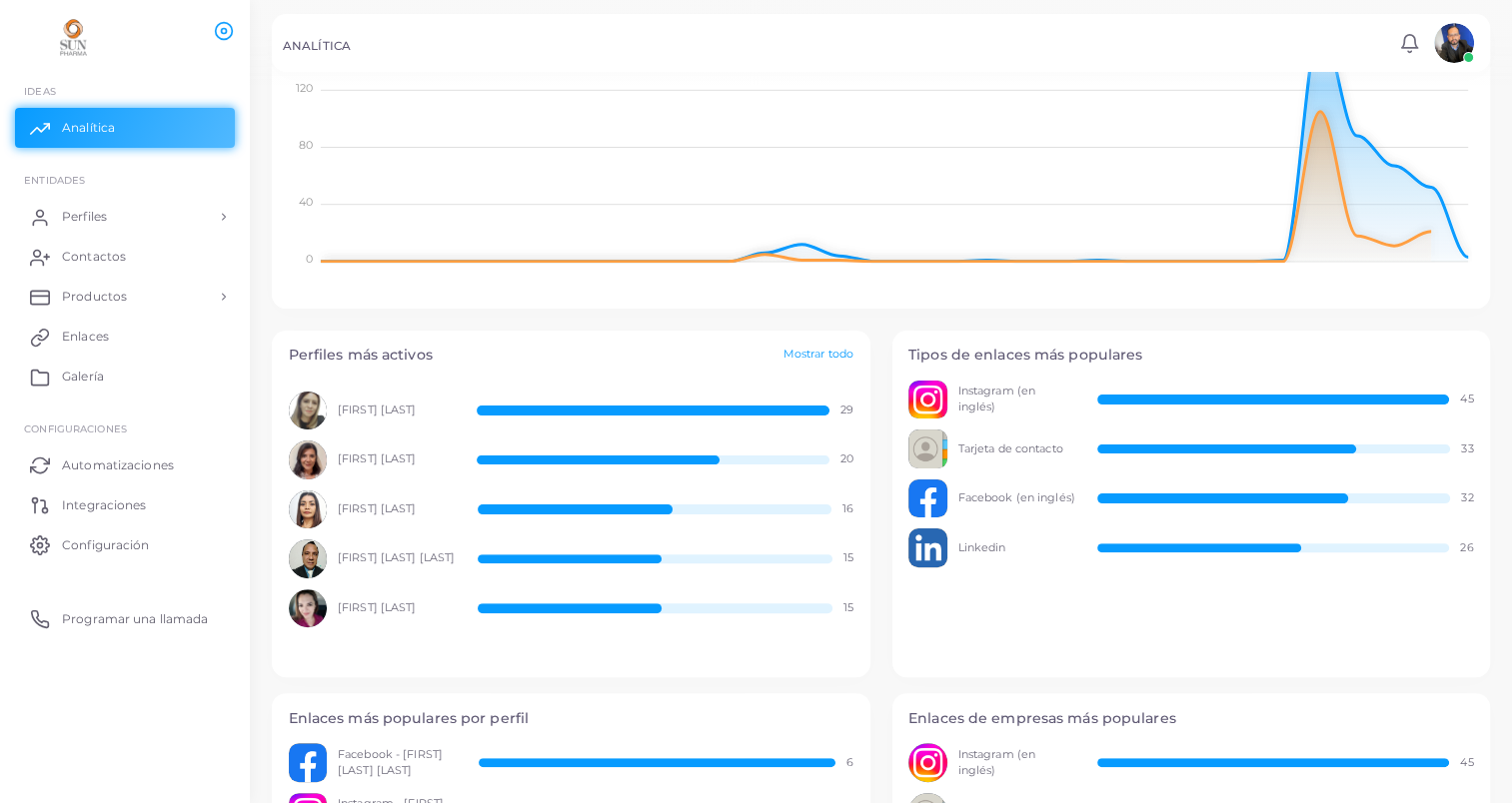 scroll, scrollTop: 379, scrollLeft: 0, axis: vertical 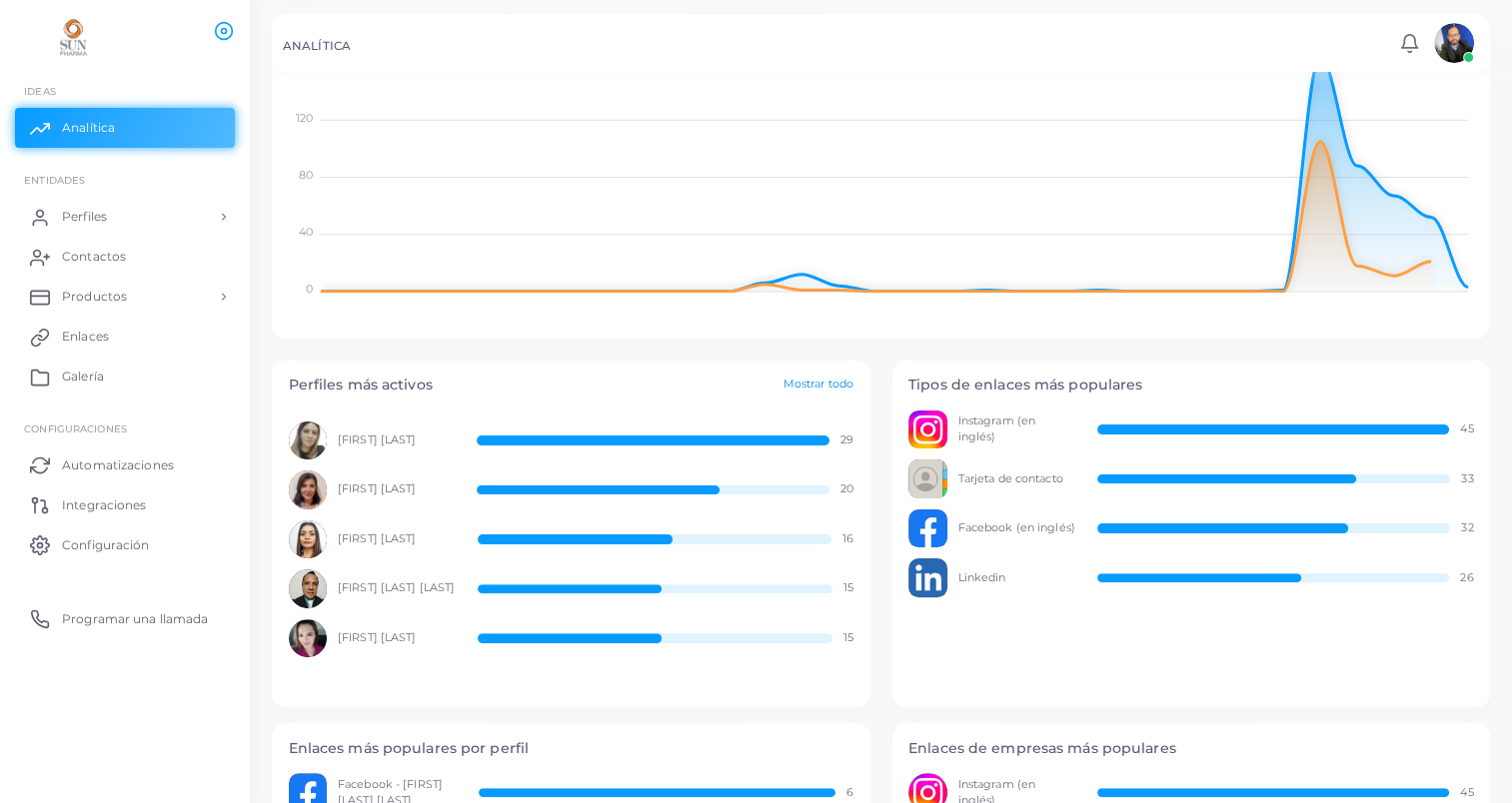click on "Mostrar todo" at bounding box center [818, 385] 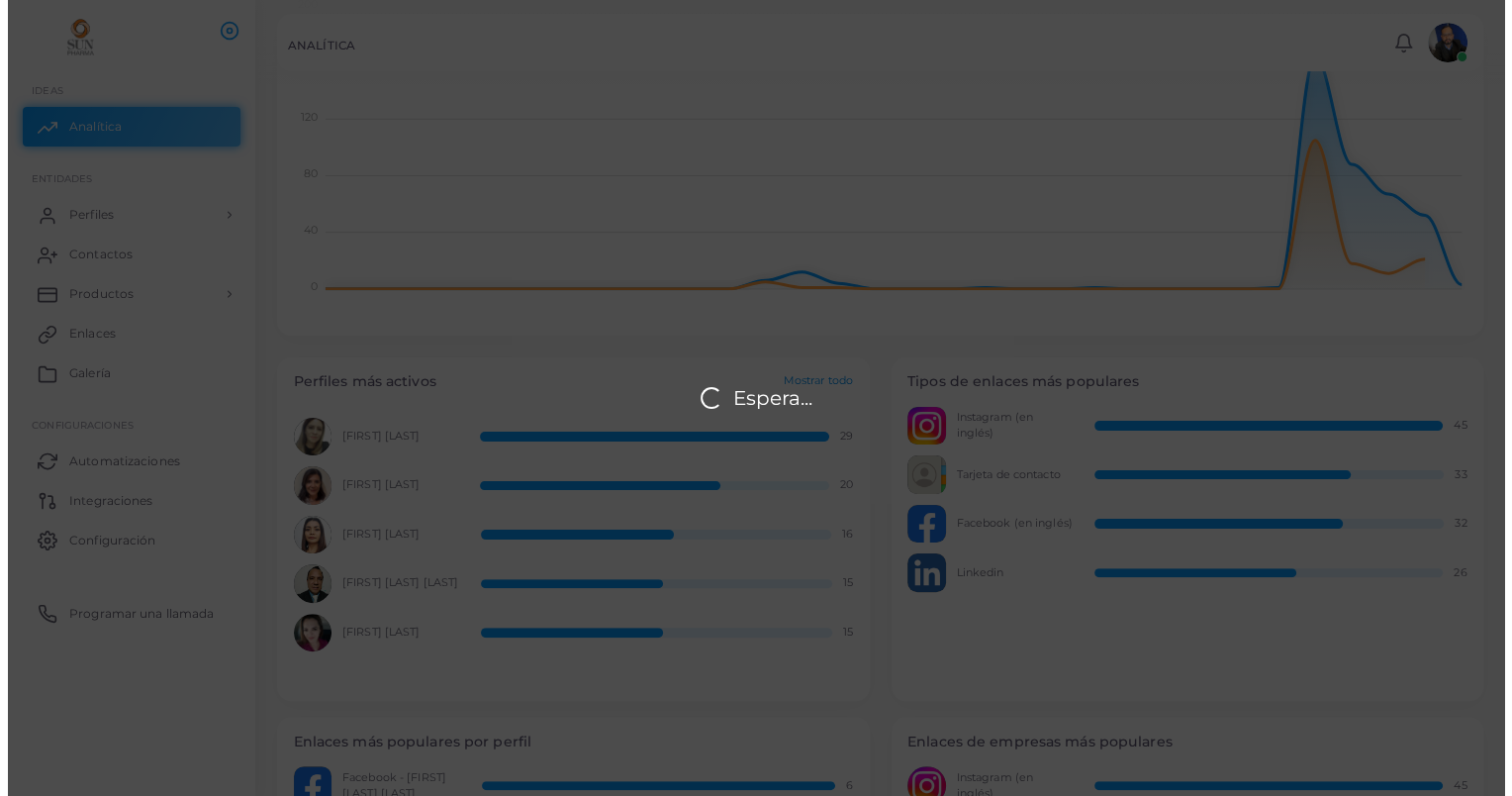scroll, scrollTop: 16, scrollLeft: 16, axis: both 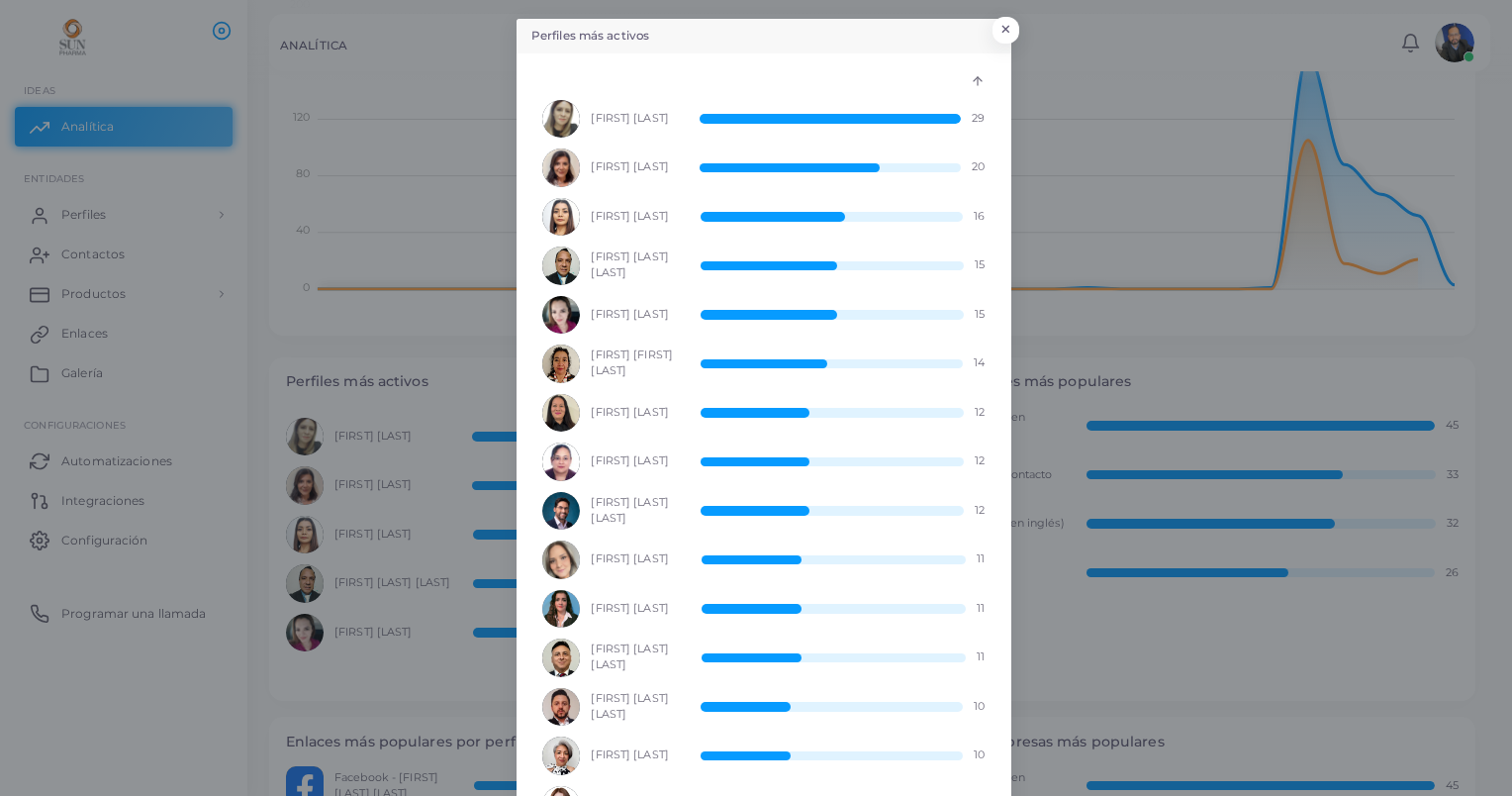 click 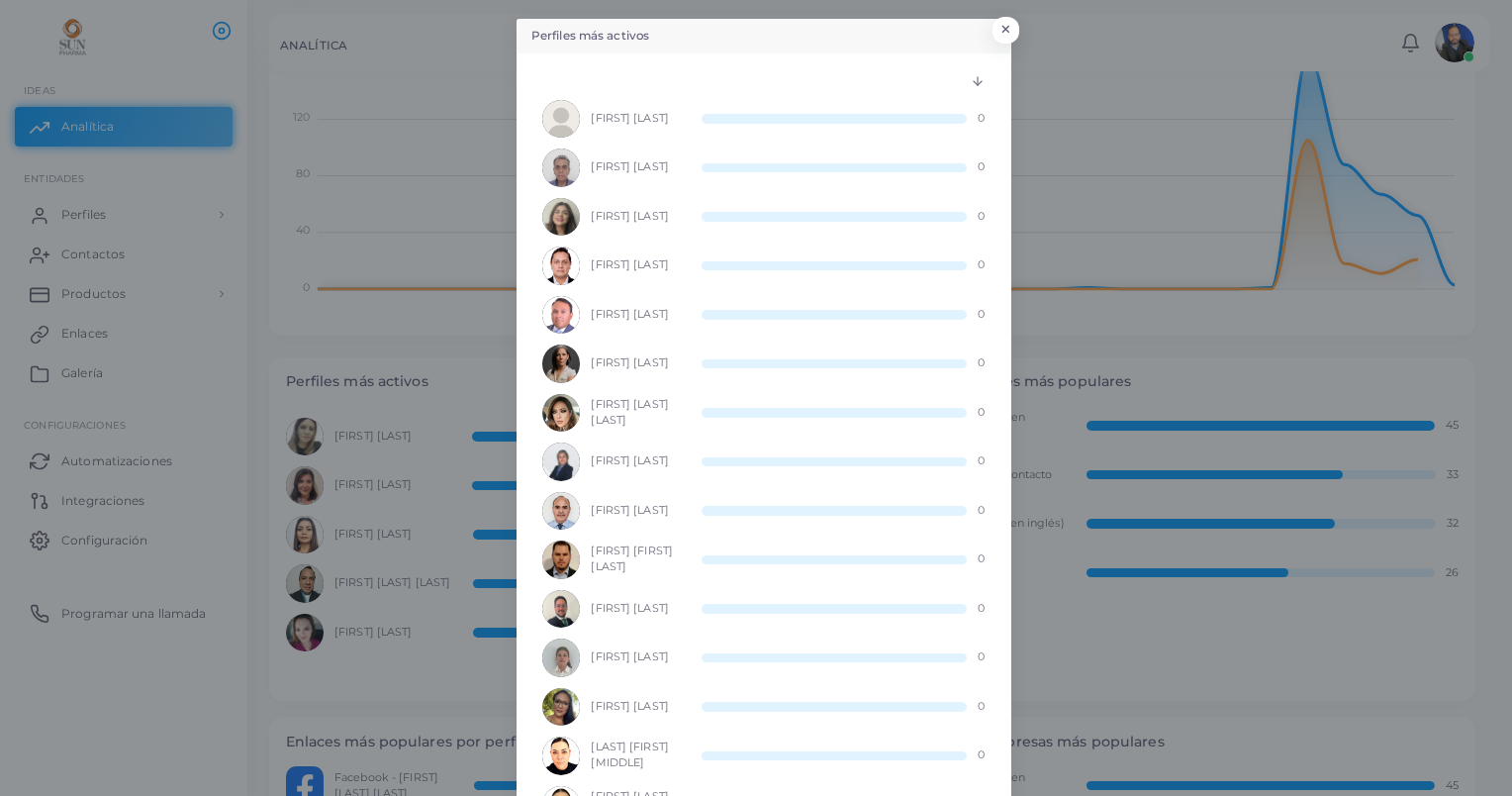 scroll, scrollTop: 16, scrollLeft: 16, axis: both 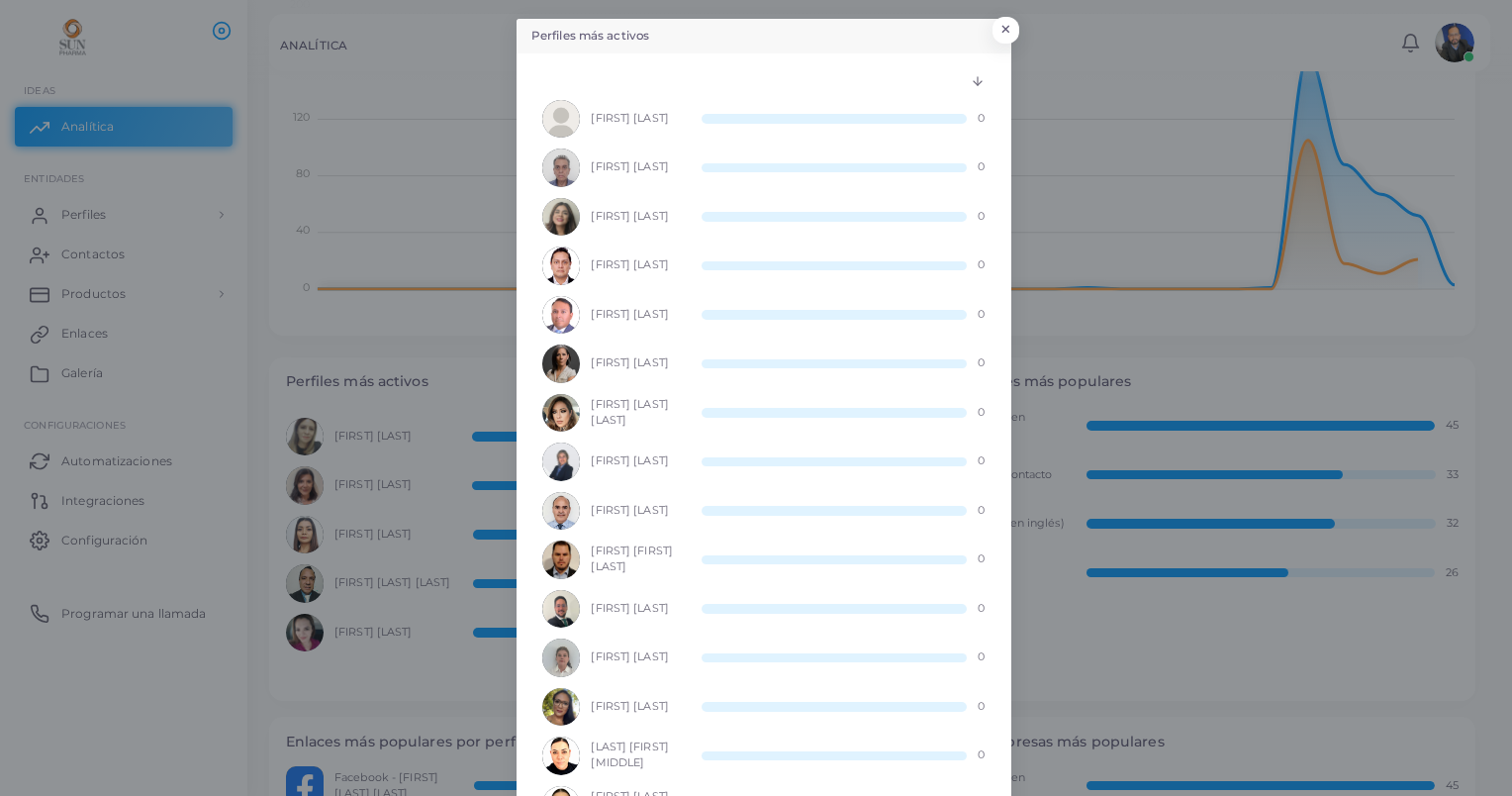 click 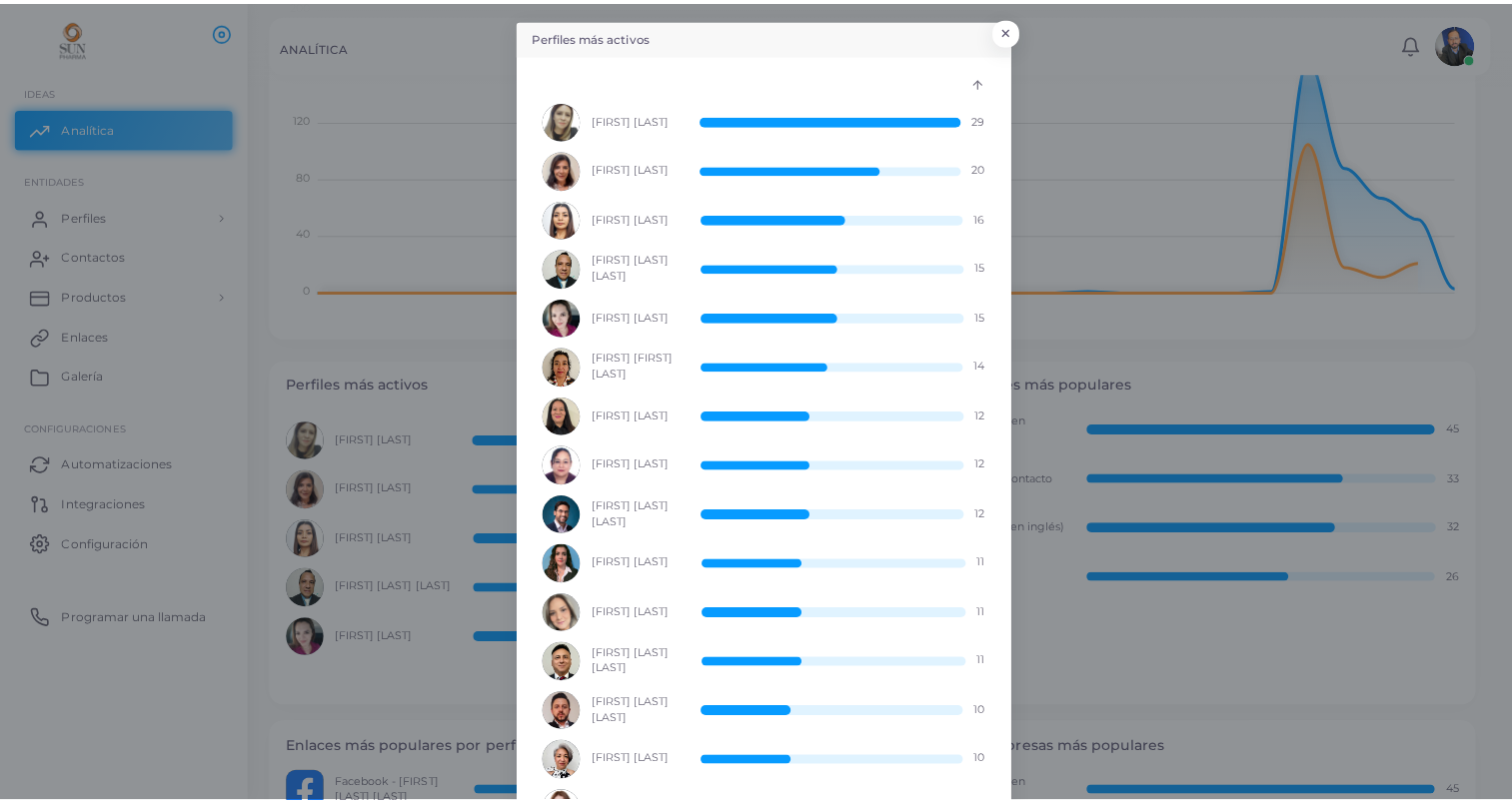 scroll, scrollTop: 16, scrollLeft: 16, axis: both 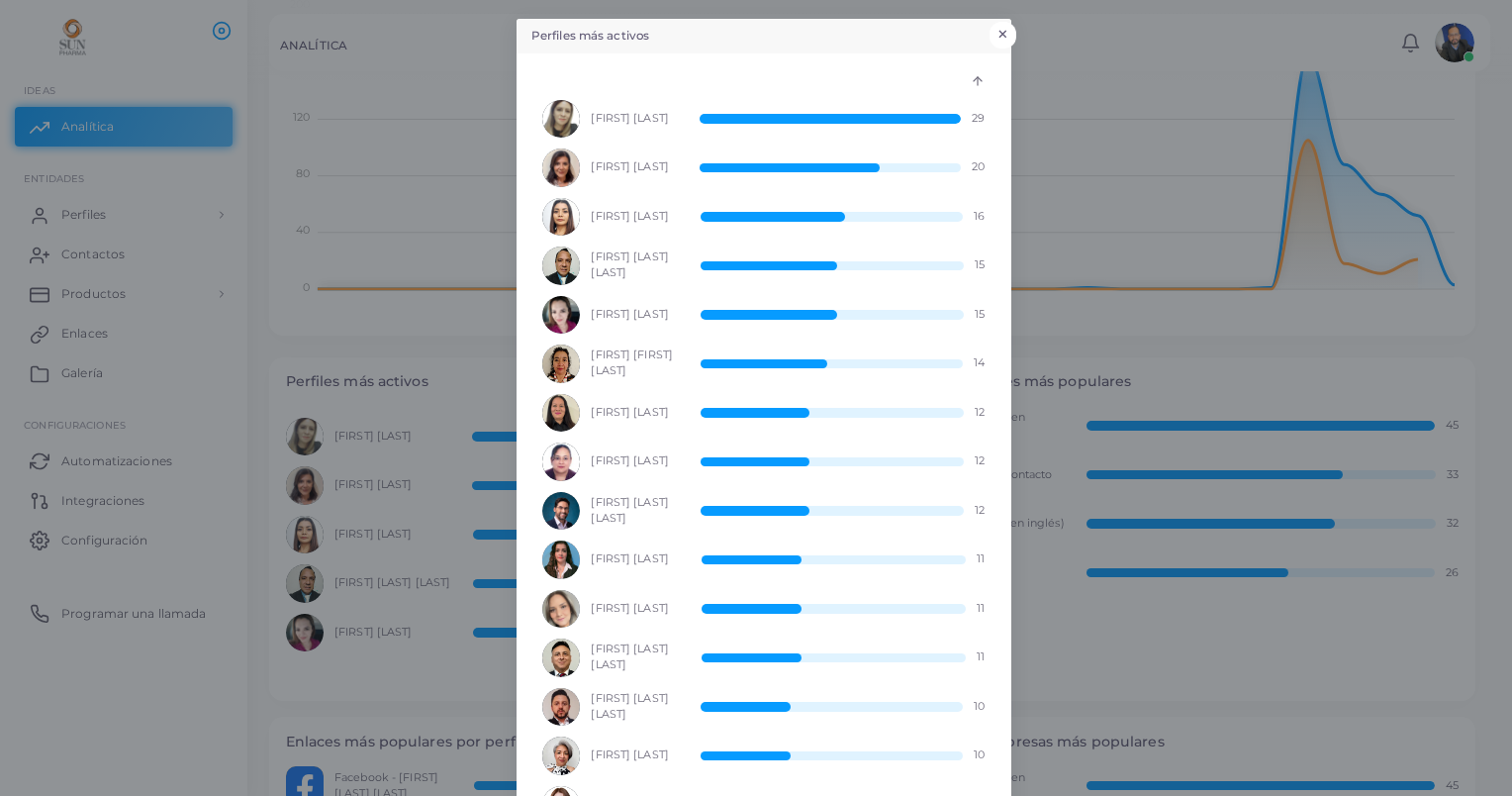click on "×" at bounding box center (1002, 35) 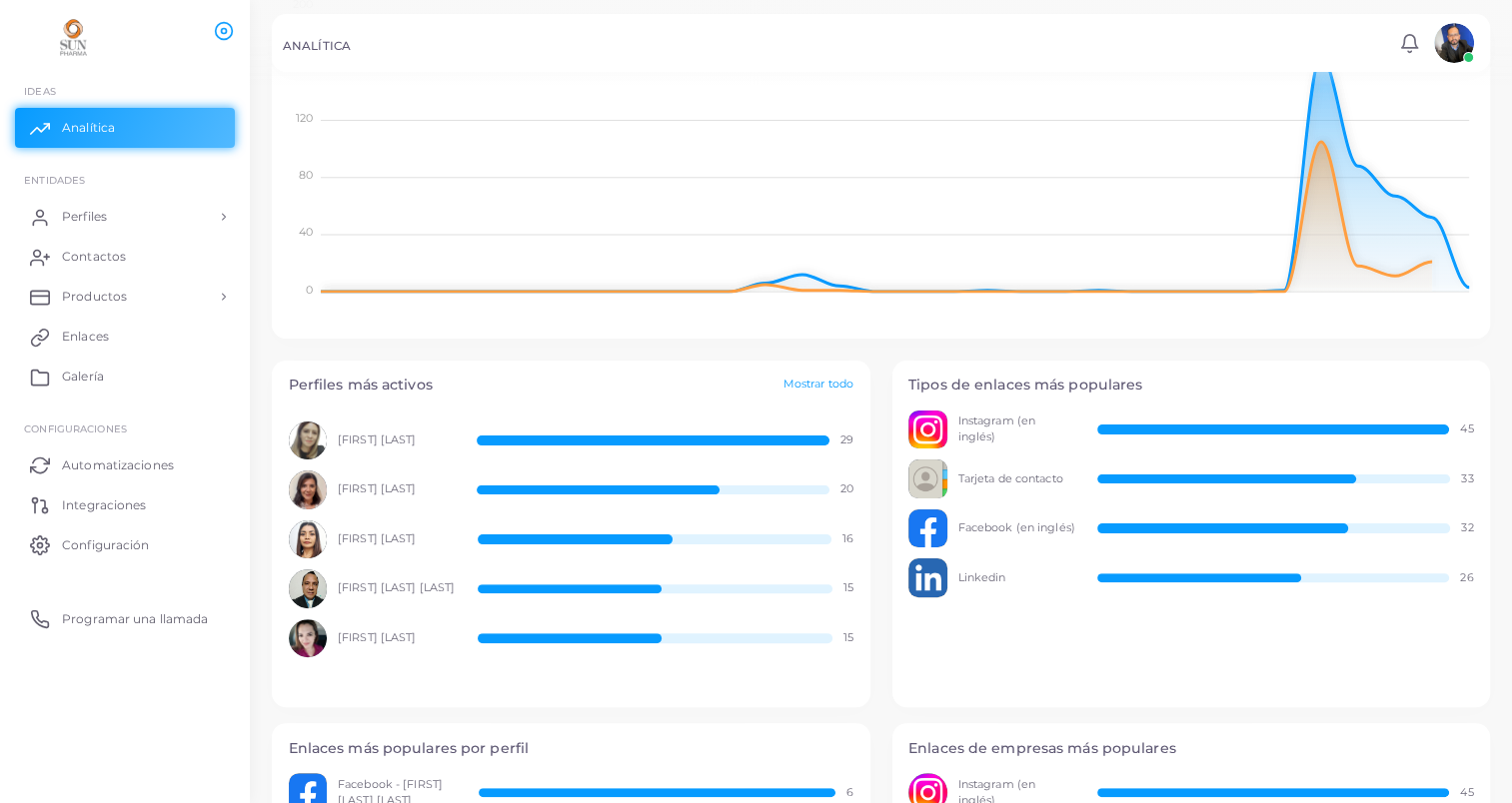 scroll, scrollTop: 16, scrollLeft: 16, axis: both 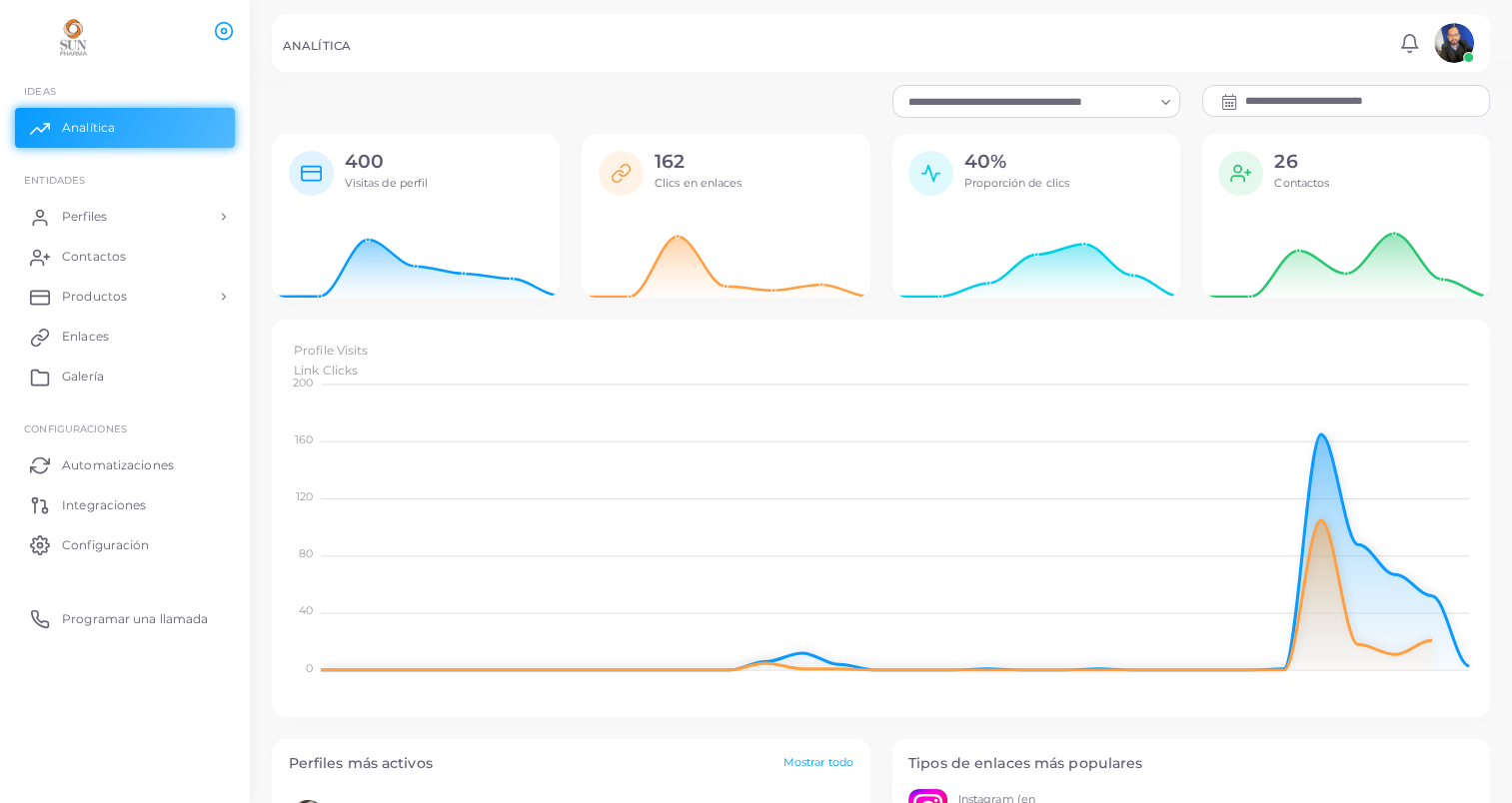click 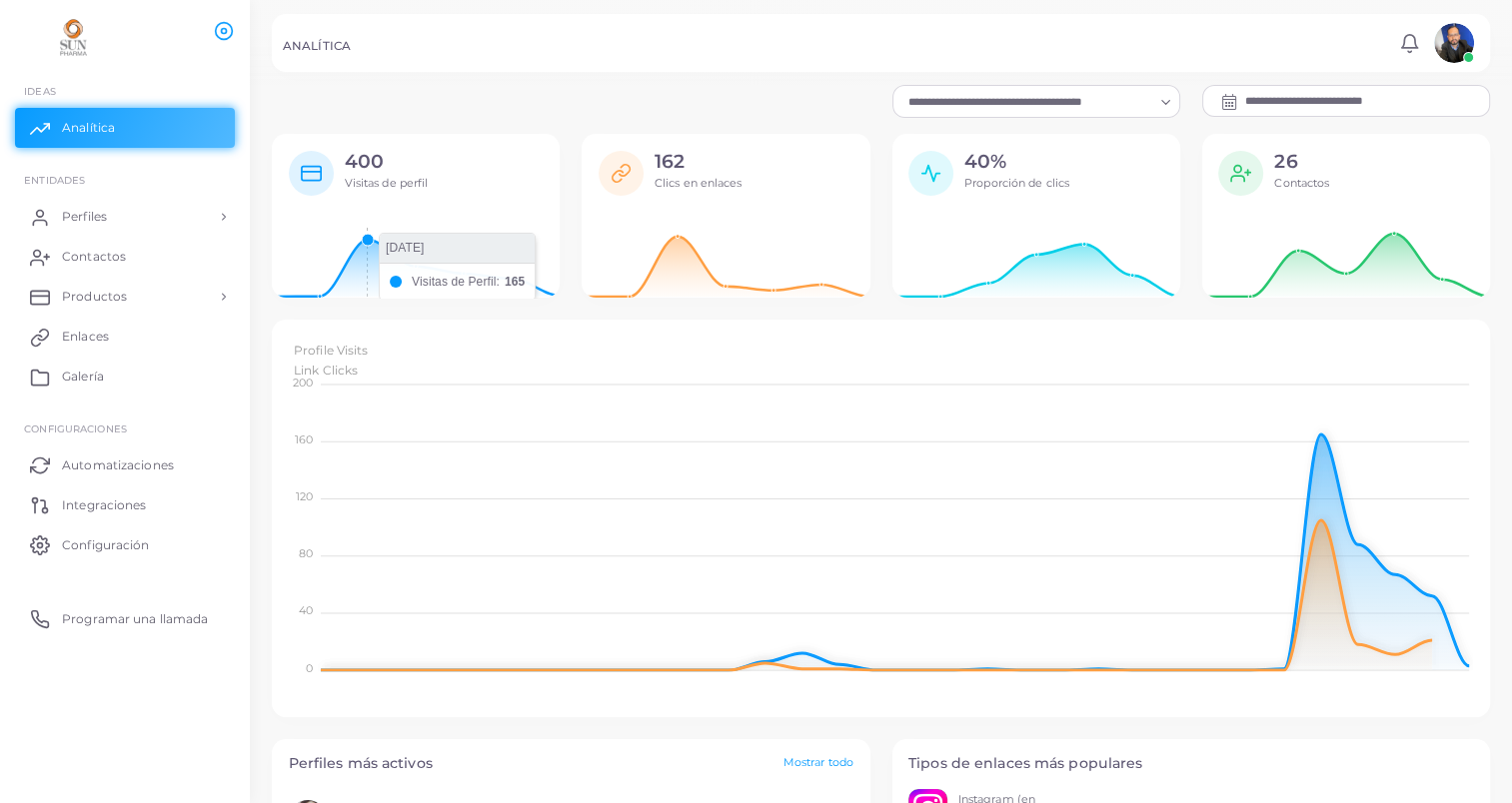 click 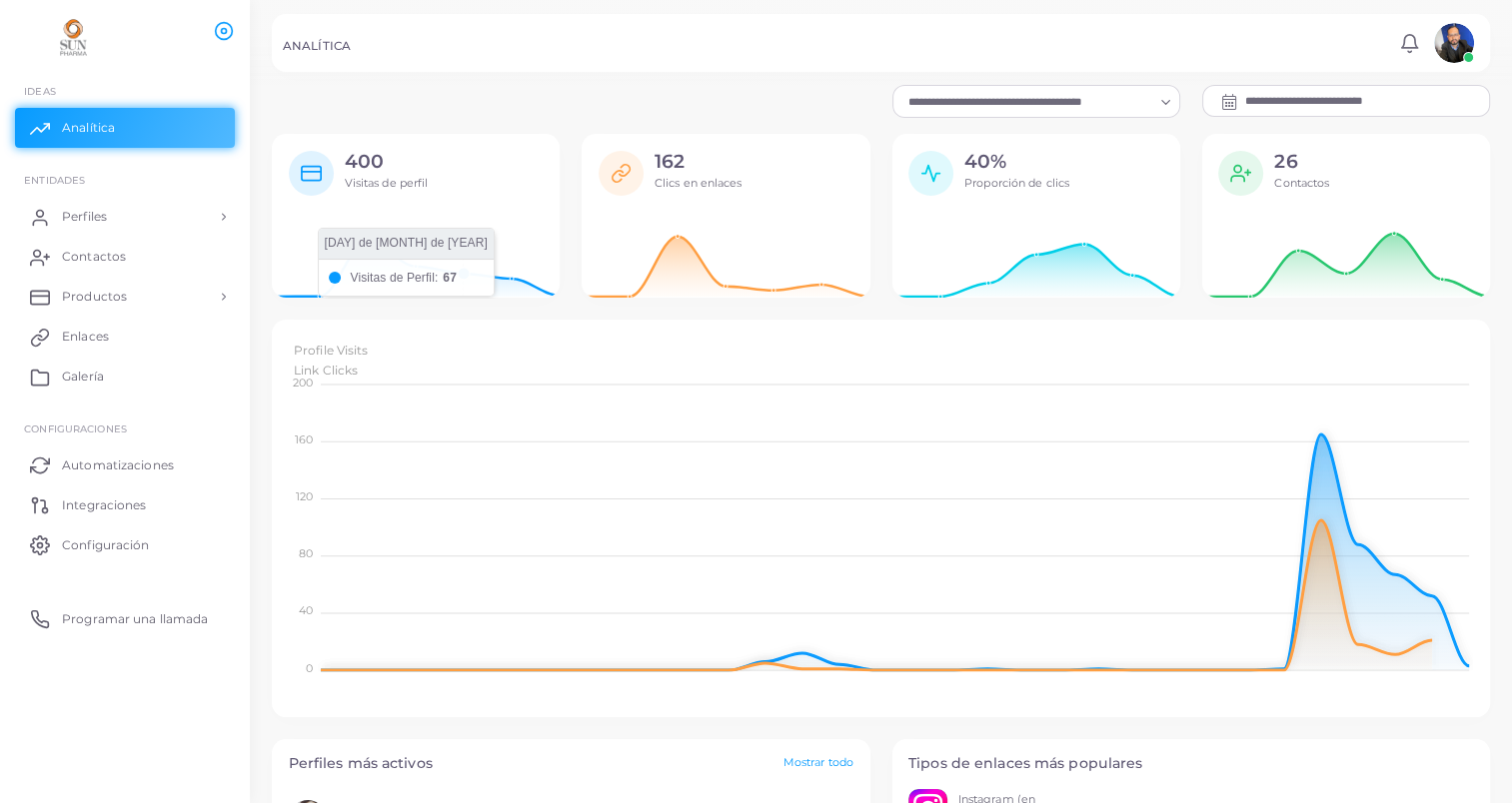 click 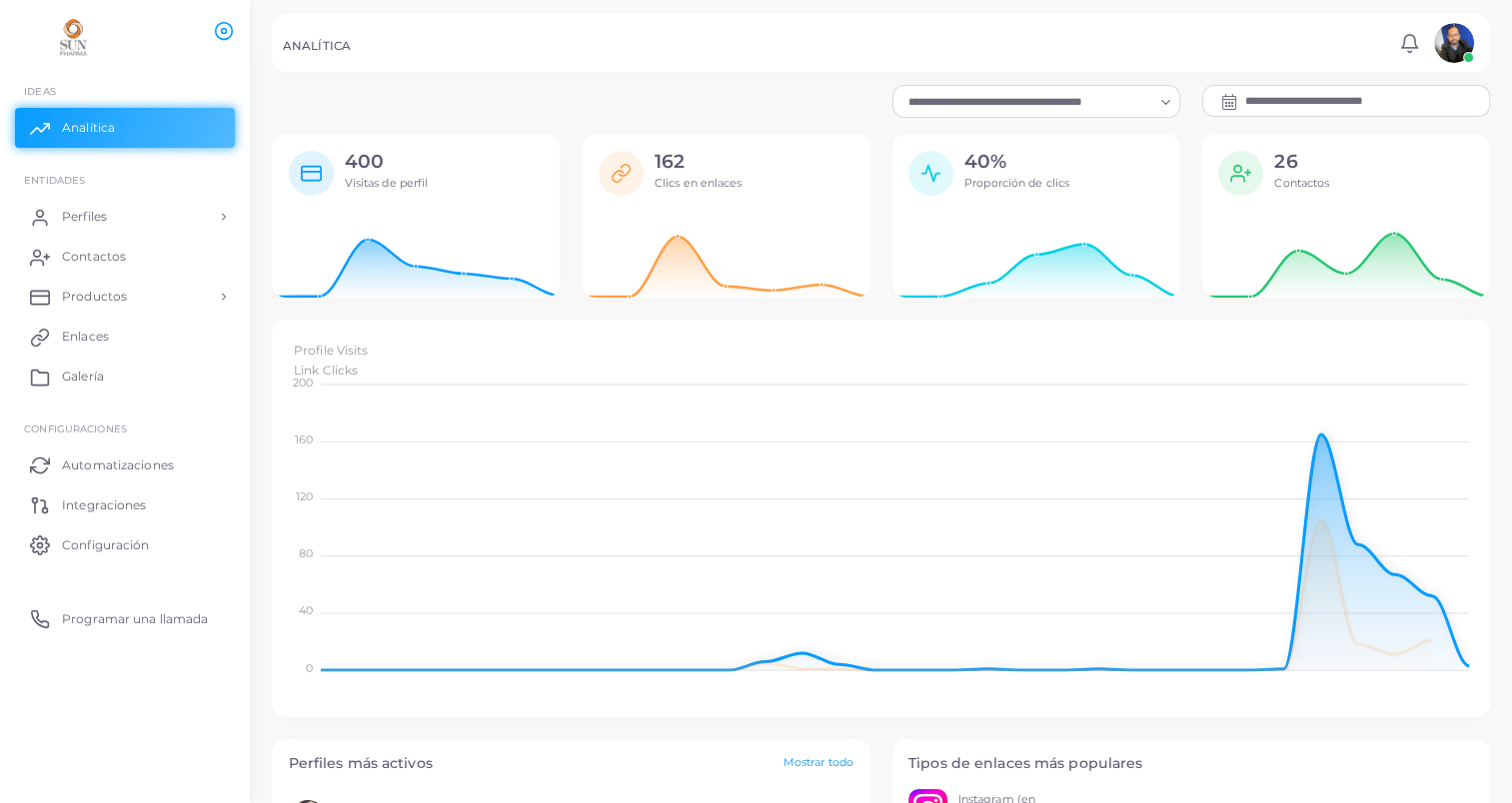 click on "Visitas de perfil" 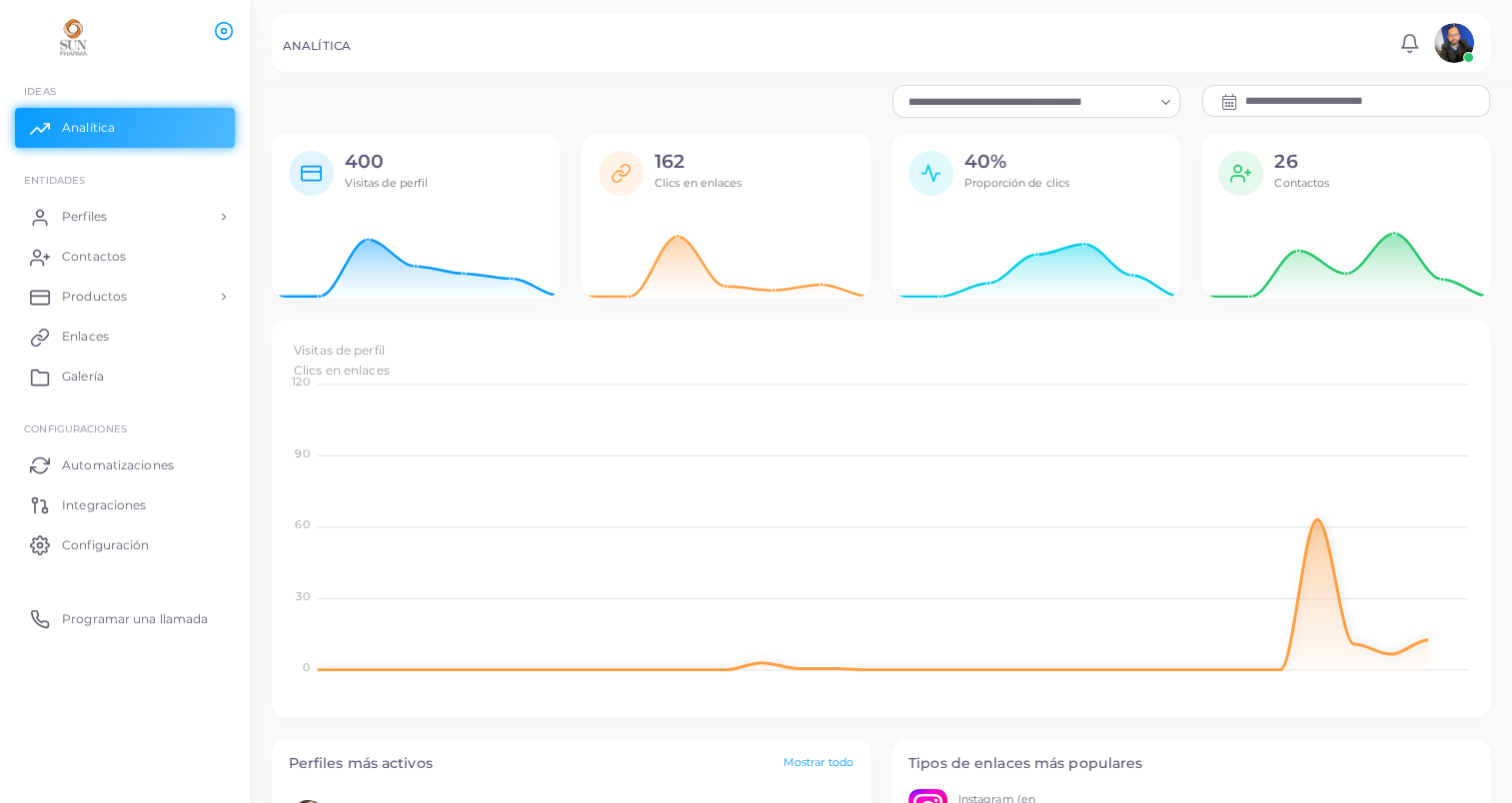 click on "Visitas de perfil" 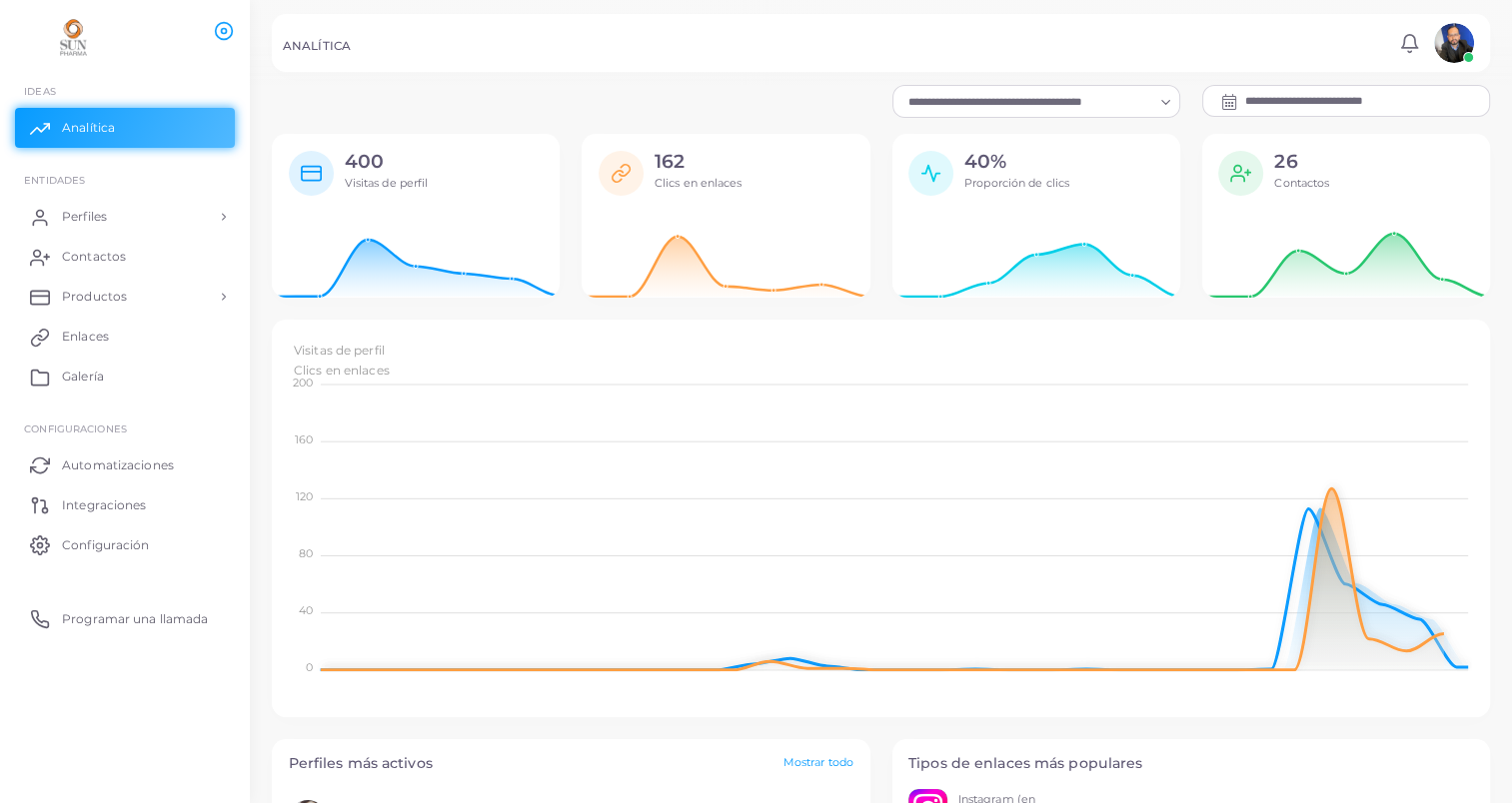 click on "Visitas de perfil" 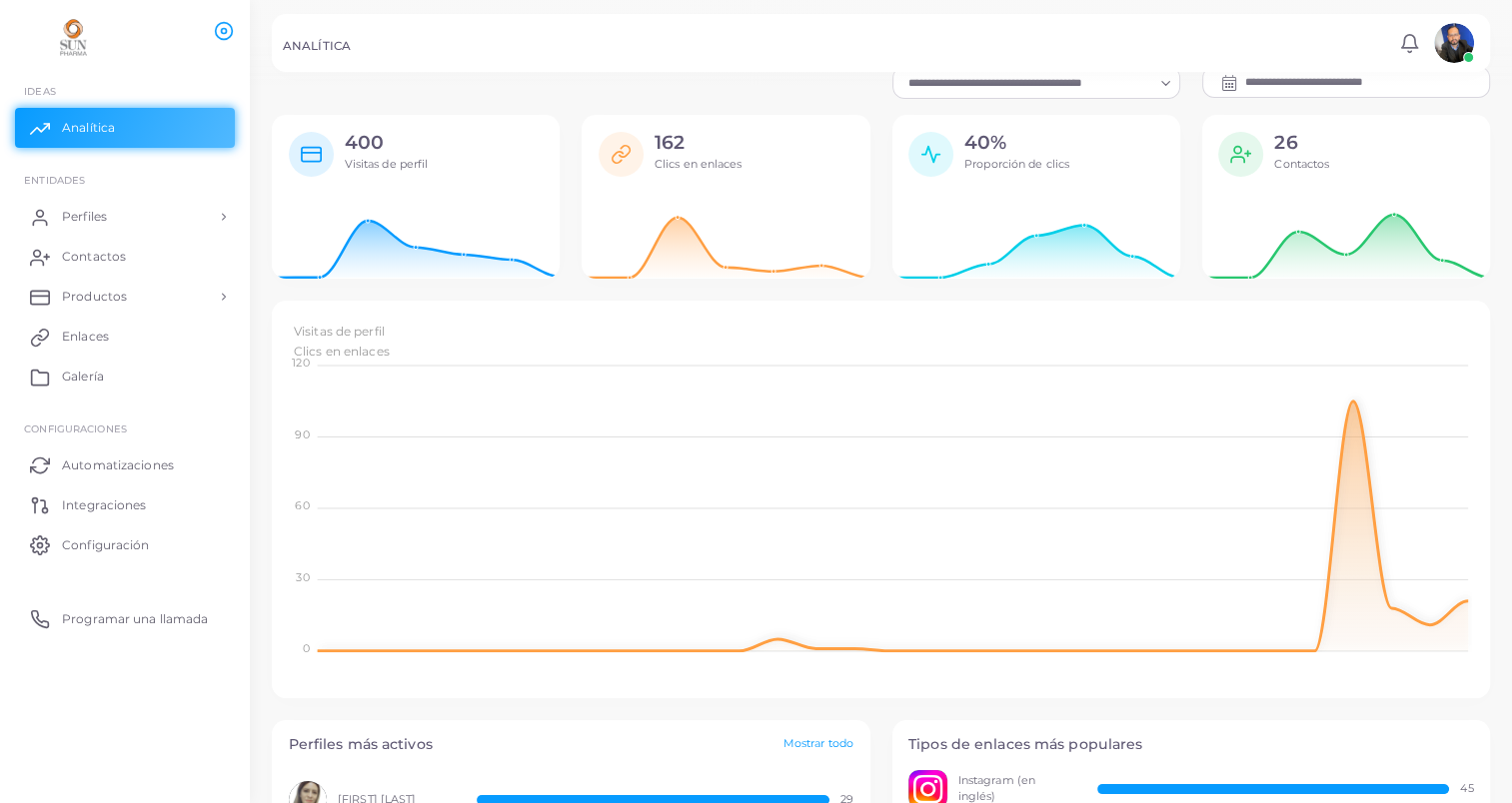 scroll, scrollTop: 0, scrollLeft: 0, axis: both 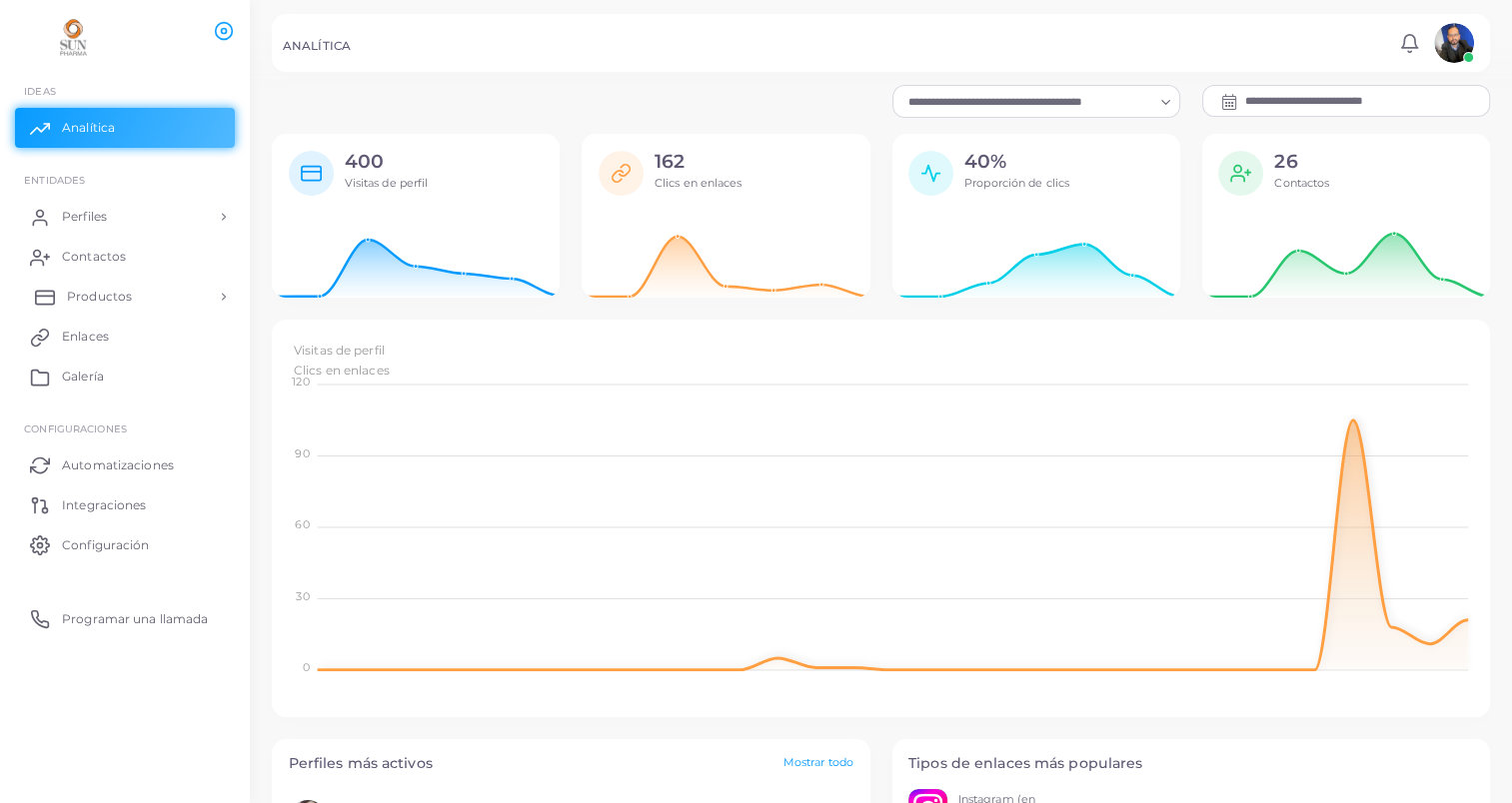 click on "Productos" at bounding box center (125, 297) 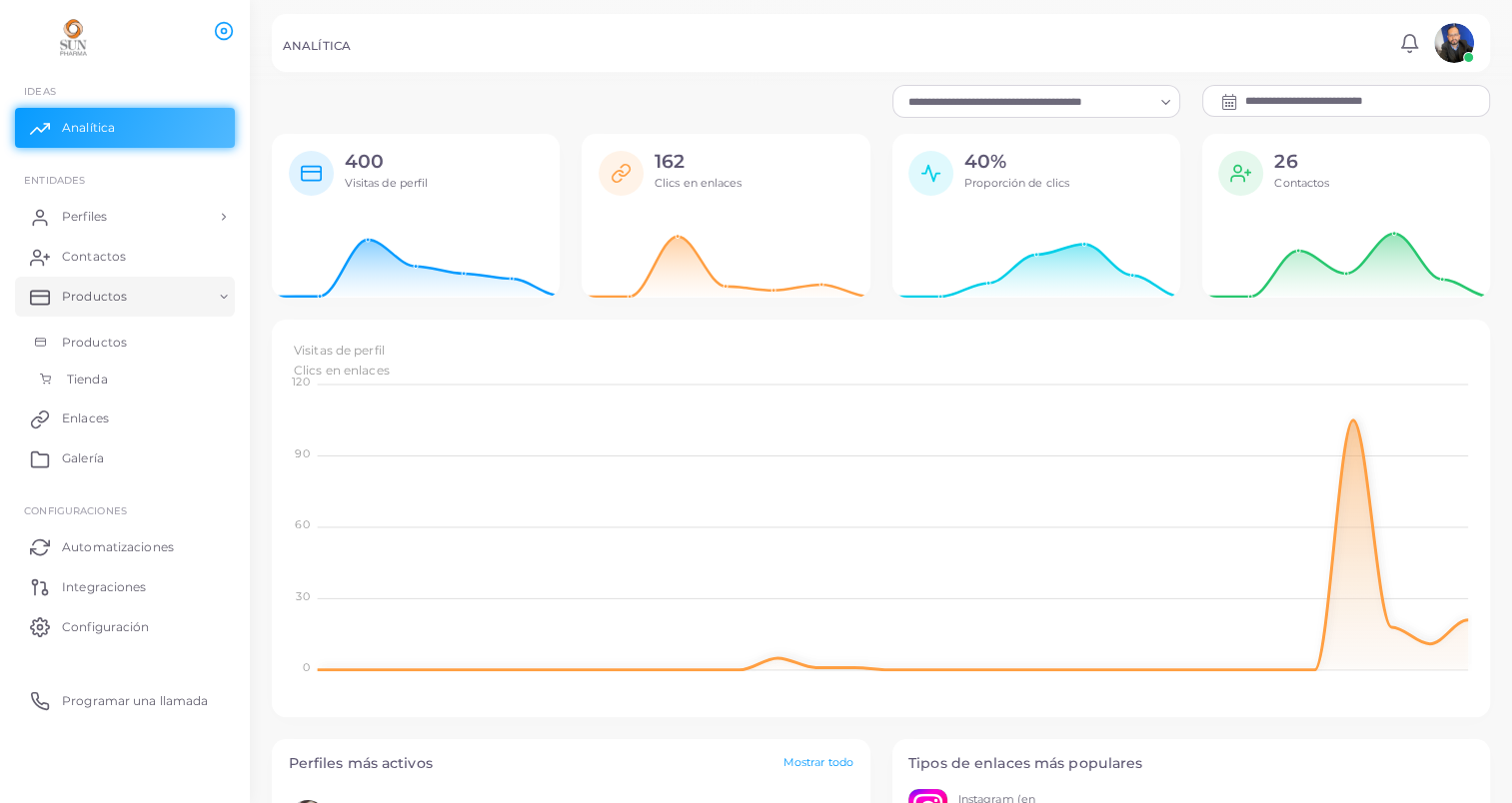 click on "Tienda" at bounding box center [125, 380] 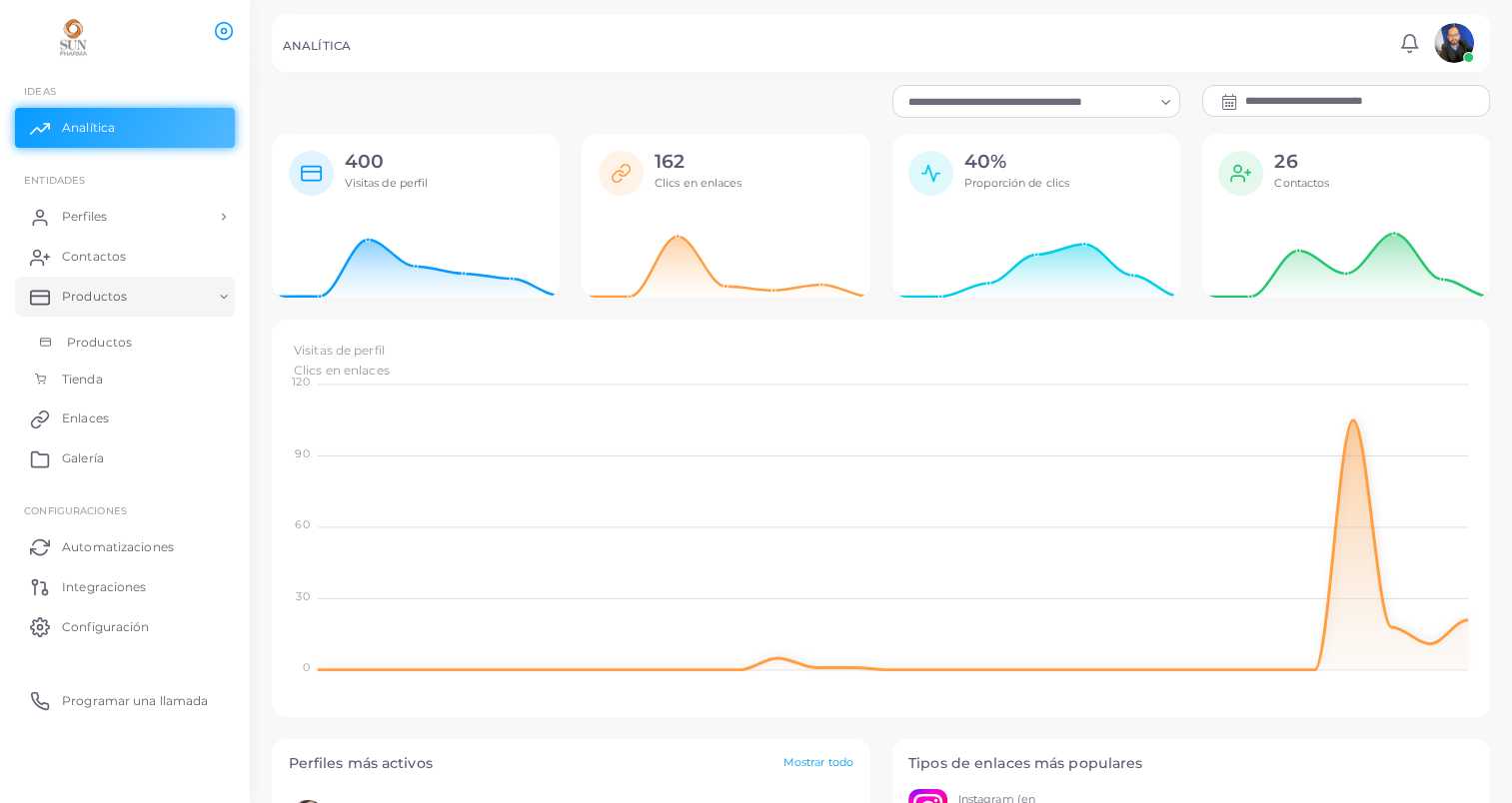 click on "Productos" at bounding box center [99, 343] 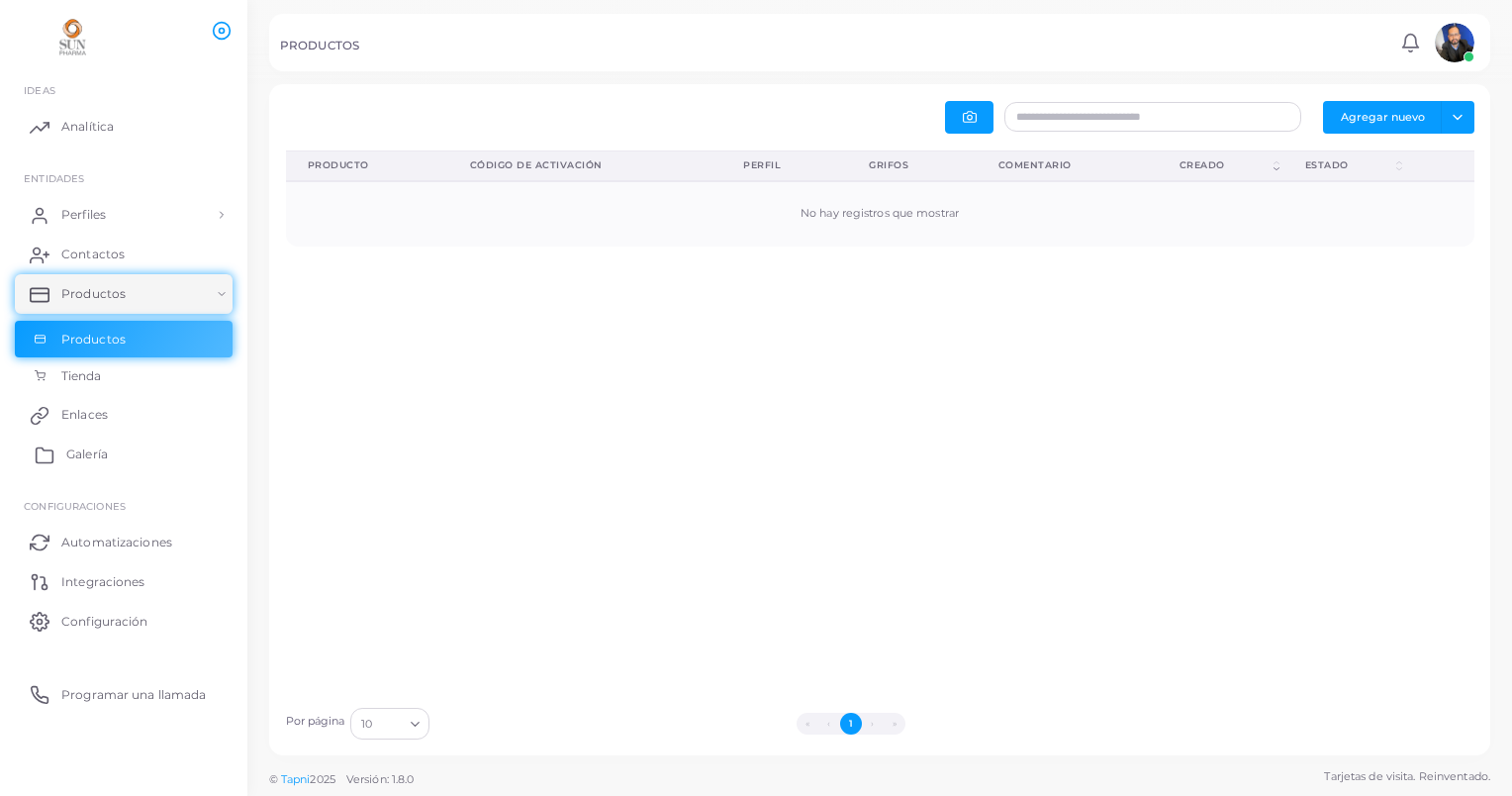 click on "Galería" at bounding box center [87, 454] 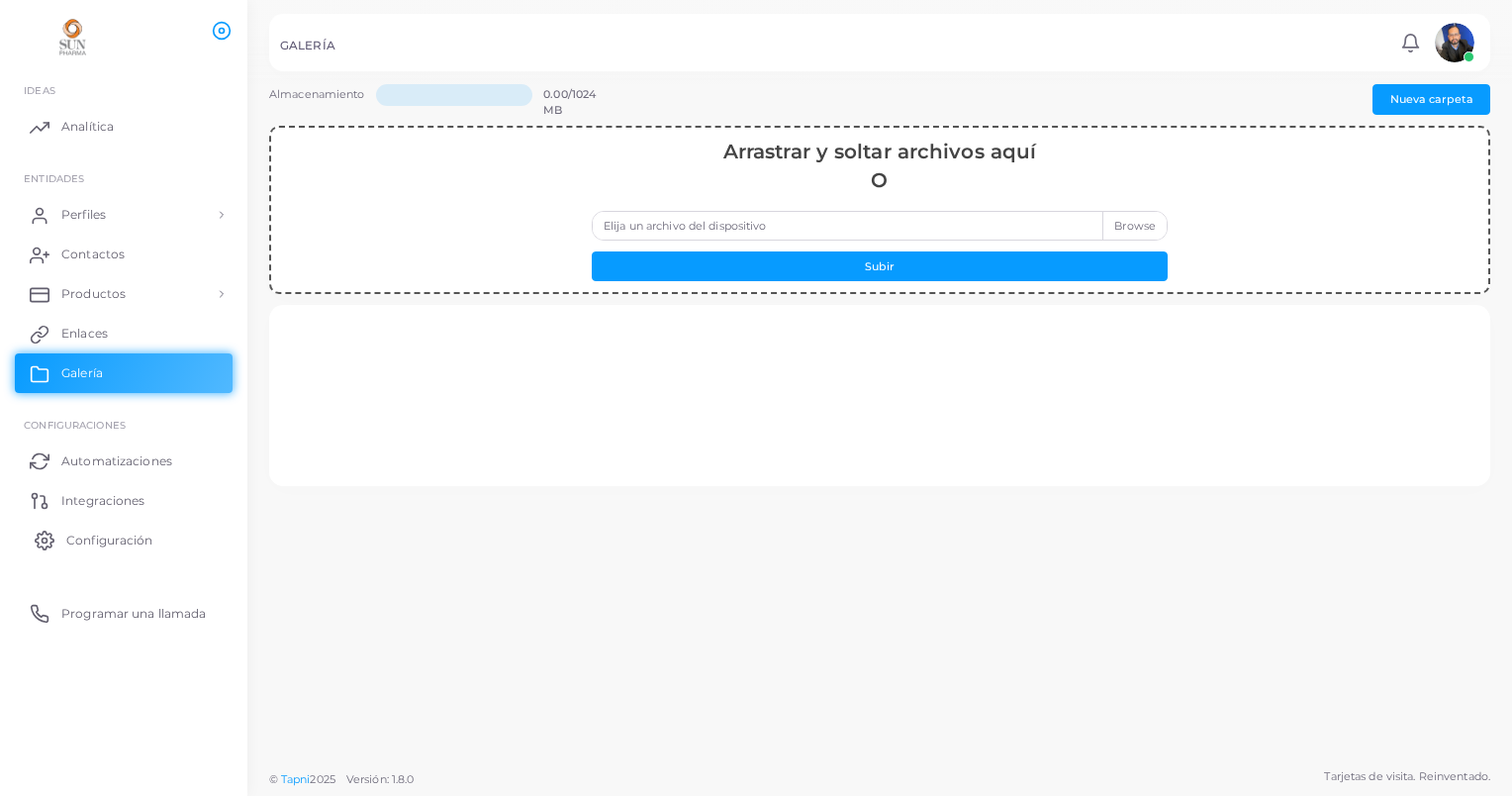 click on "Configuración" at bounding box center [109, 541] 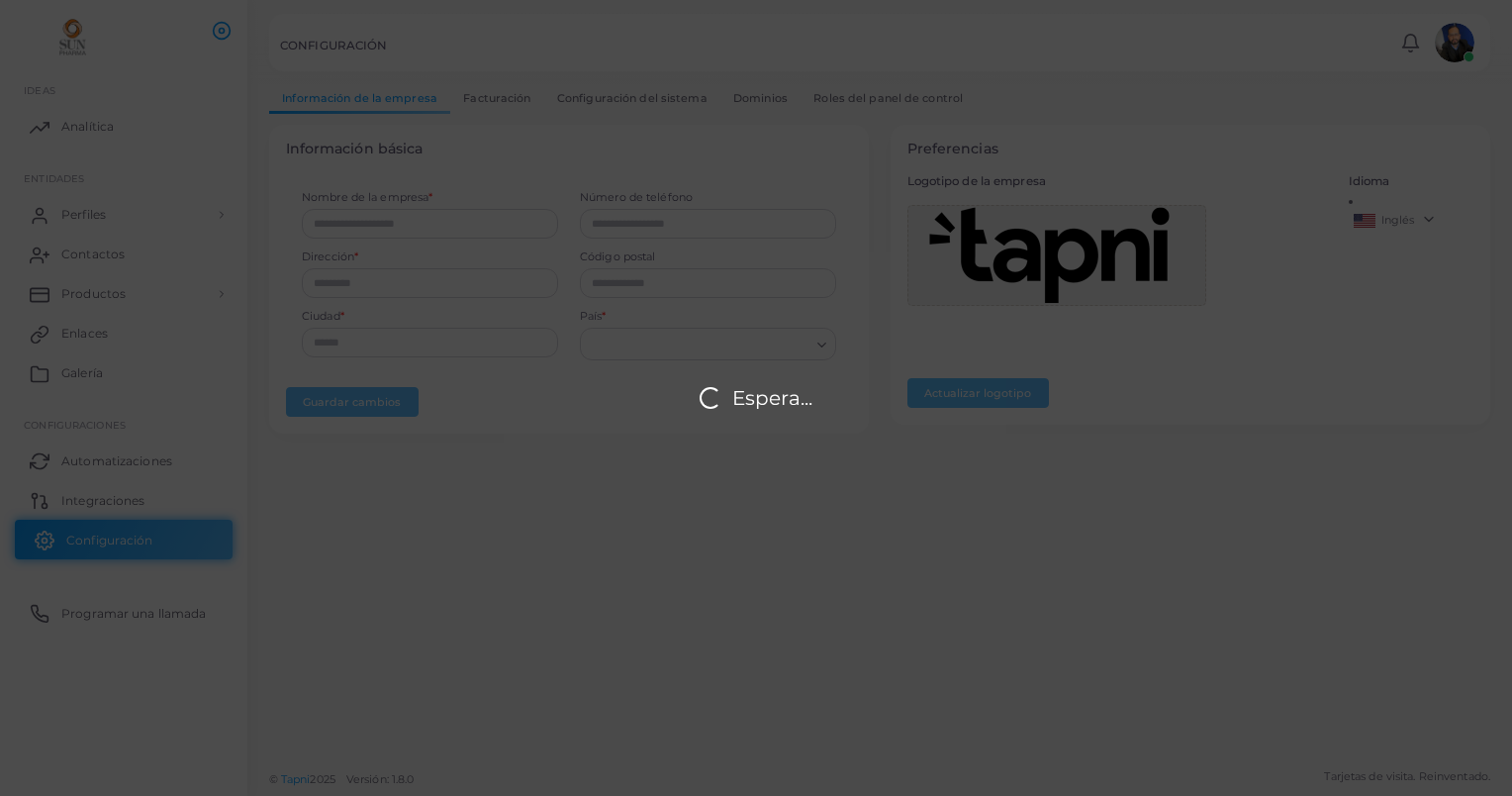 type on "*********" 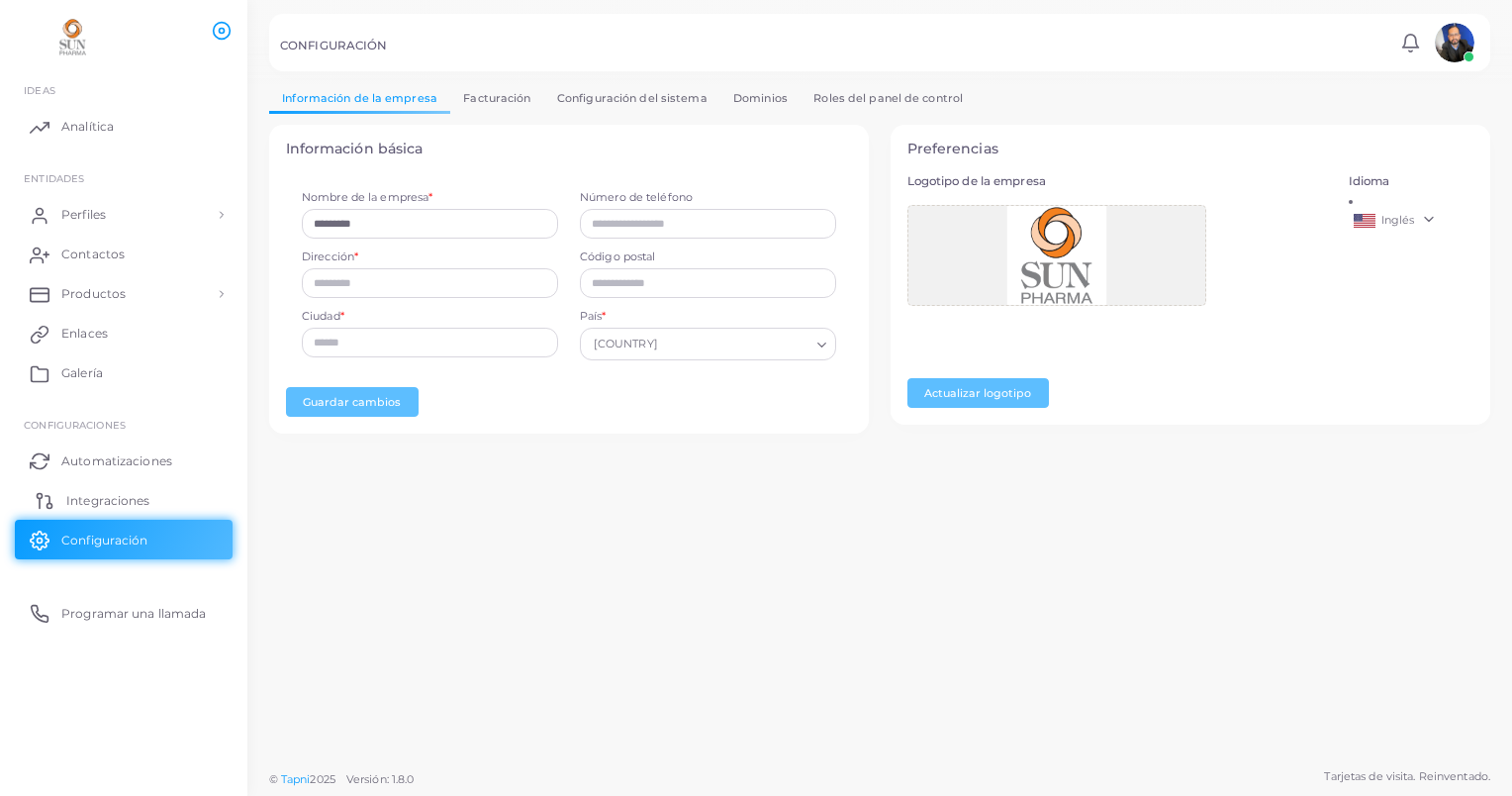 click on "Integraciones" at bounding box center (108, 501) 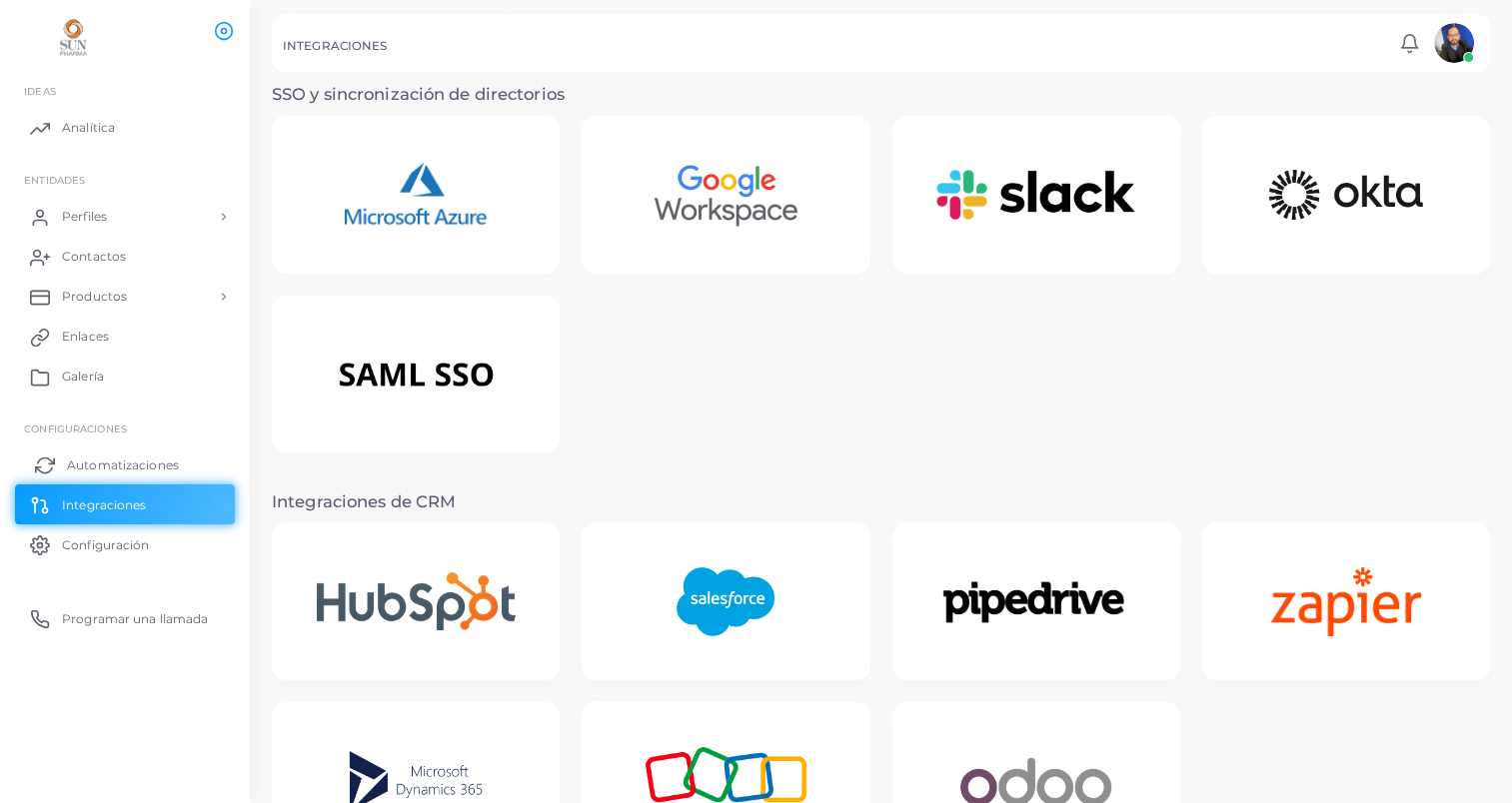 click on "Automatizaciones" at bounding box center [123, 465] 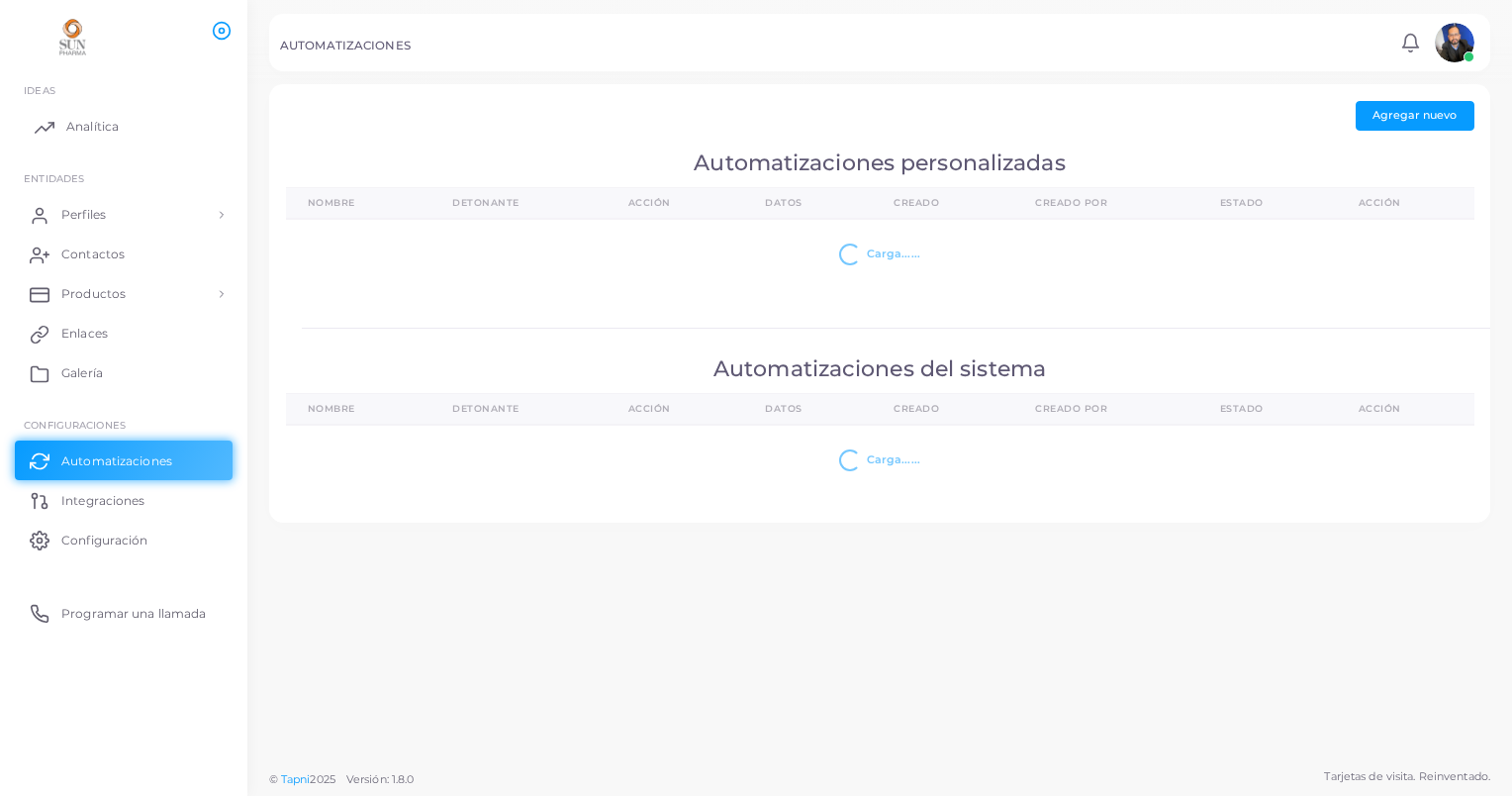 click on "Analítica" at bounding box center (124, 127) 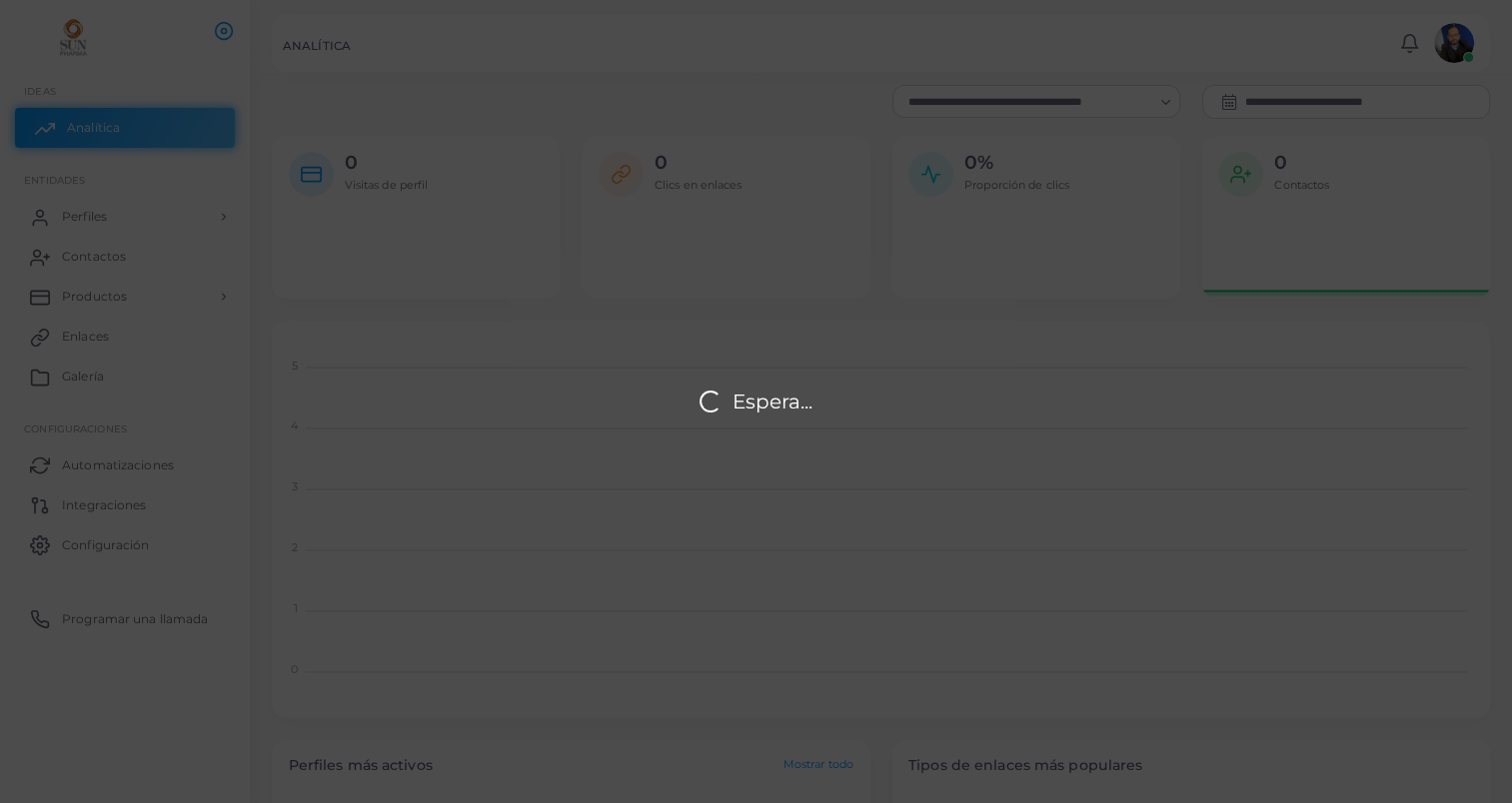 scroll, scrollTop: 16, scrollLeft: 16, axis: both 